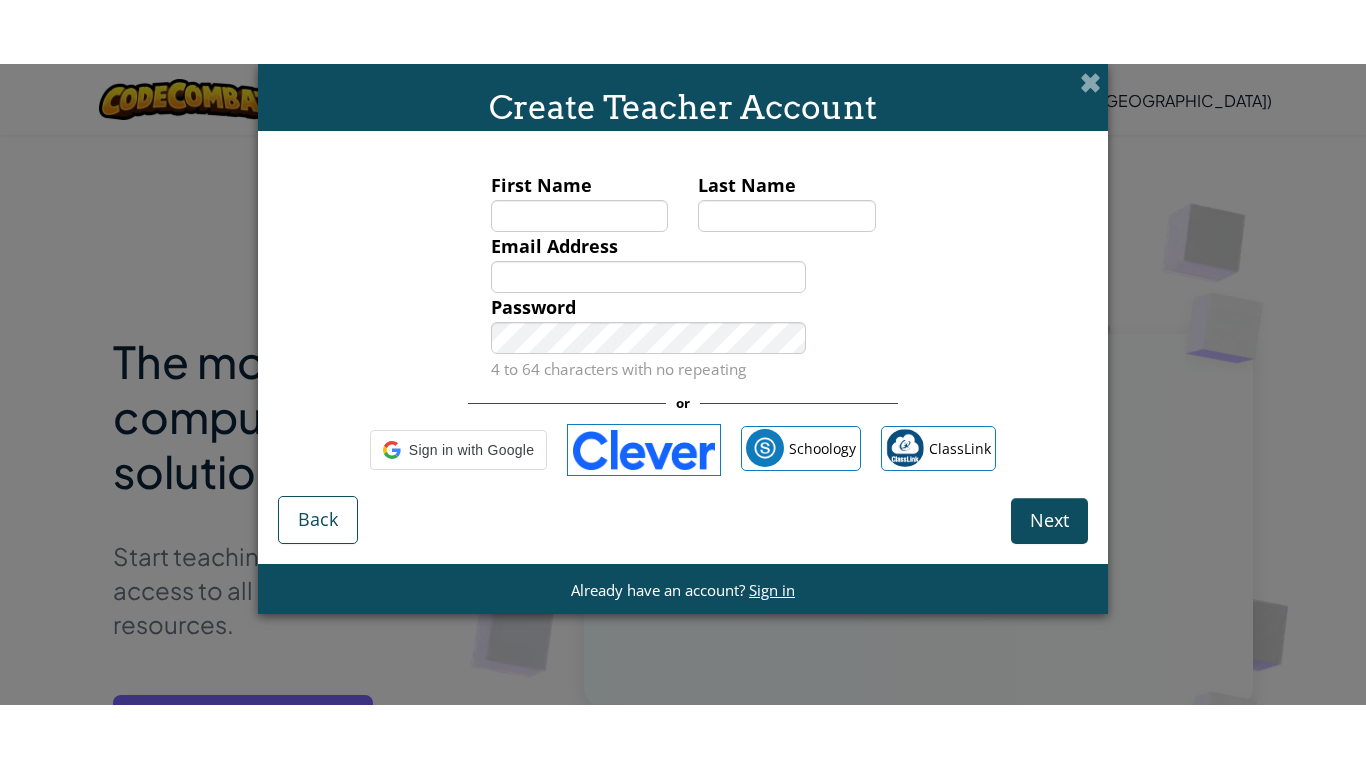 scroll, scrollTop: 0, scrollLeft: 0, axis: both 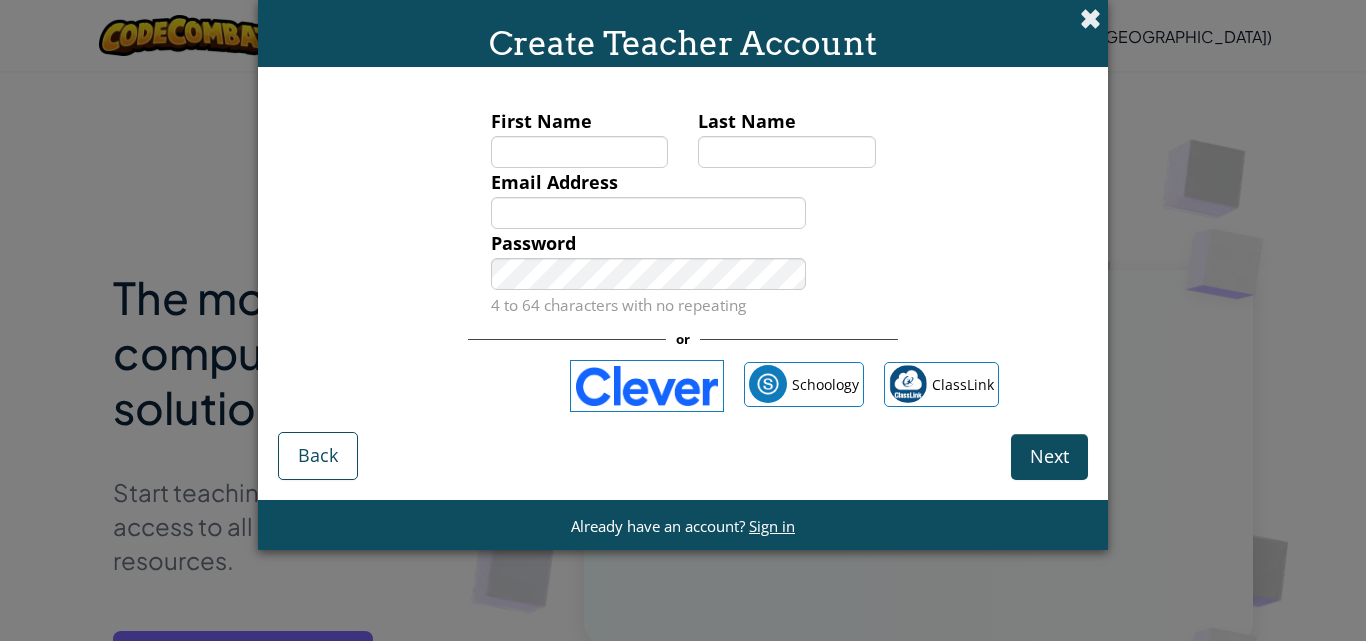 click at bounding box center [1090, 18] 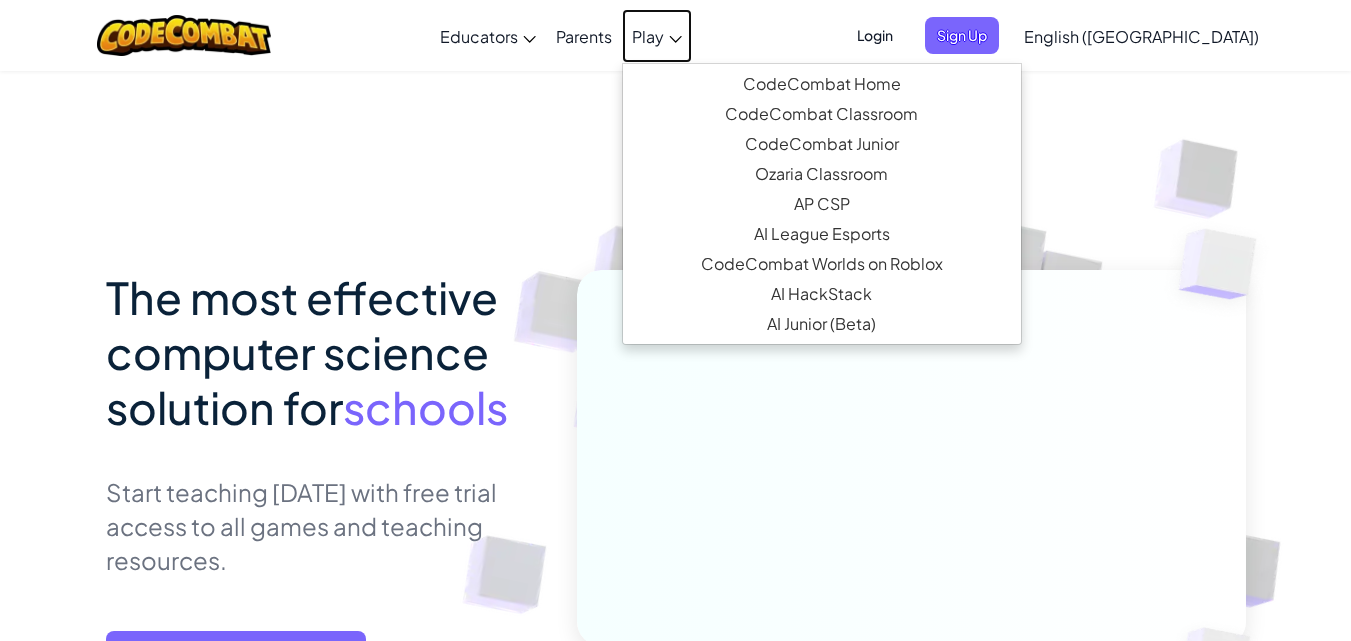 click on "Play" at bounding box center [657, 36] 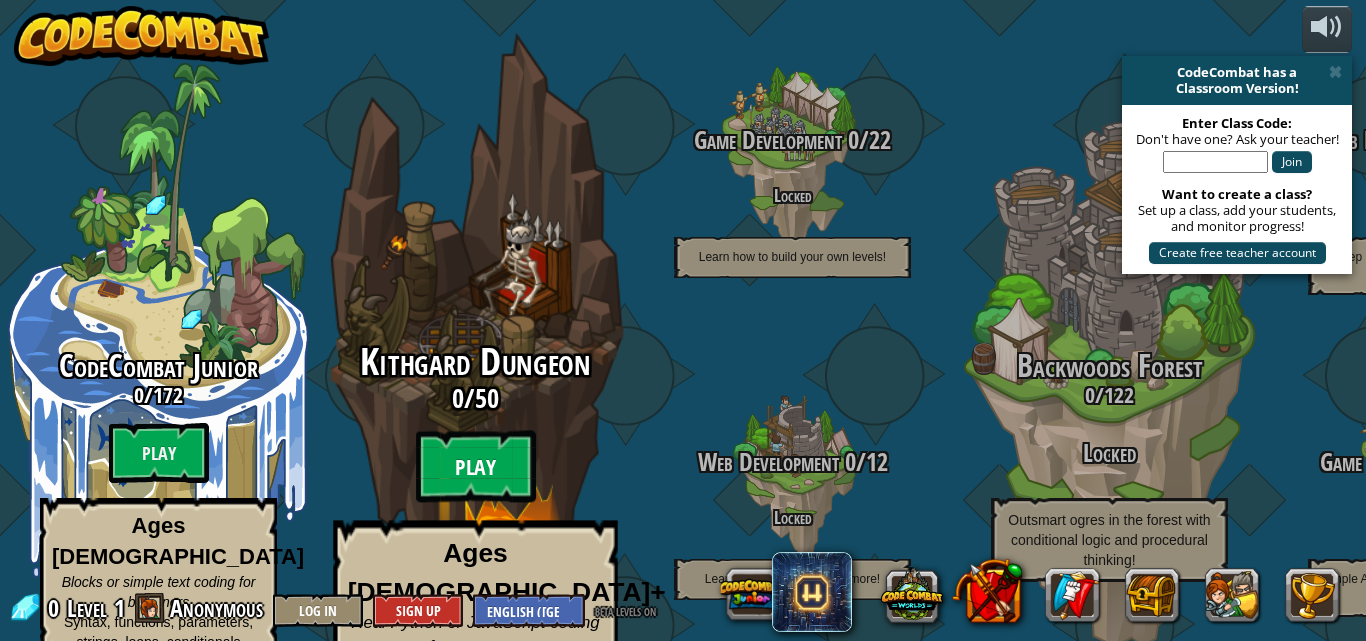 click on "Play" at bounding box center [476, 467] 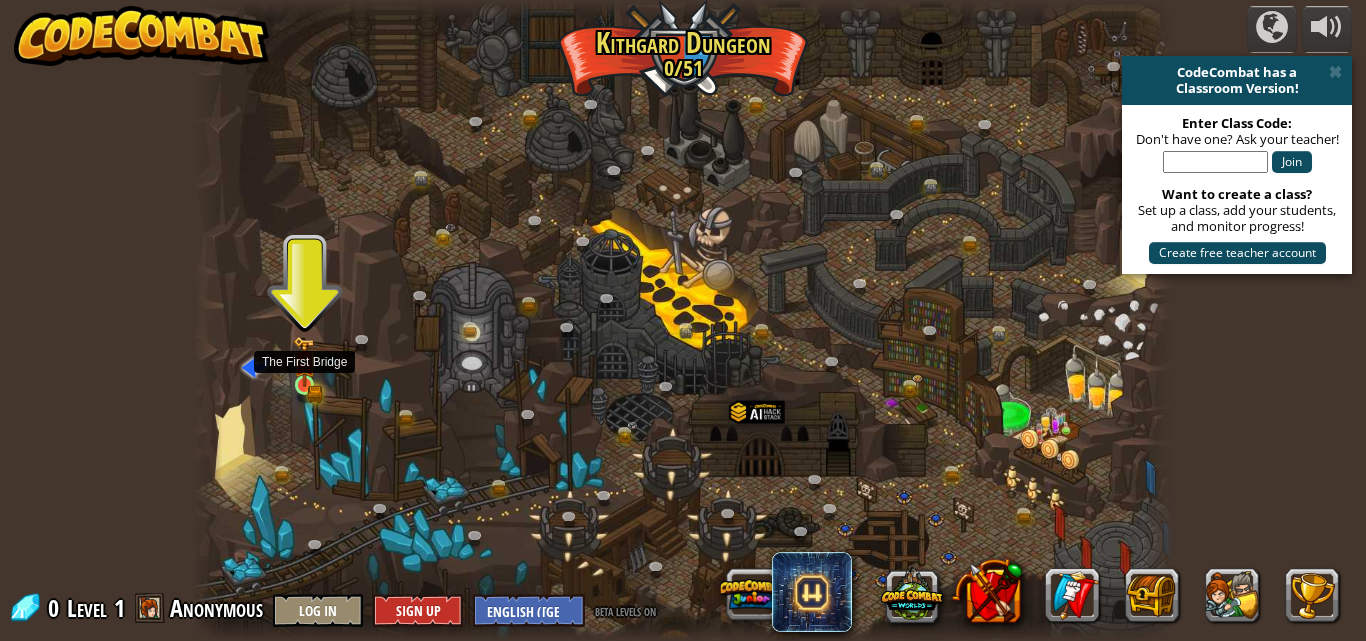 click at bounding box center (304, 361) 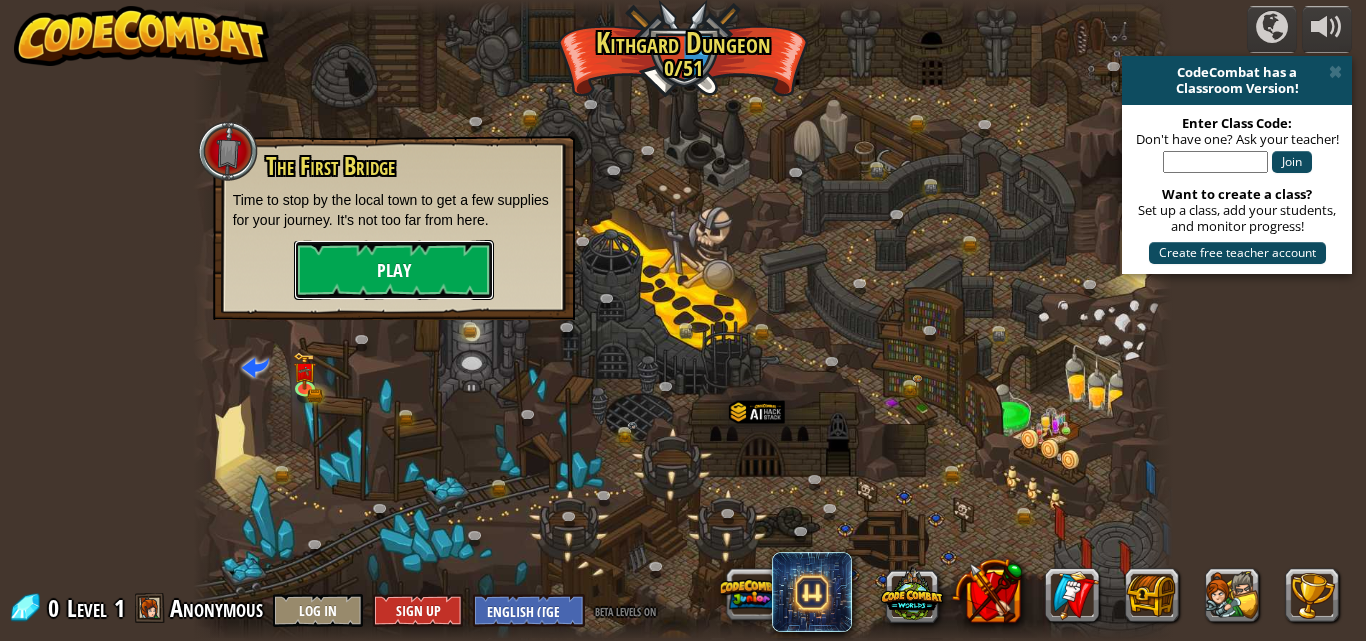 click on "Play" at bounding box center [394, 270] 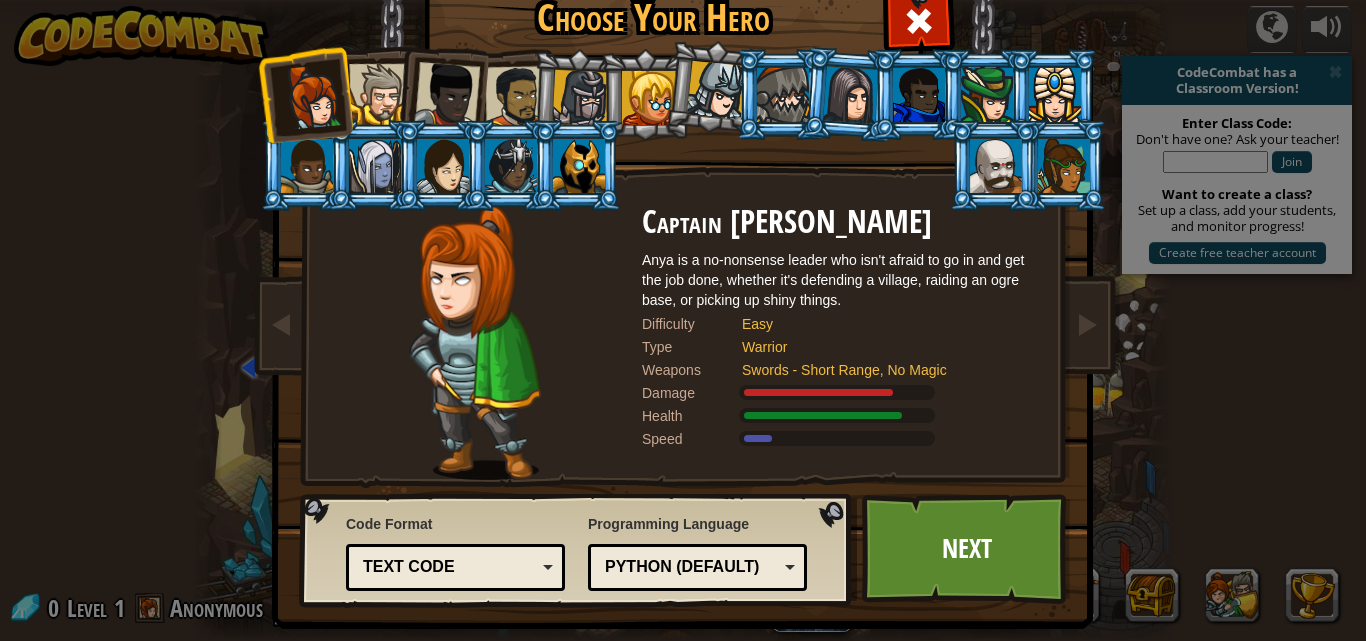 click at bounding box center (447, 95) 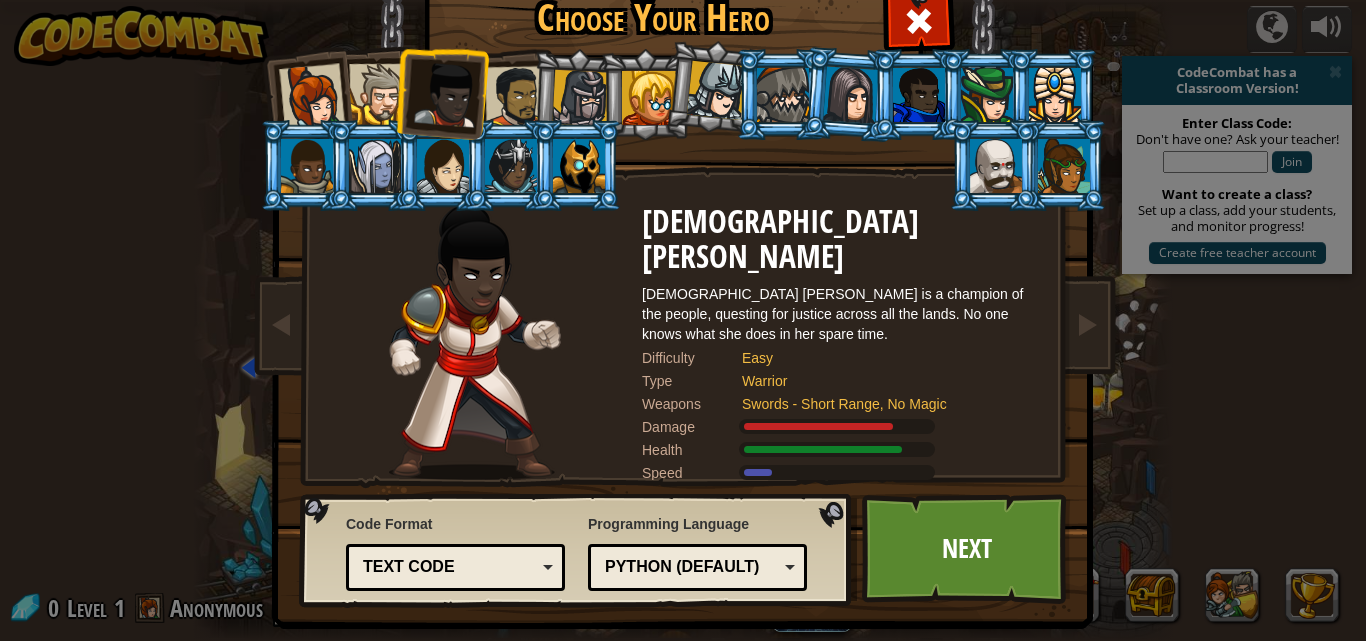 click at bounding box center [579, 166] 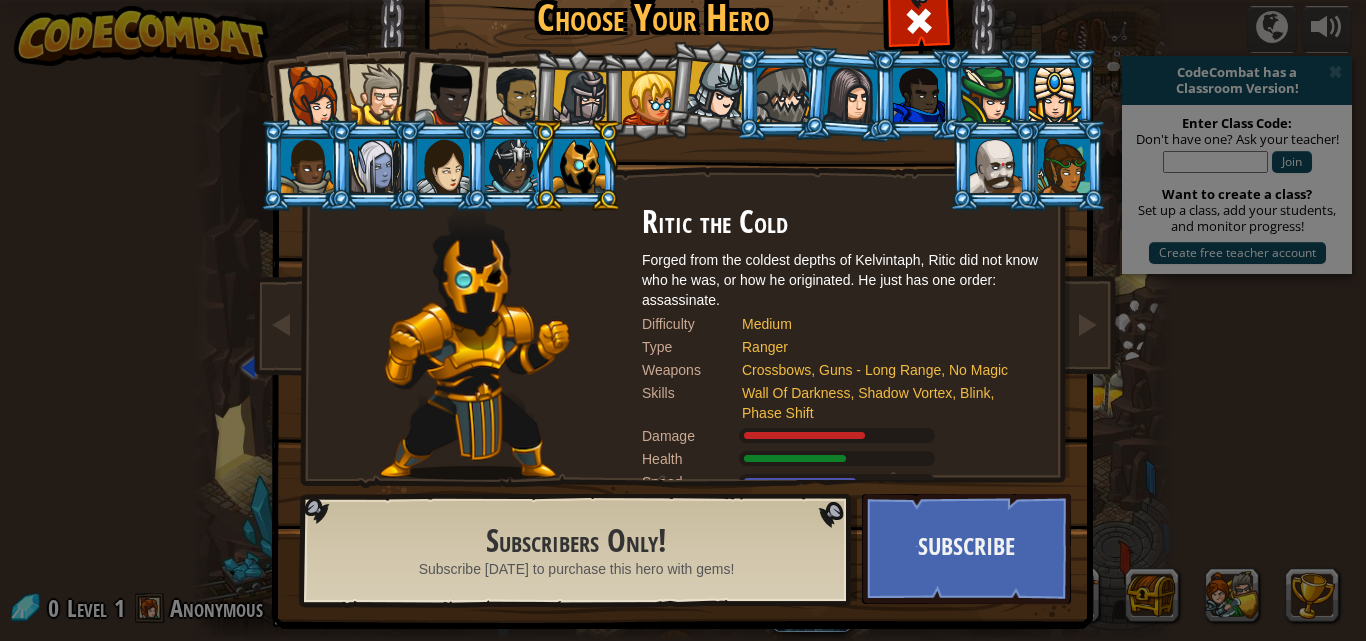 click at bounding box center (716, 90) 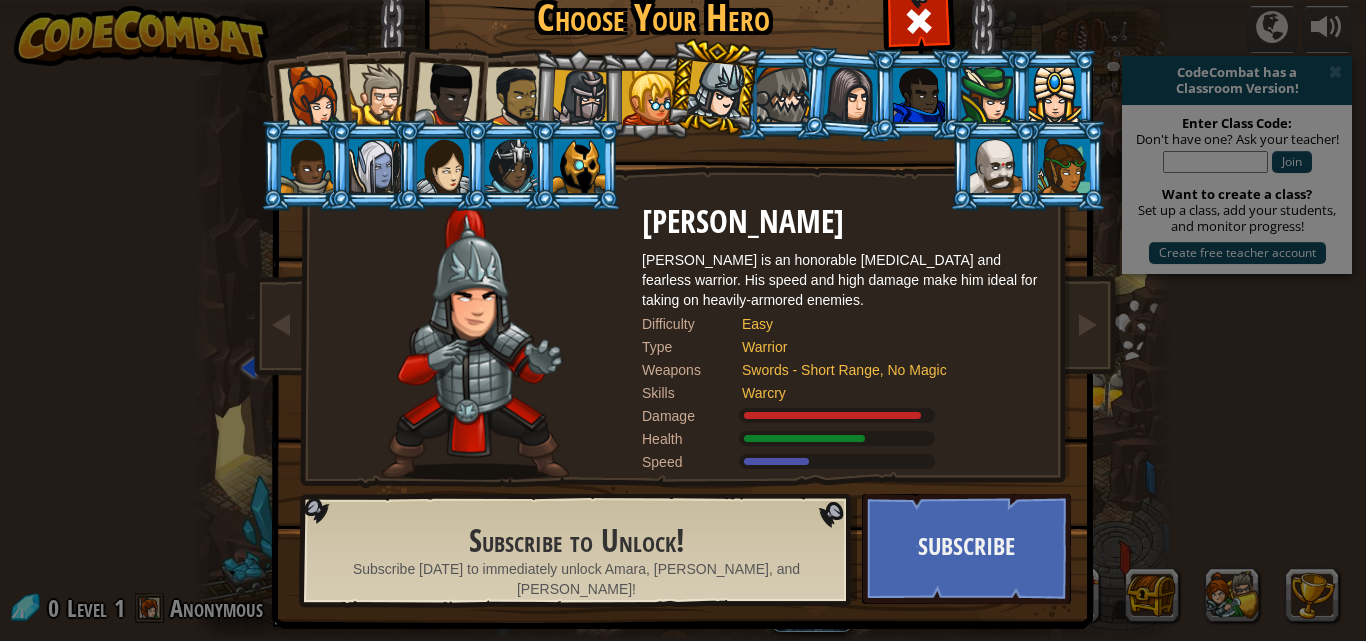 click at bounding box center [516, 97] 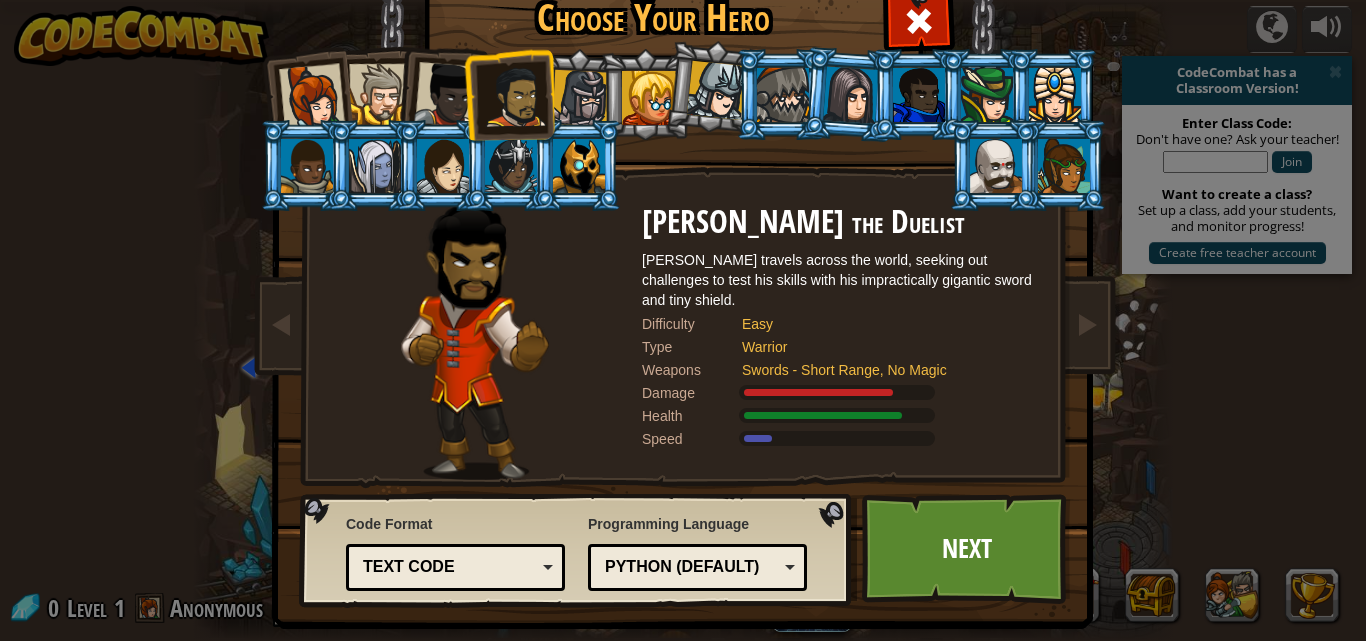 click at bounding box center [441, 91] 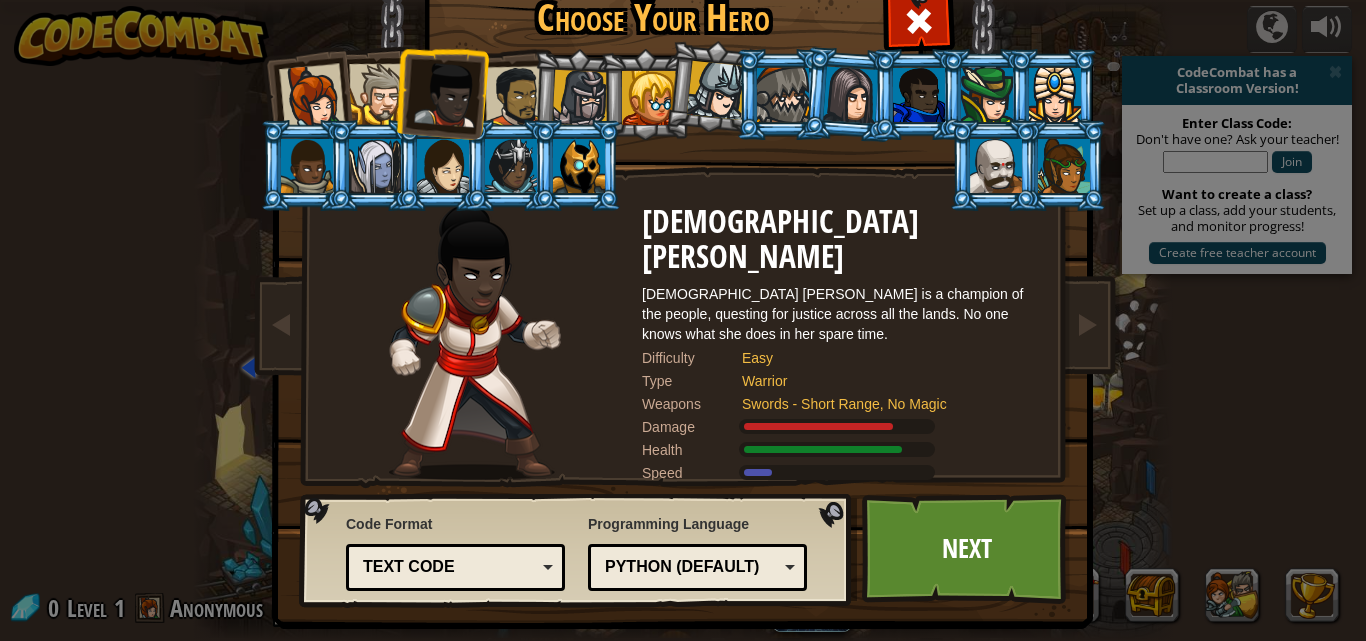 click at bounding box center [379, 94] 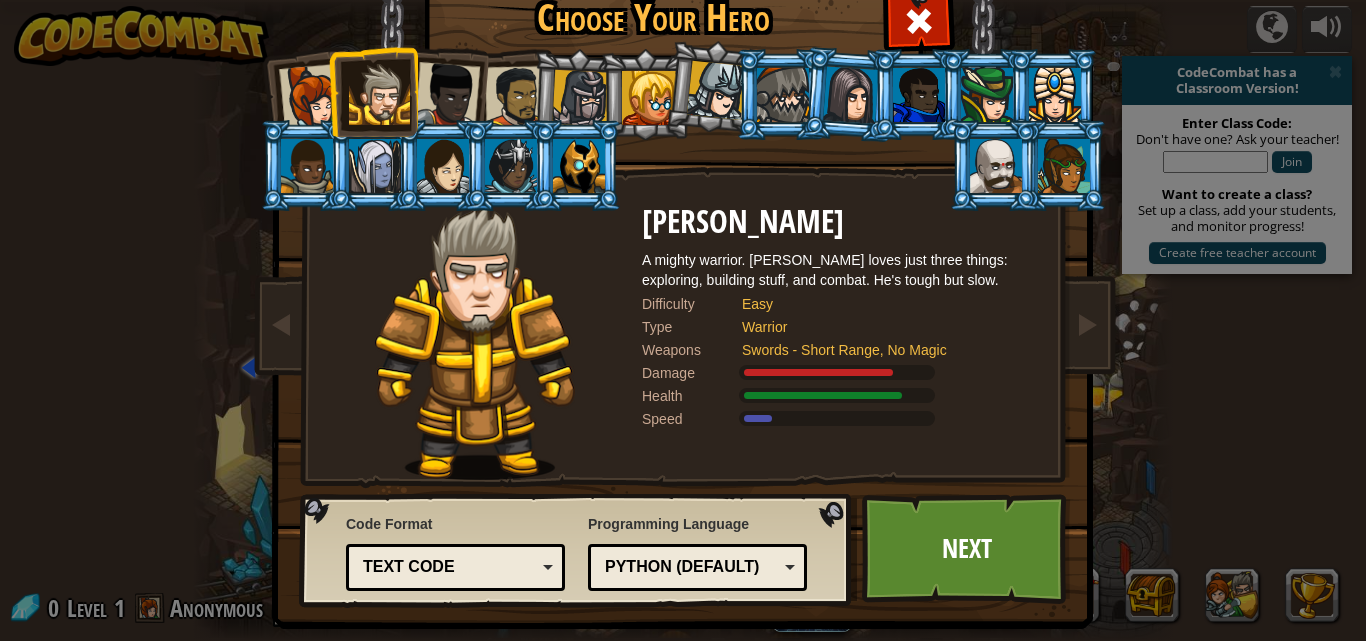 click at bounding box center (312, 97) 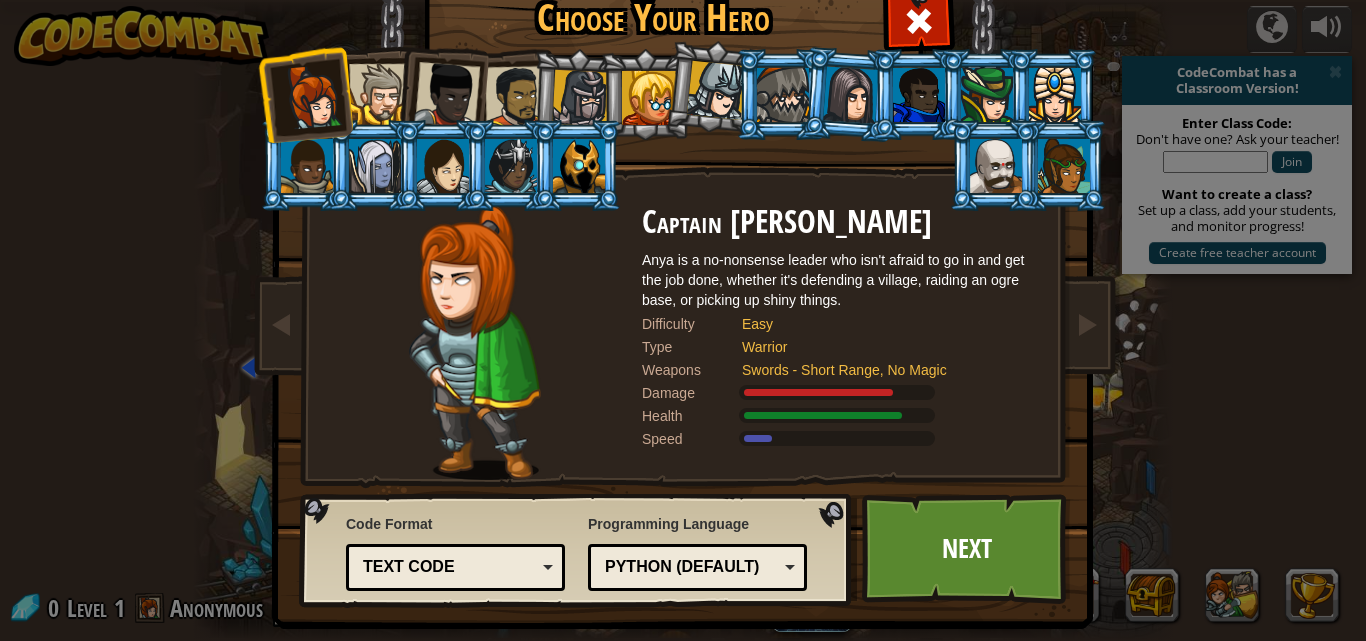 click at bounding box center (379, 94) 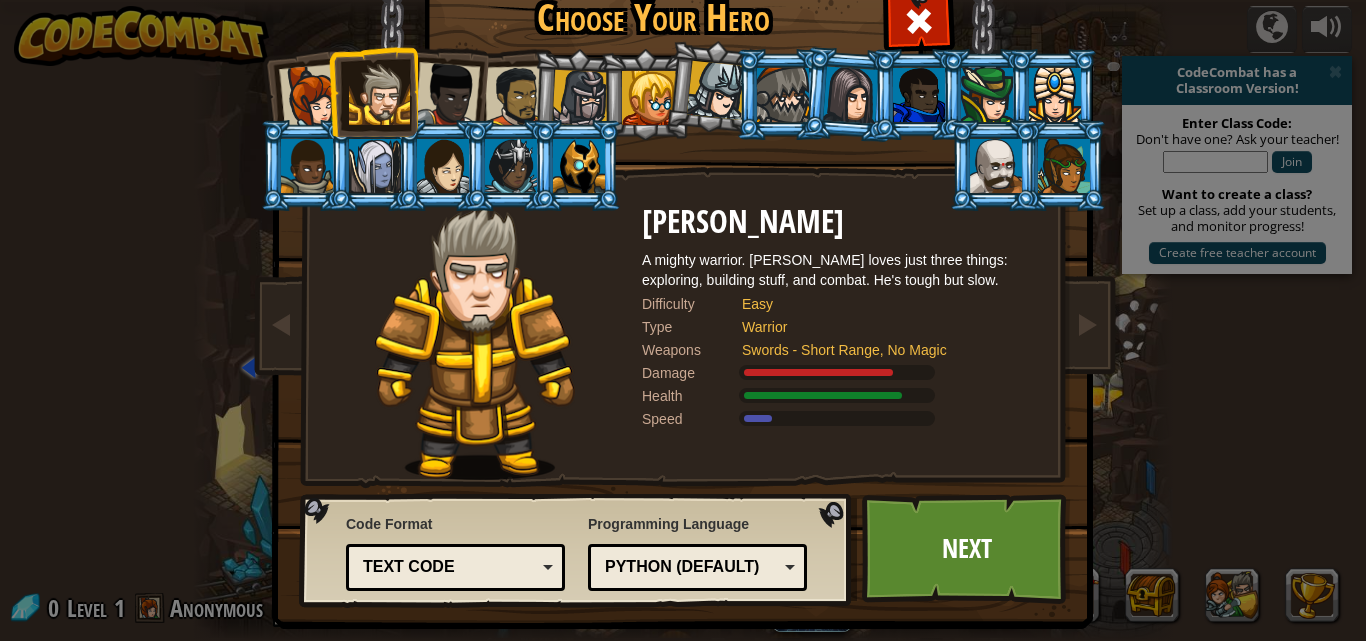 click at bounding box center [580, 98] 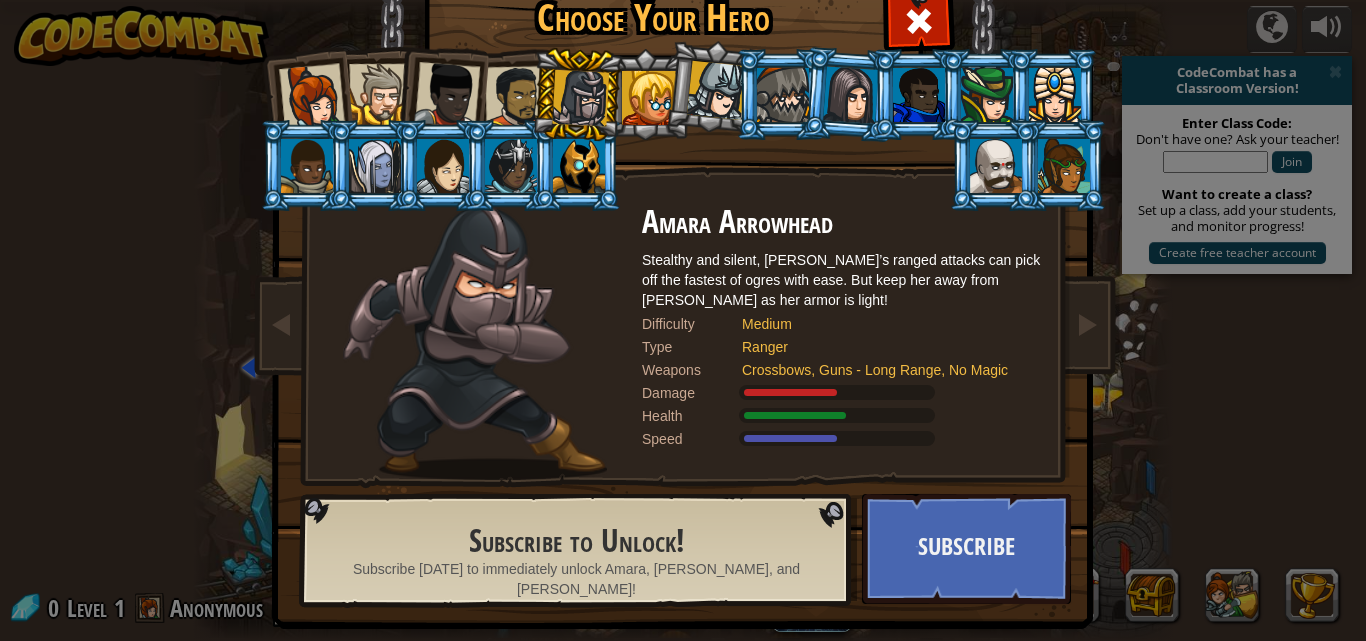 click at bounding box center (516, 97) 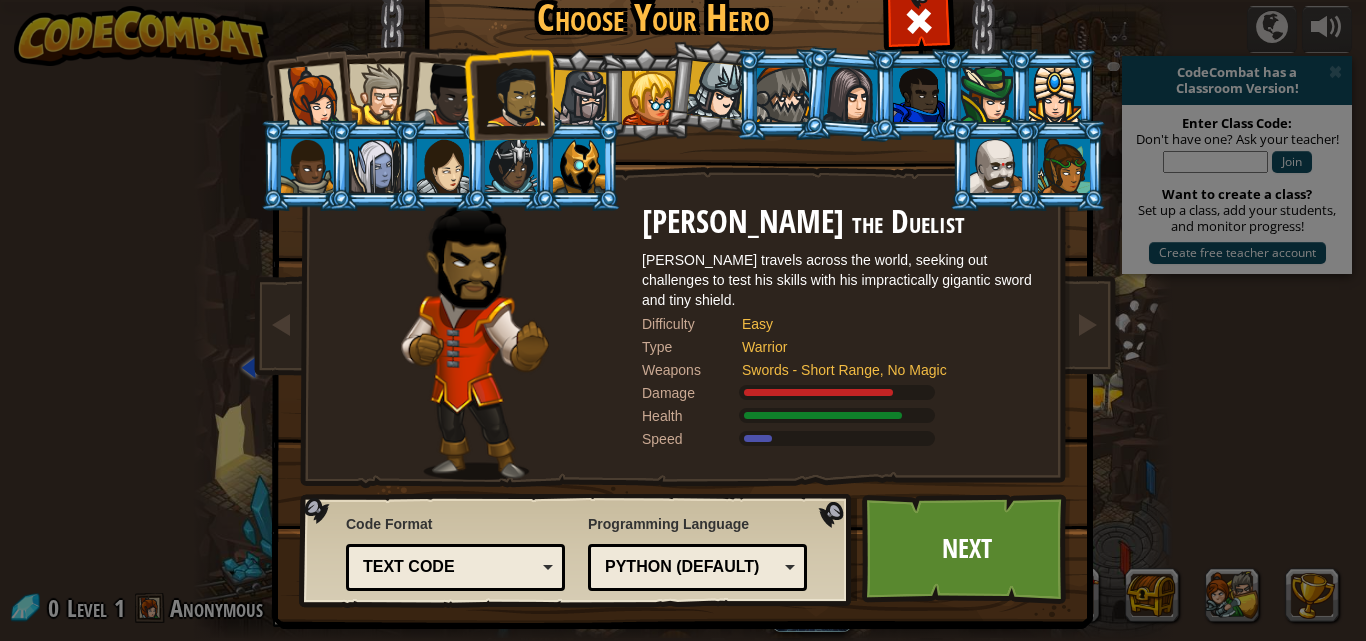 click at bounding box center [994, 165] 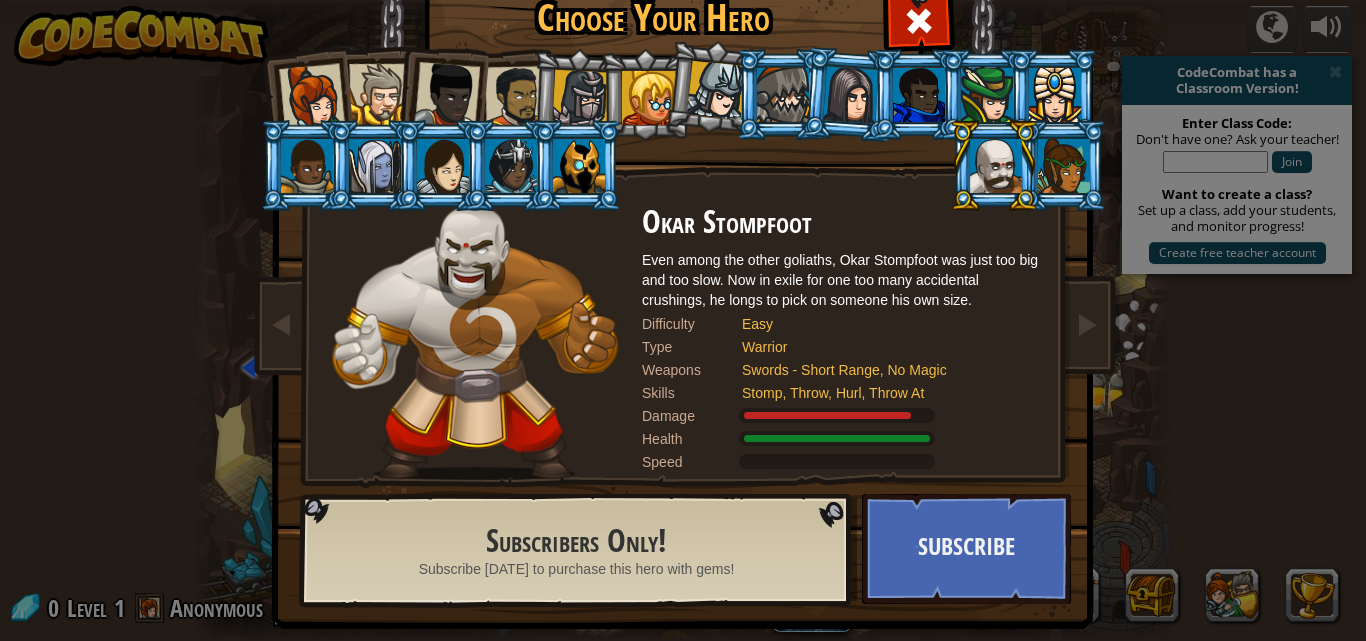 click at bounding box center (996, 166) 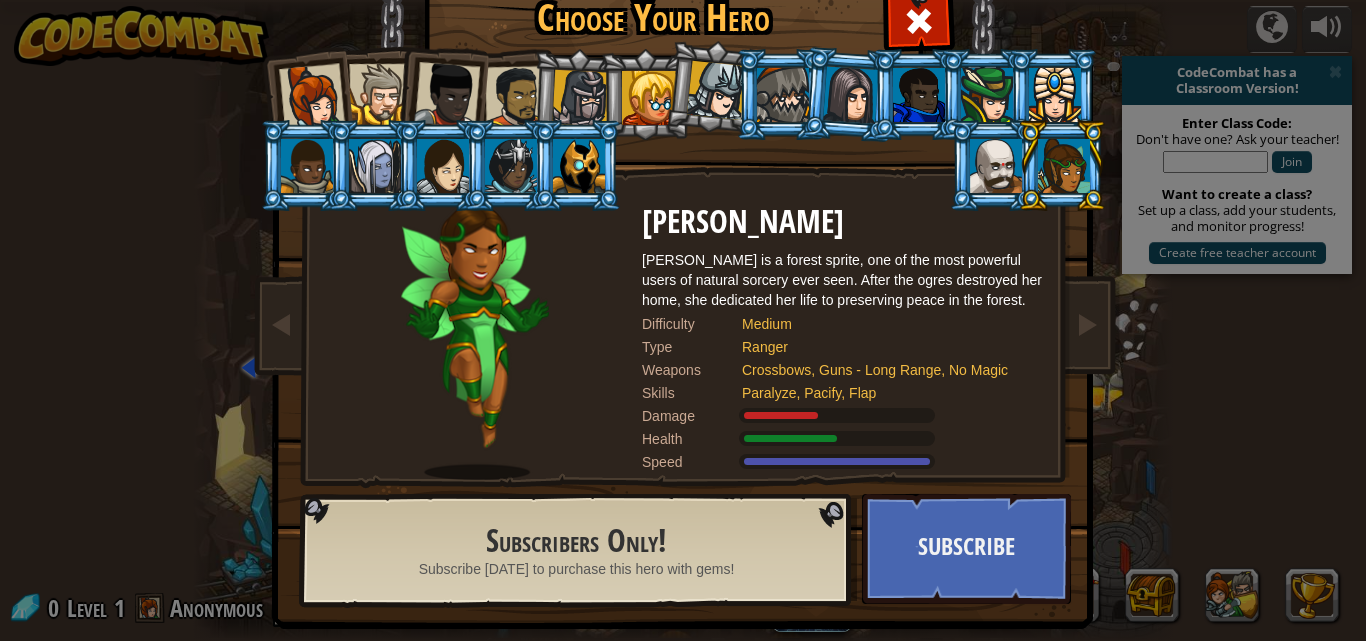 click at bounding box center (379, 94) 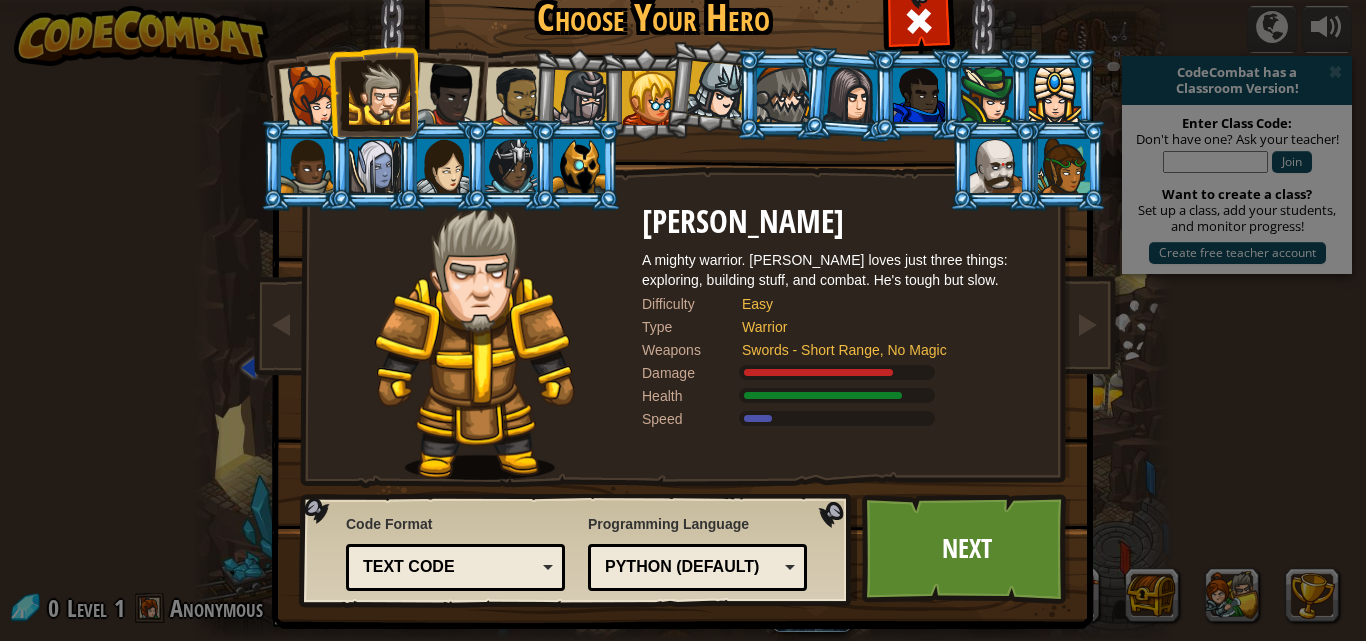 click at bounding box center [516, 97] 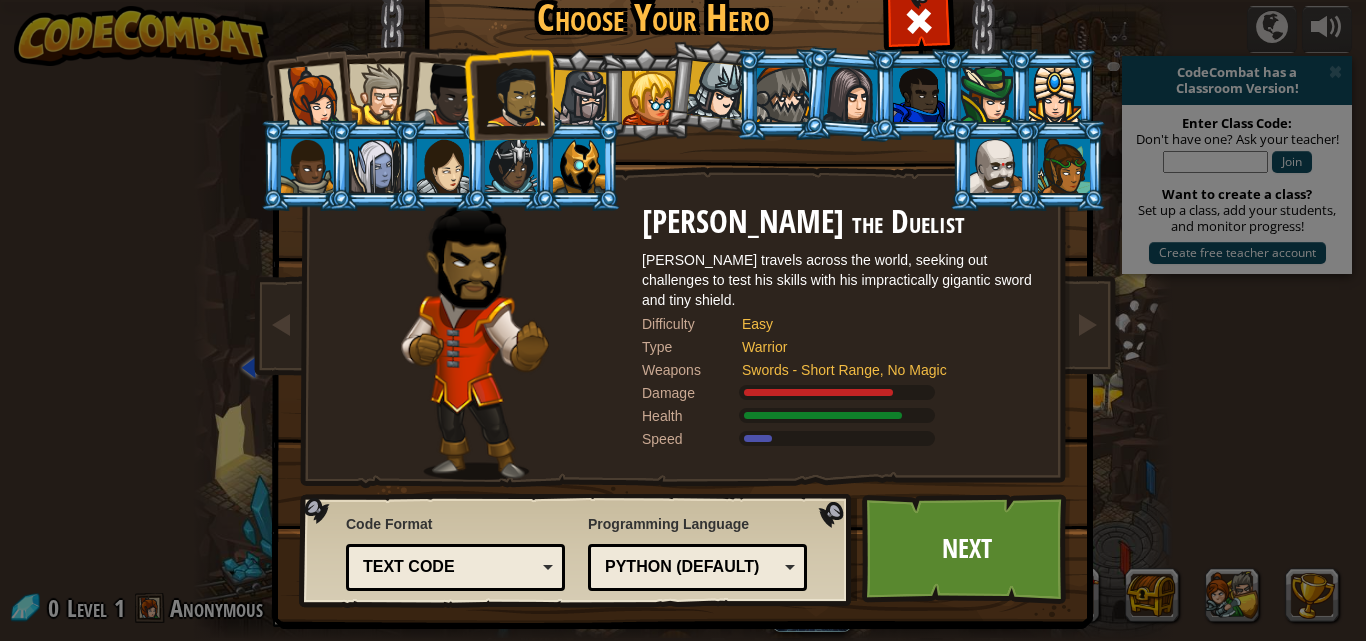 click at bounding box center [579, 166] 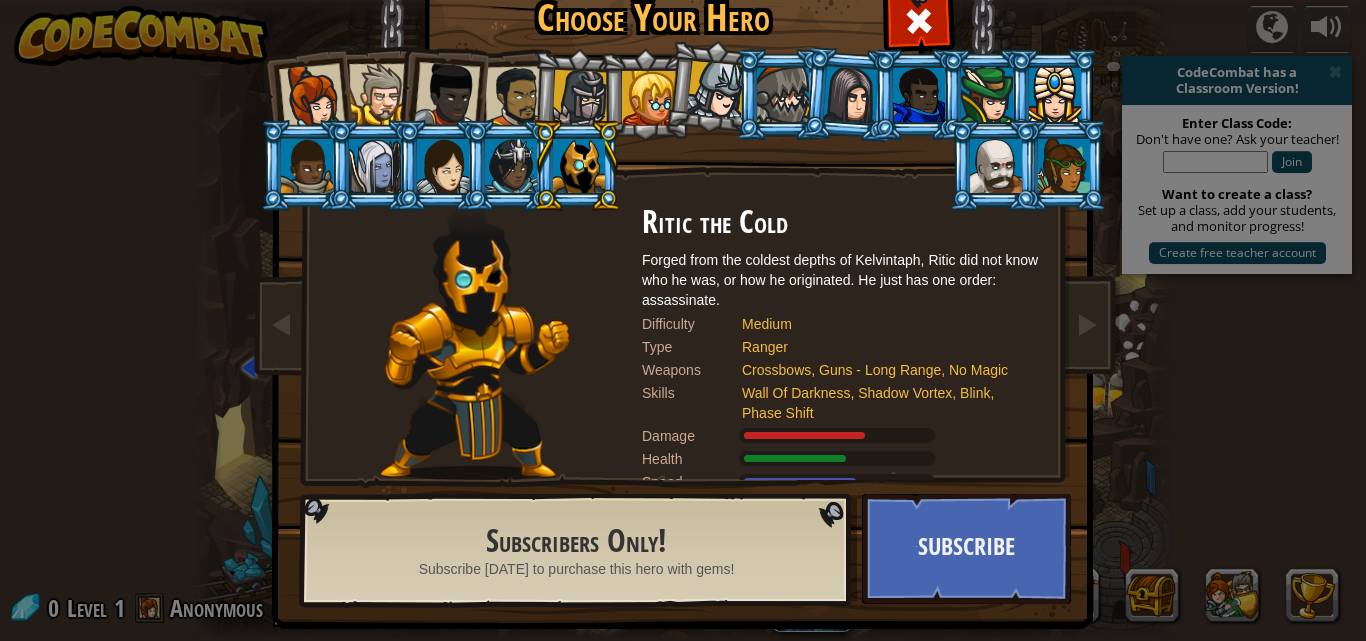 click at bounding box center [516, 97] 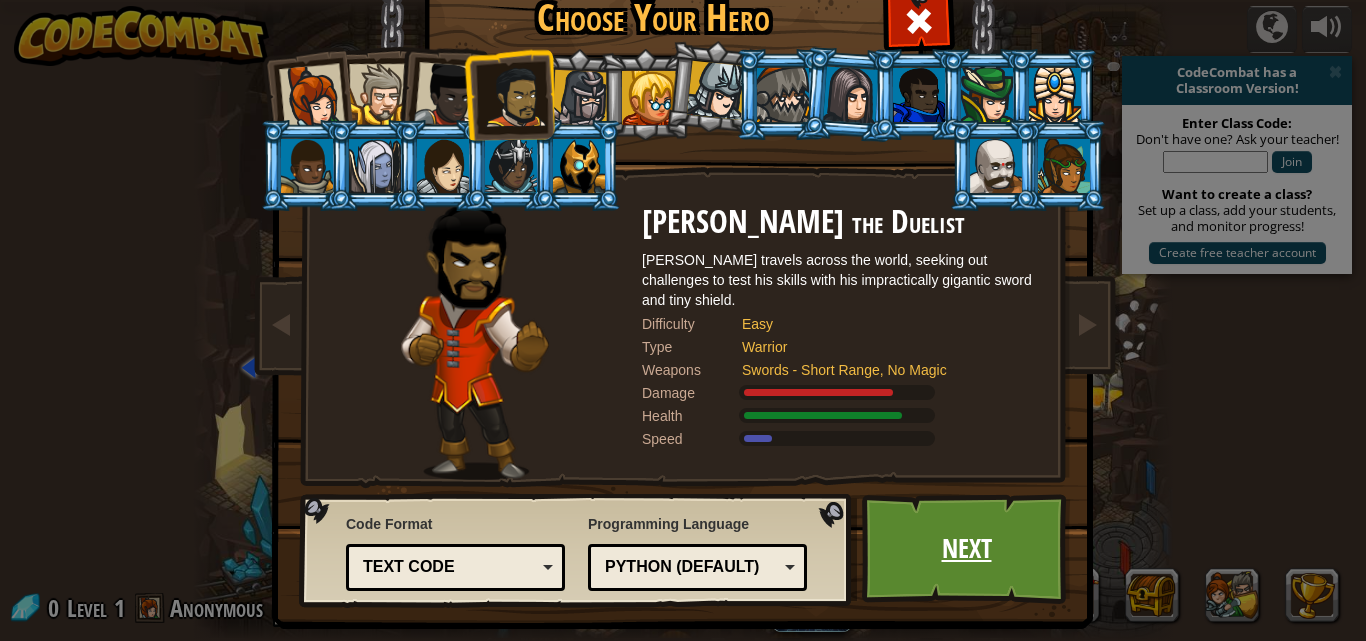 click on "Next" at bounding box center [966, 549] 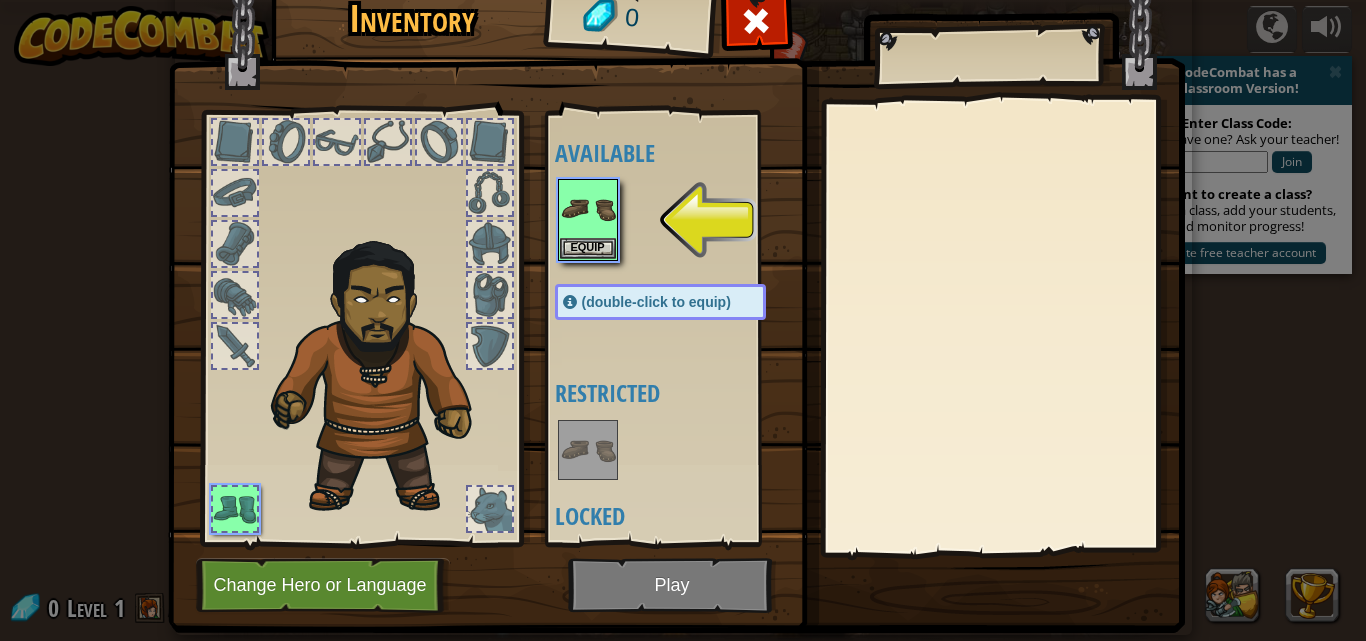 click at bounding box center (676, 270) 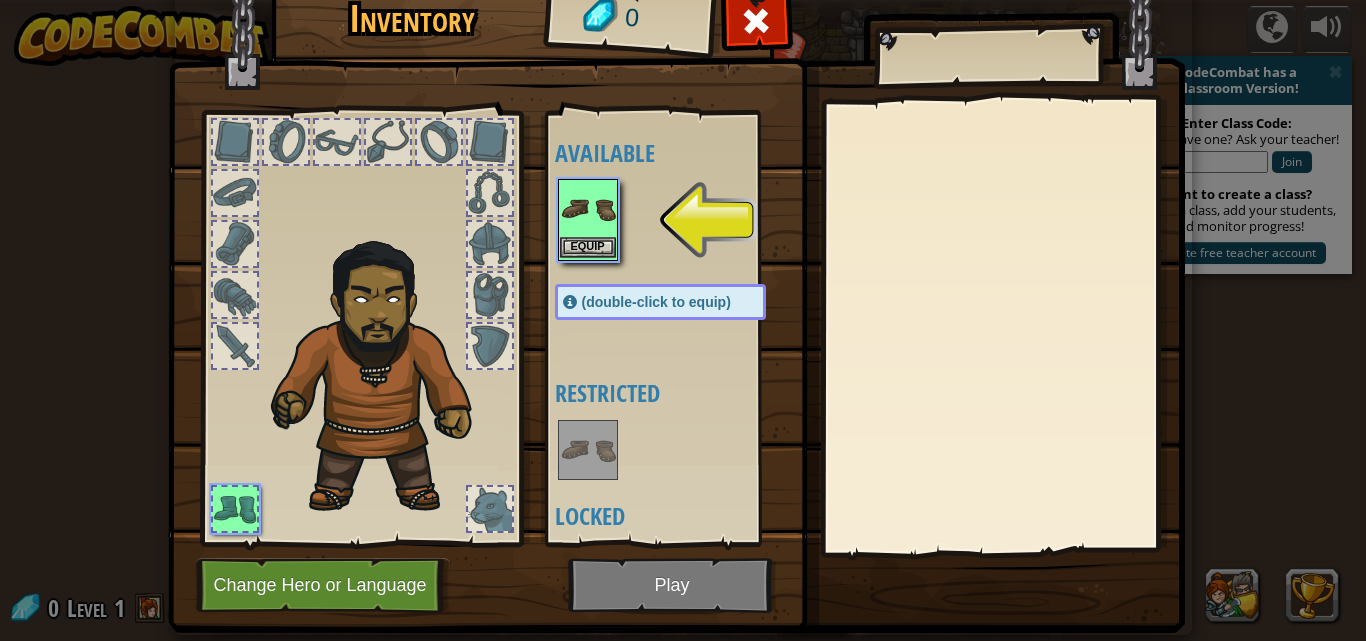 click at bounding box center (588, 209) 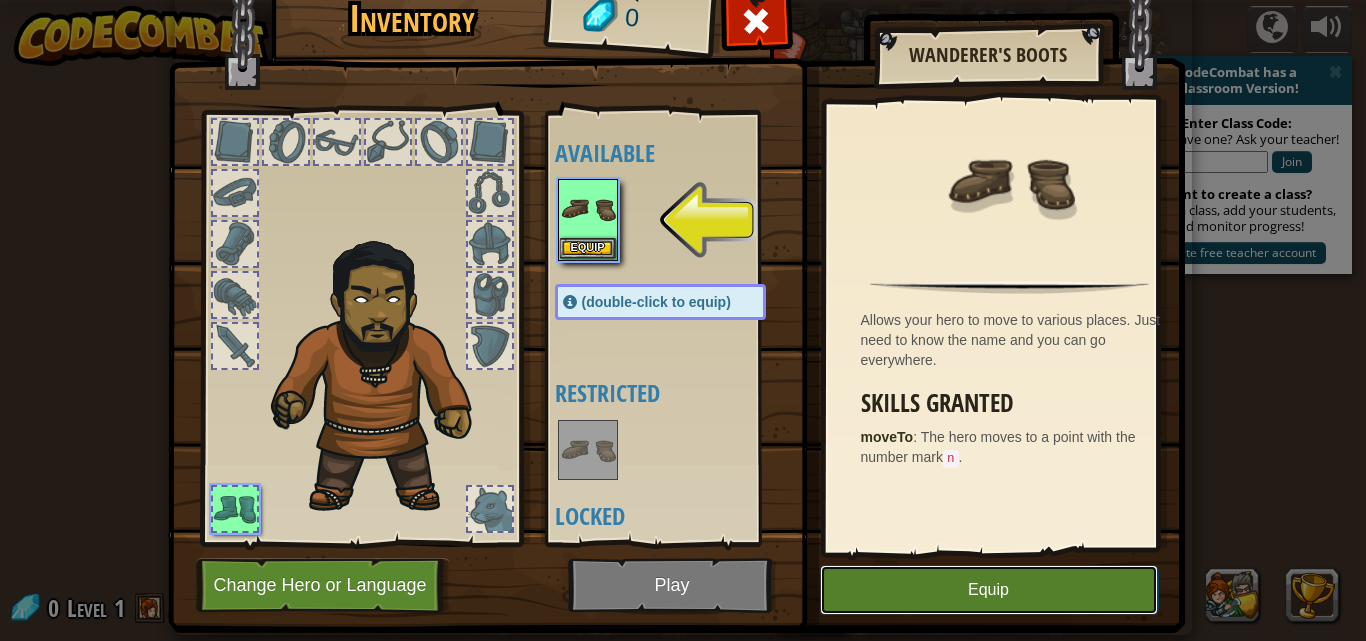 click on "Equip" at bounding box center (989, 590) 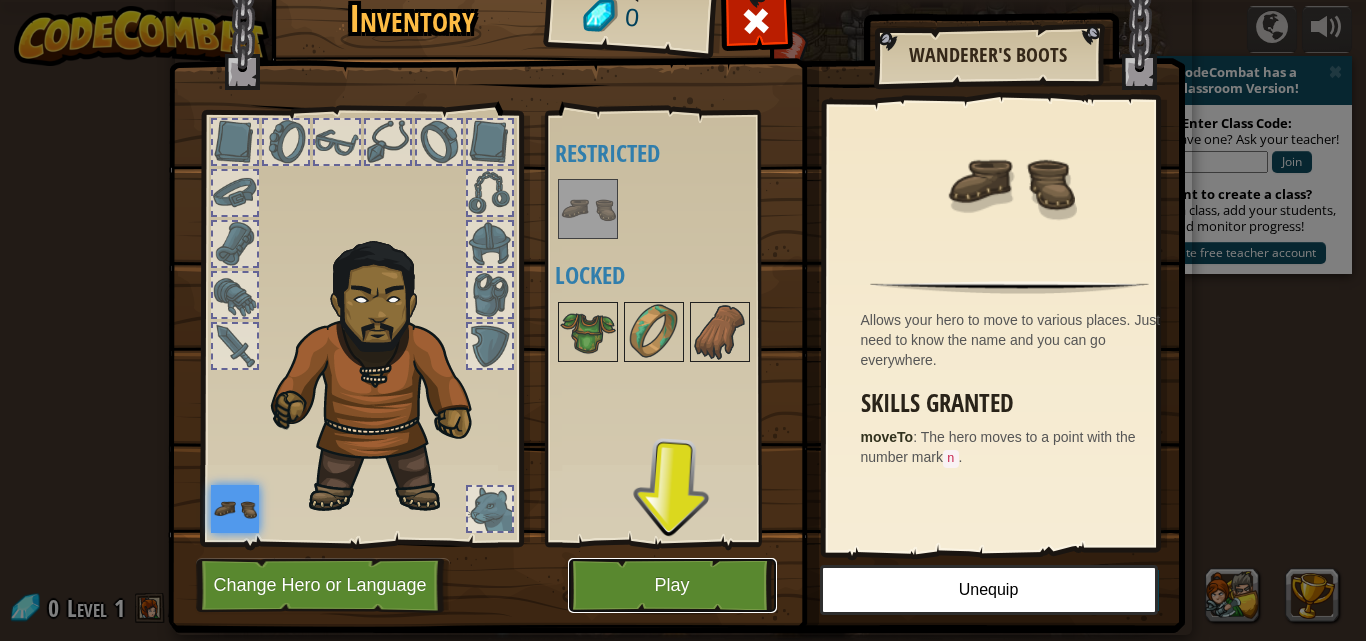 click on "Play" at bounding box center (672, 585) 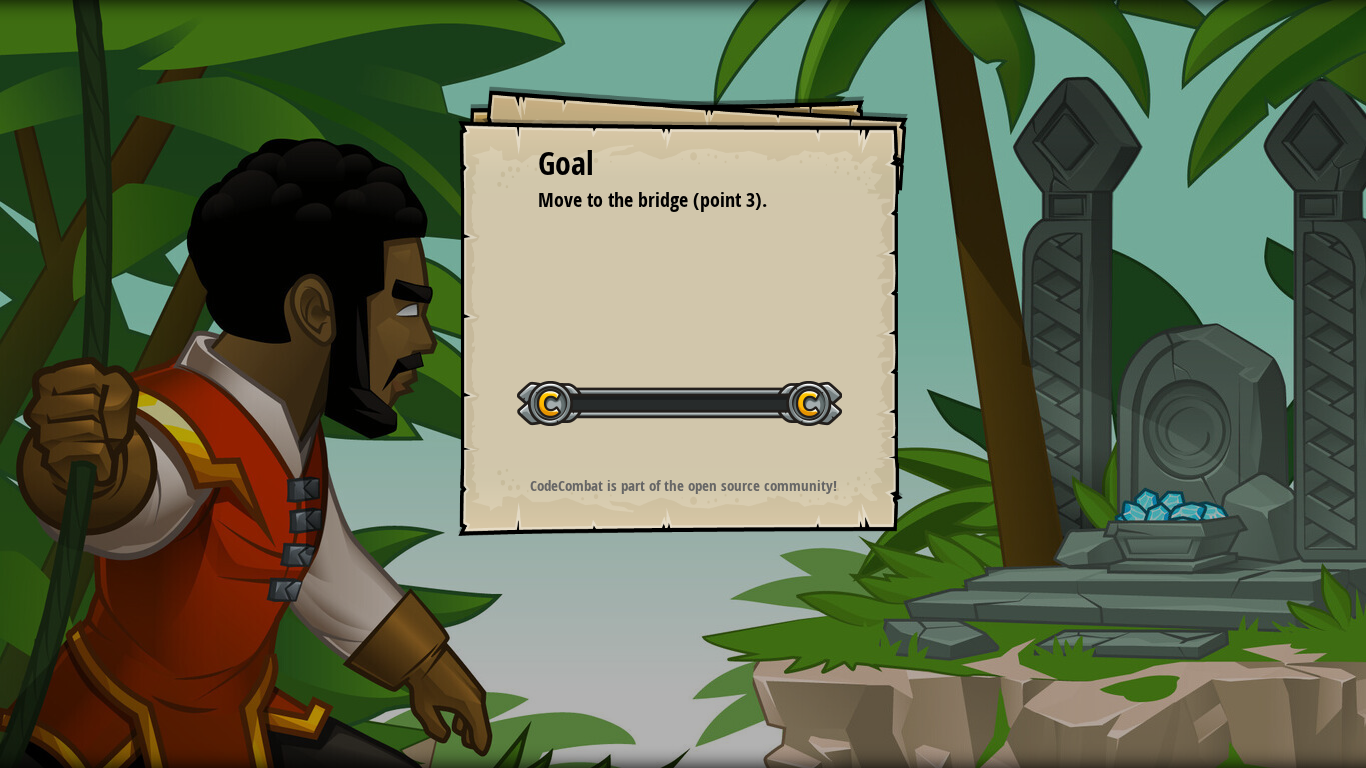 drag, startPoint x: 716, startPoint y: 583, endPoint x: 711, endPoint y: 663, distance: 80.1561 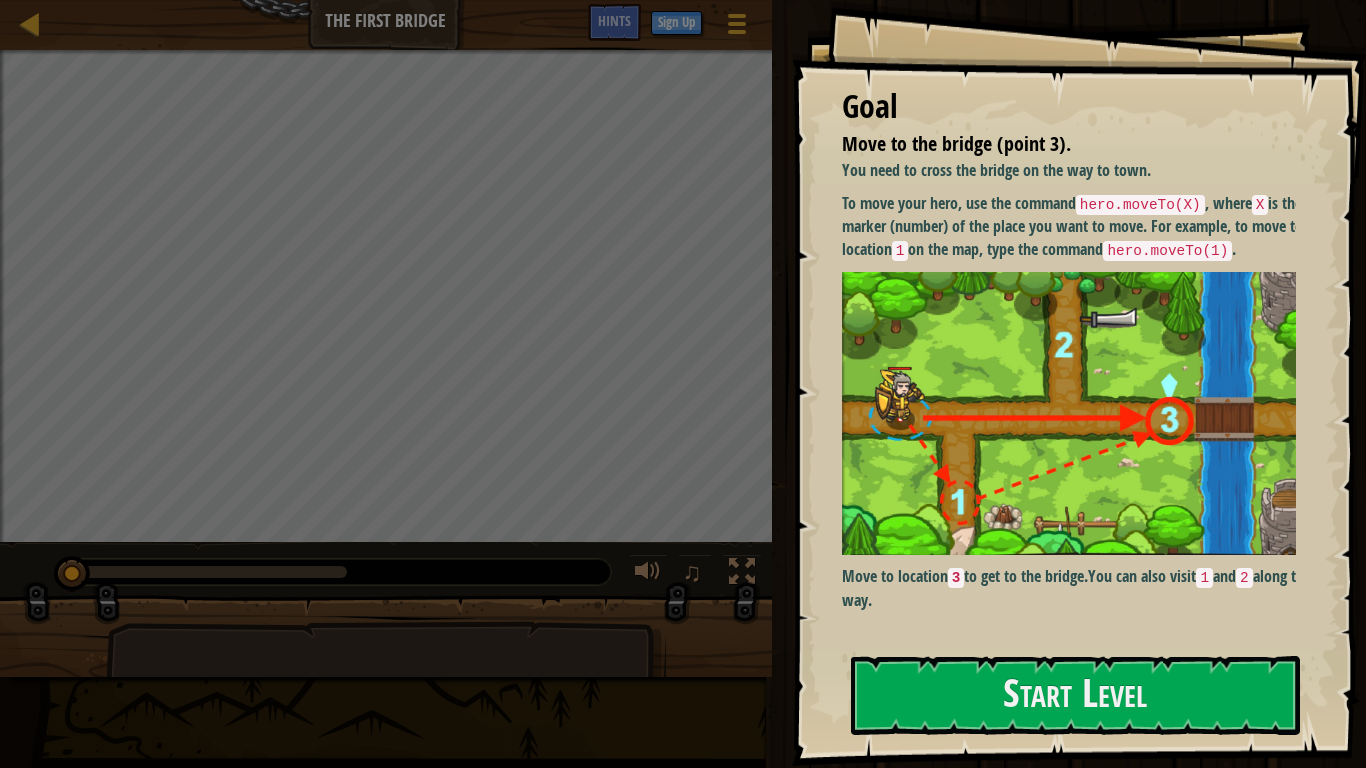 click on "Goal Move to the bridge (point 3). You need to cross the bridge on the way to town.
To move your hero, use the command  hero.moveTo(X) , where  X  is the marker (number) of the place you want to move.
For example, to move to location  1  on the map, type the command  hero.moveTo(1) .
Move to location  3  to get to the bridge.  You can also visit  1  and  2  along the way.
Start Level Error loading from server. Try refreshing the page. You'll need a subscription to play this level. Subscribe You'll need to join a course to play this level. Back to my courses Ask your teacher to assign a license to you so you can continue to play CodeCombat! Back to my courses This level is locked. Back to my courses" at bounding box center (1079, 383) 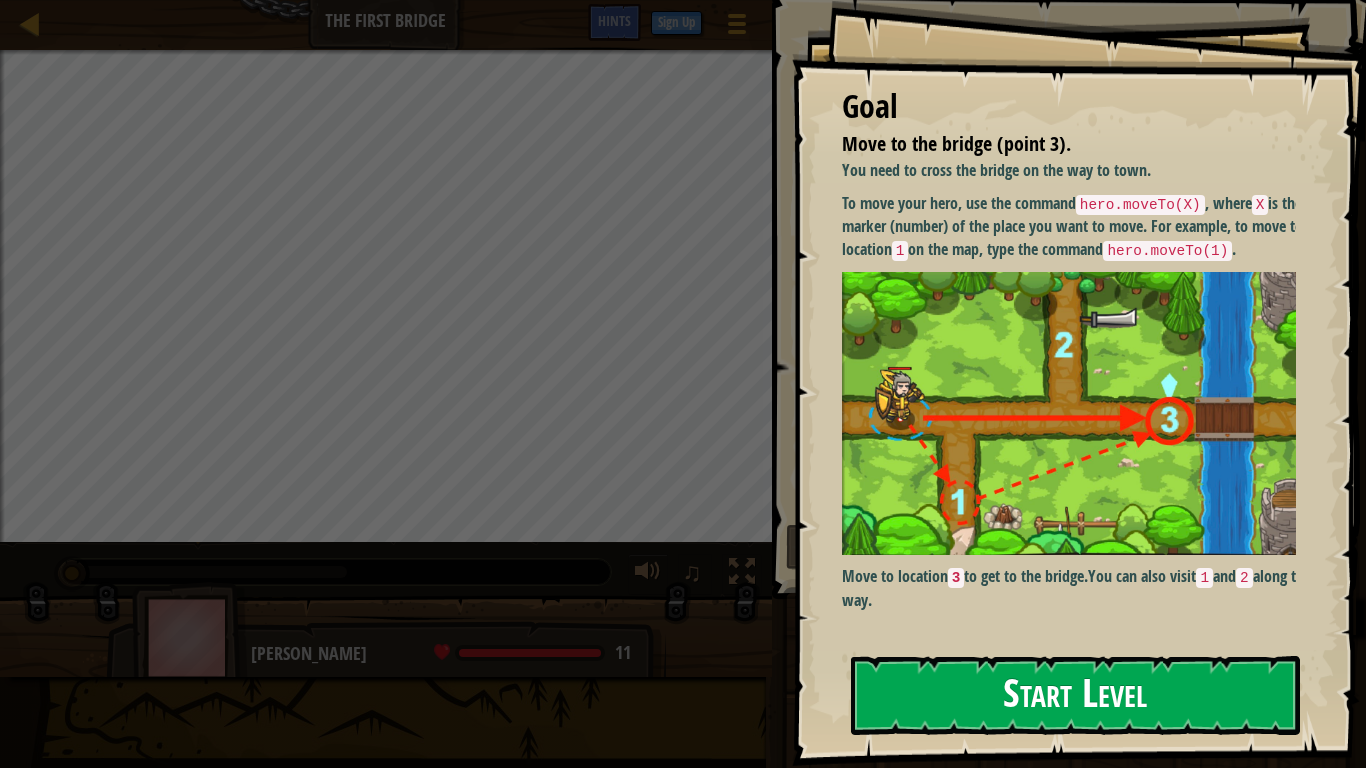 click on "Start Level" at bounding box center [1075, 695] 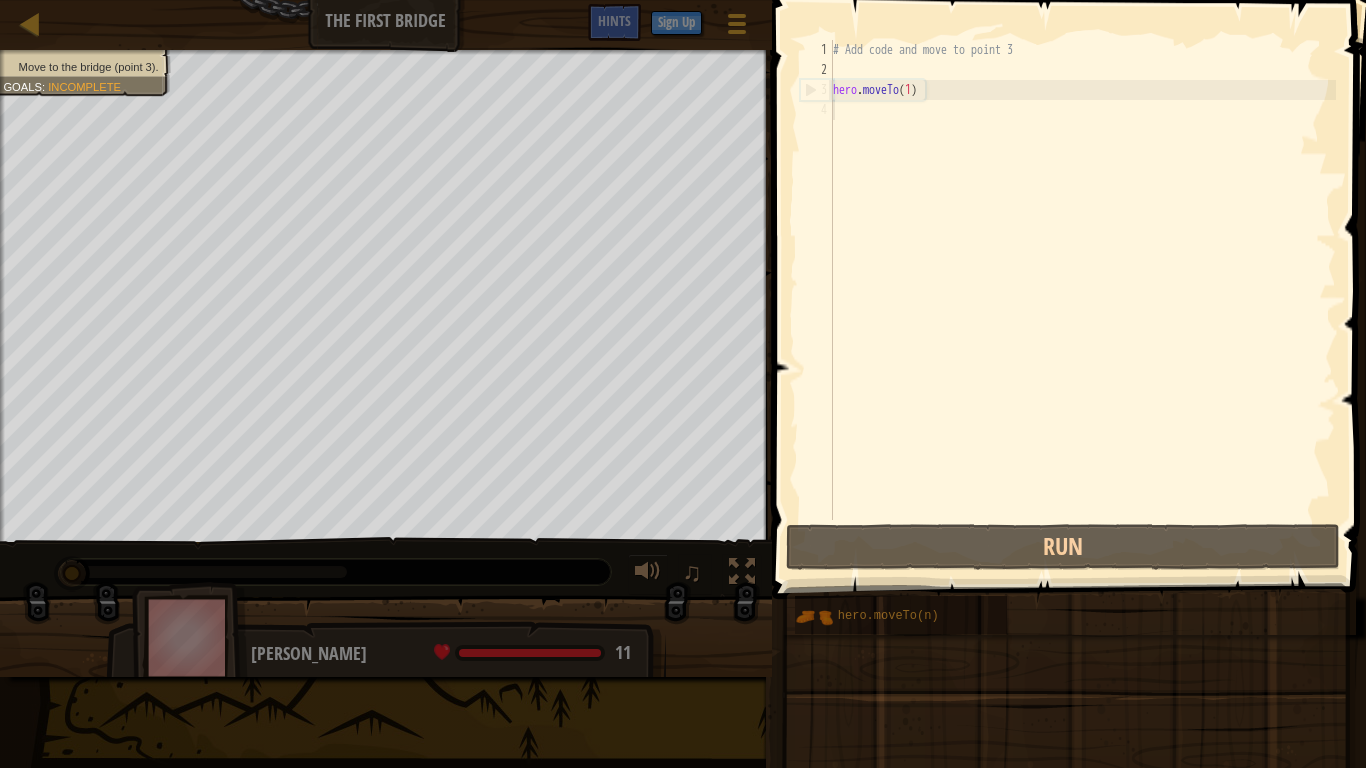 click on "Start Level" at bounding box center (1649, 695) 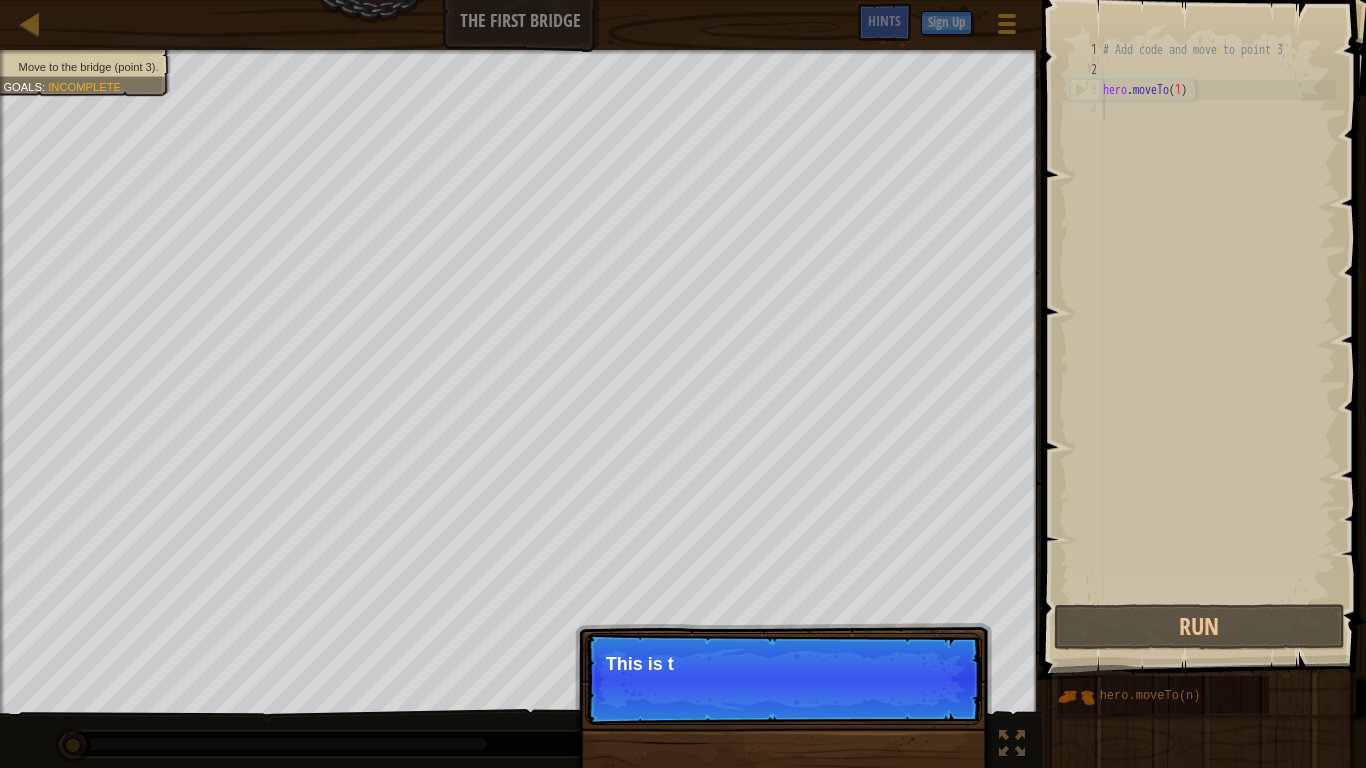 scroll, scrollTop: 9, scrollLeft: 0, axis: vertical 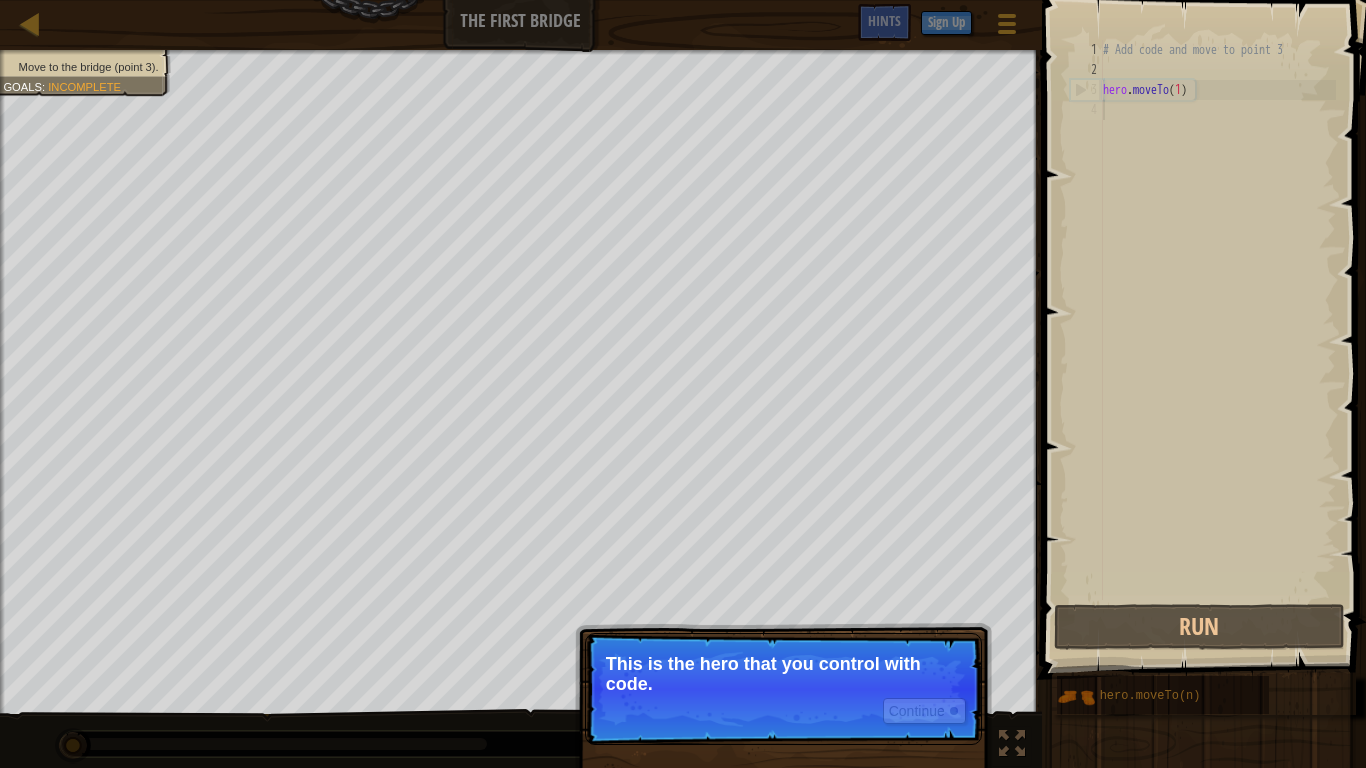 click on "Continue  This is the hero that you control with code." at bounding box center (783, 689) 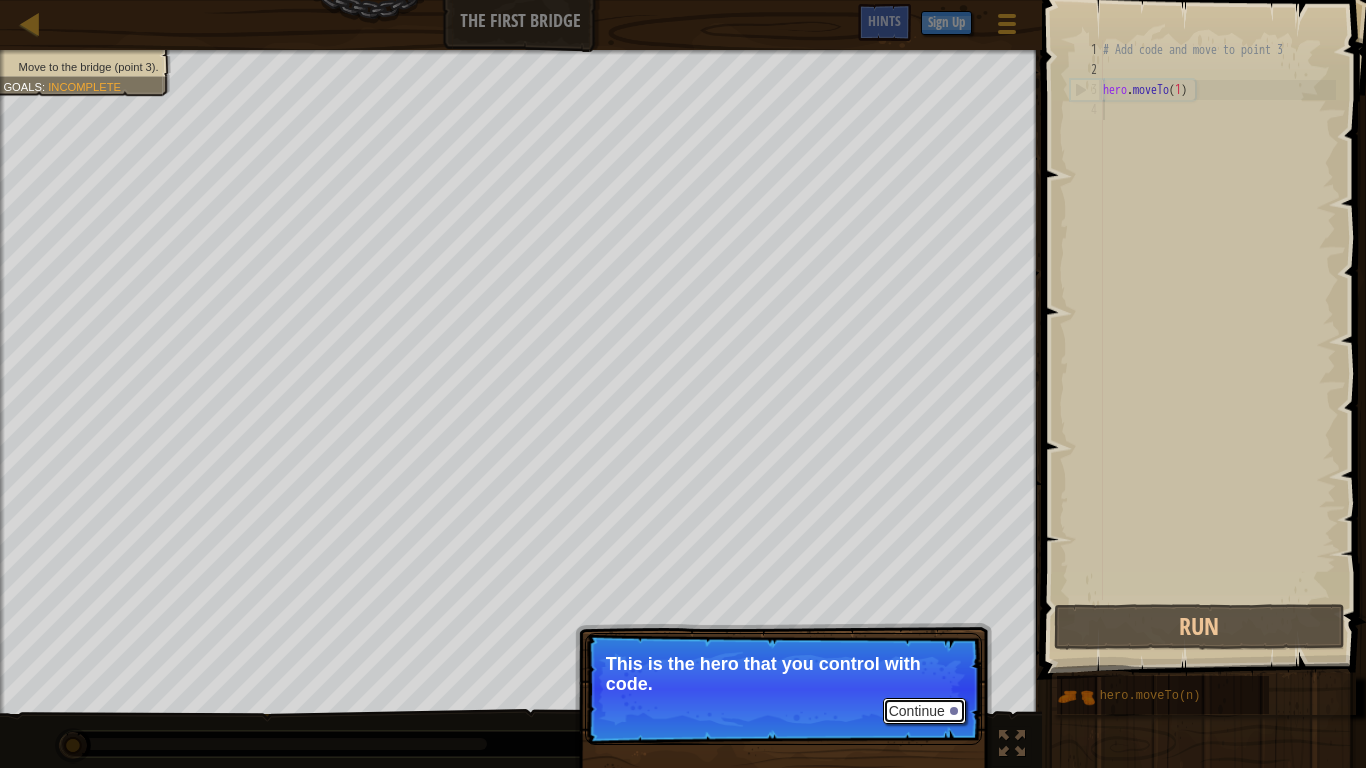 click on "Continue" at bounding box center [924, 711] 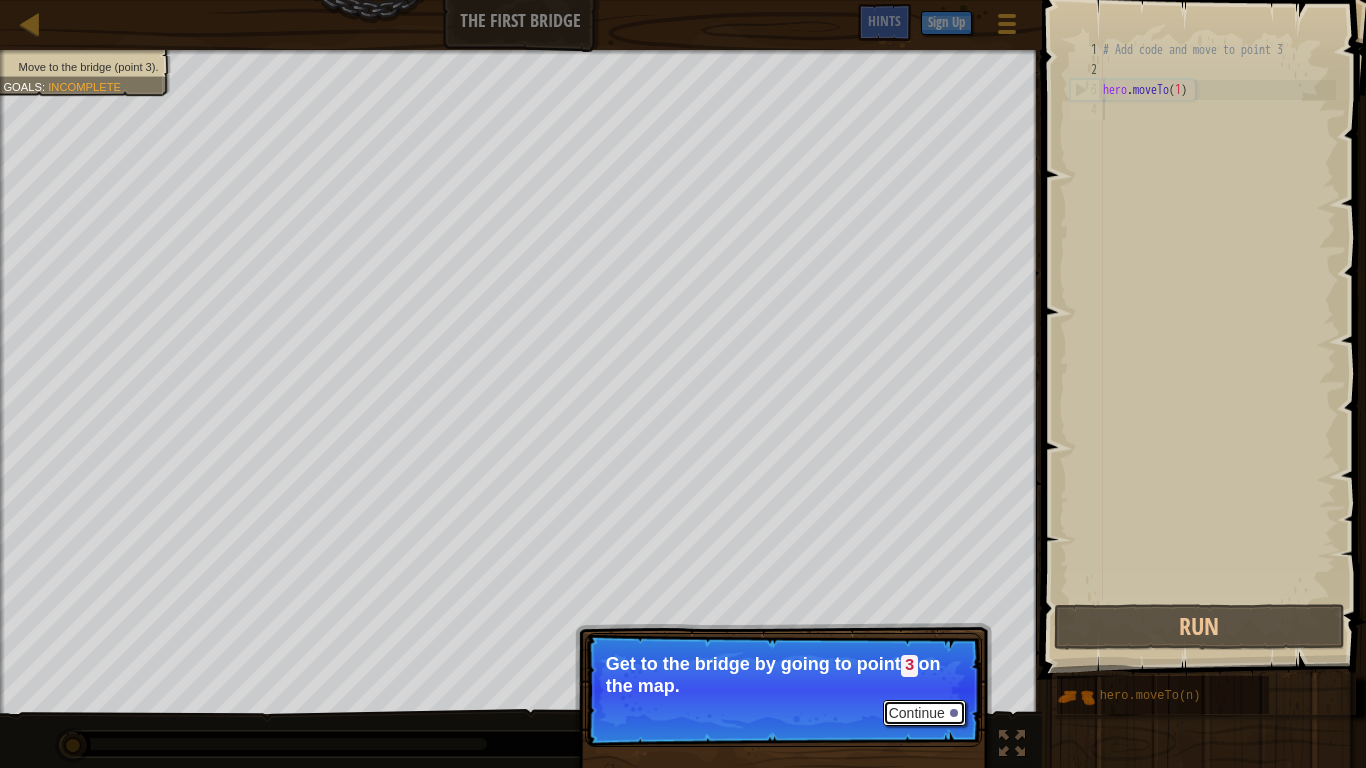click on "Continue" at bounding box center [924, 713] 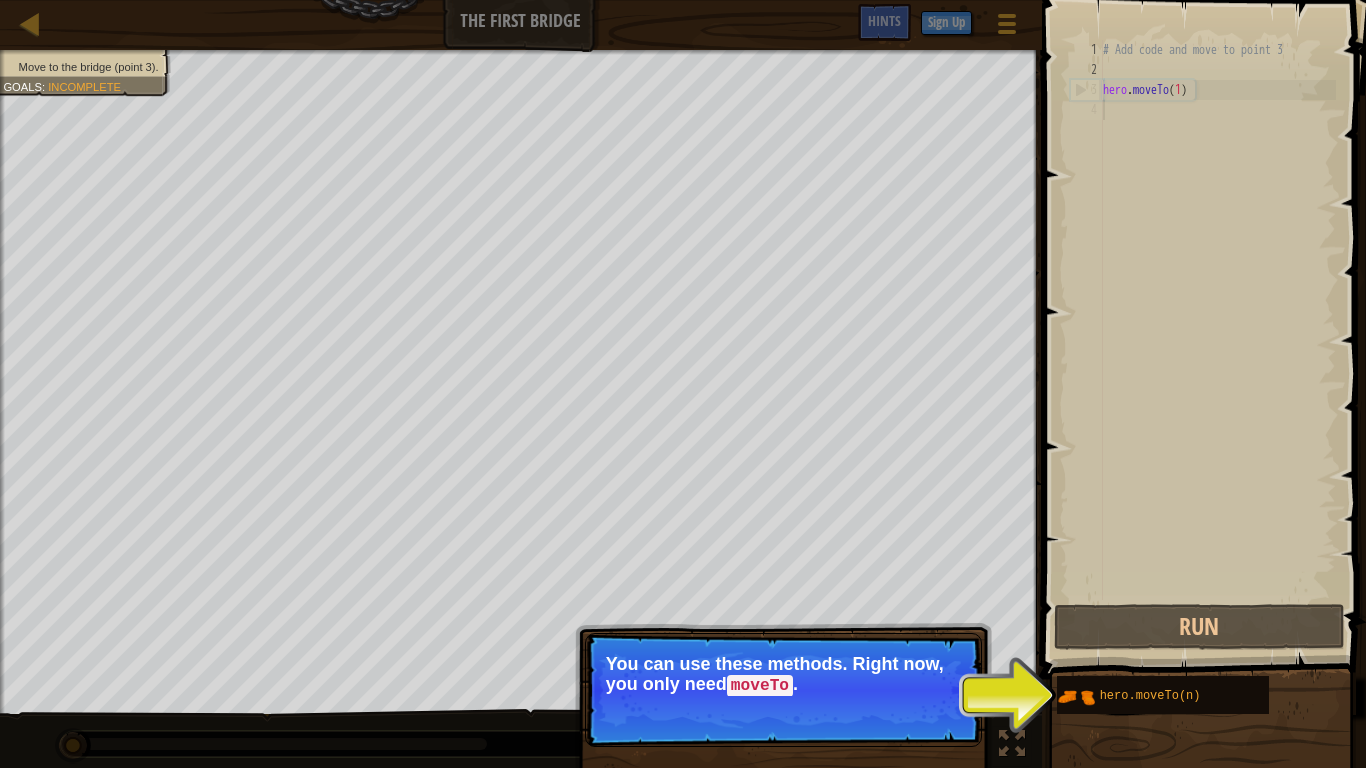 click on "Continue  You can use these methods. Right now, you only need  moveTo ." at bounding box center (783, 781) 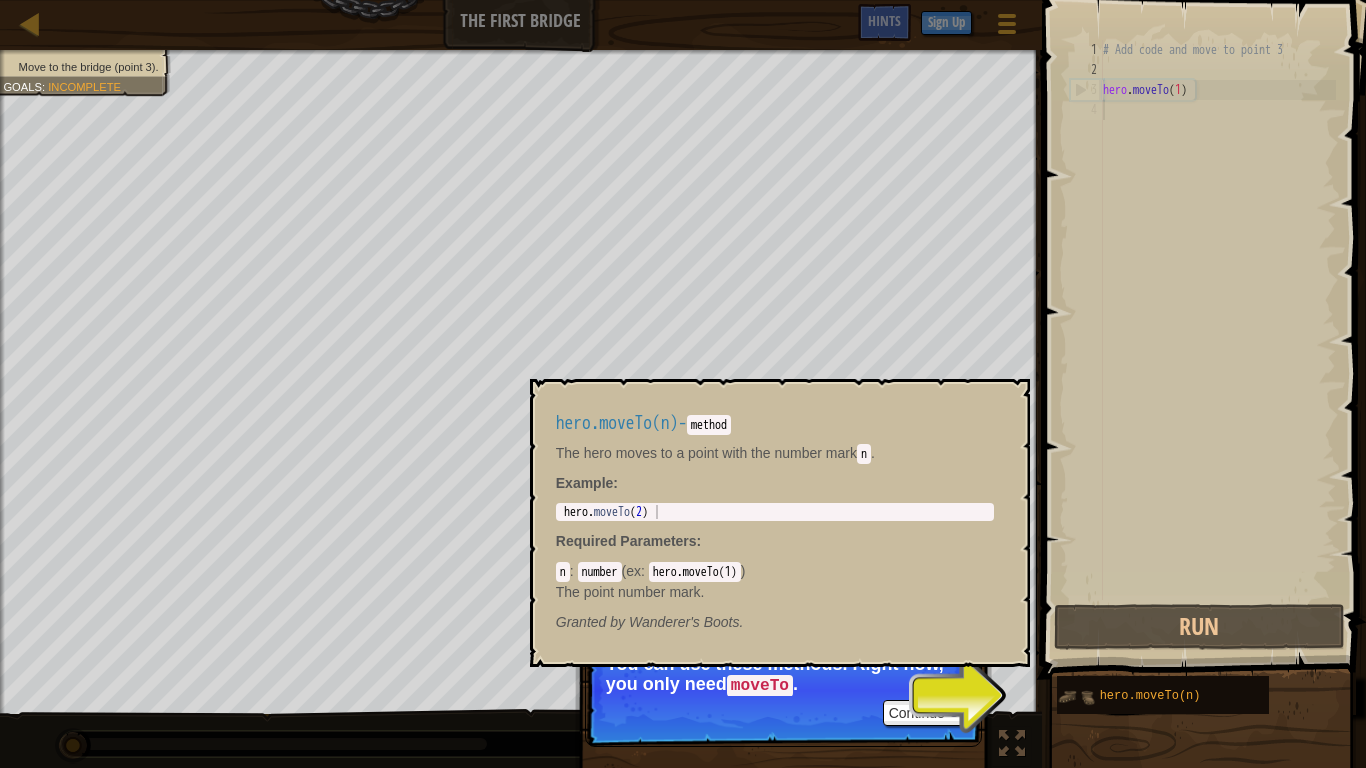 click at bounding box center [1076, 697] 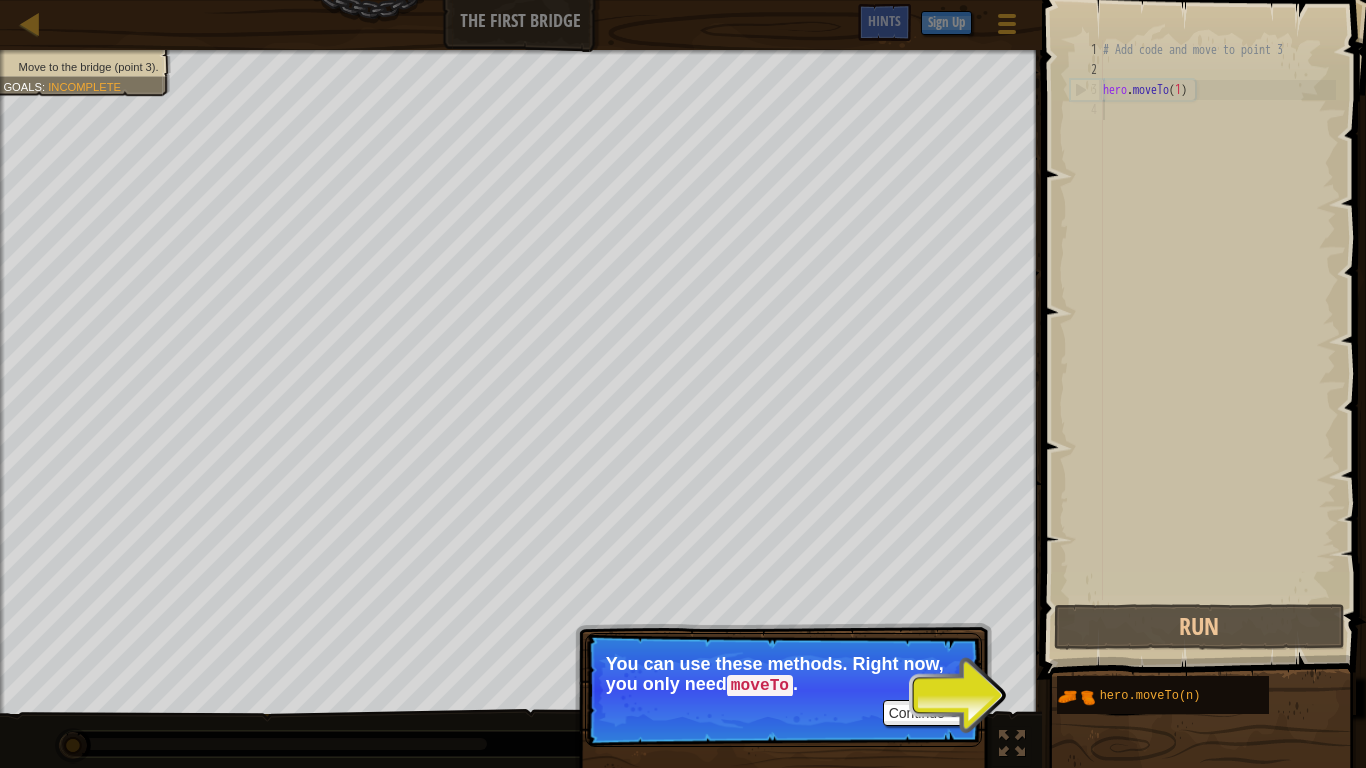 click on "Move to the bridge (point 3). Goals : Incomplete ♫ Alejandro 11 x: 5 y: 15 x: 10 y: 6 Continue  You can use these methods. Right now, you only need  moveTo ." at bounding box center [683, 409] 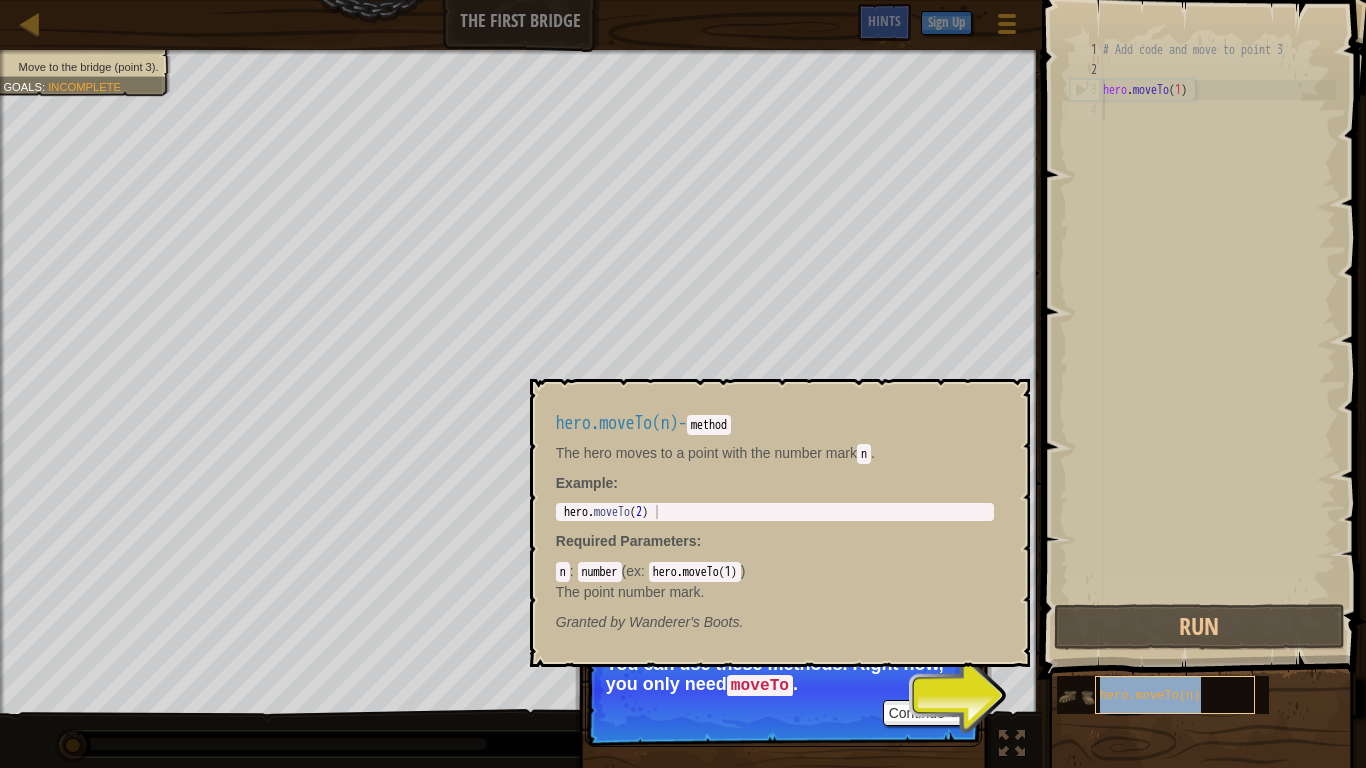 click on "hero.moveTo(n)" at bounding box center [1175, 695] 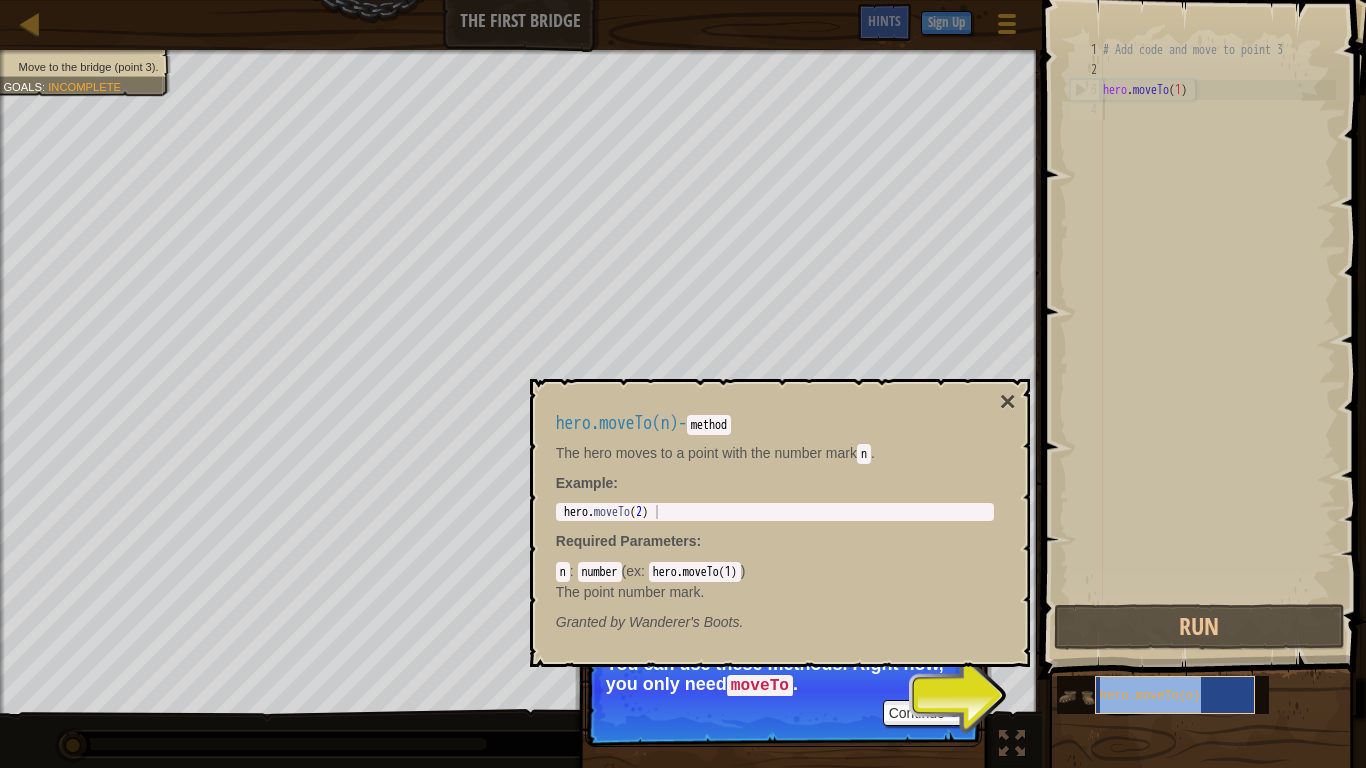 click on "hero.moveTo(n)" at bounding box center [1175, 695] 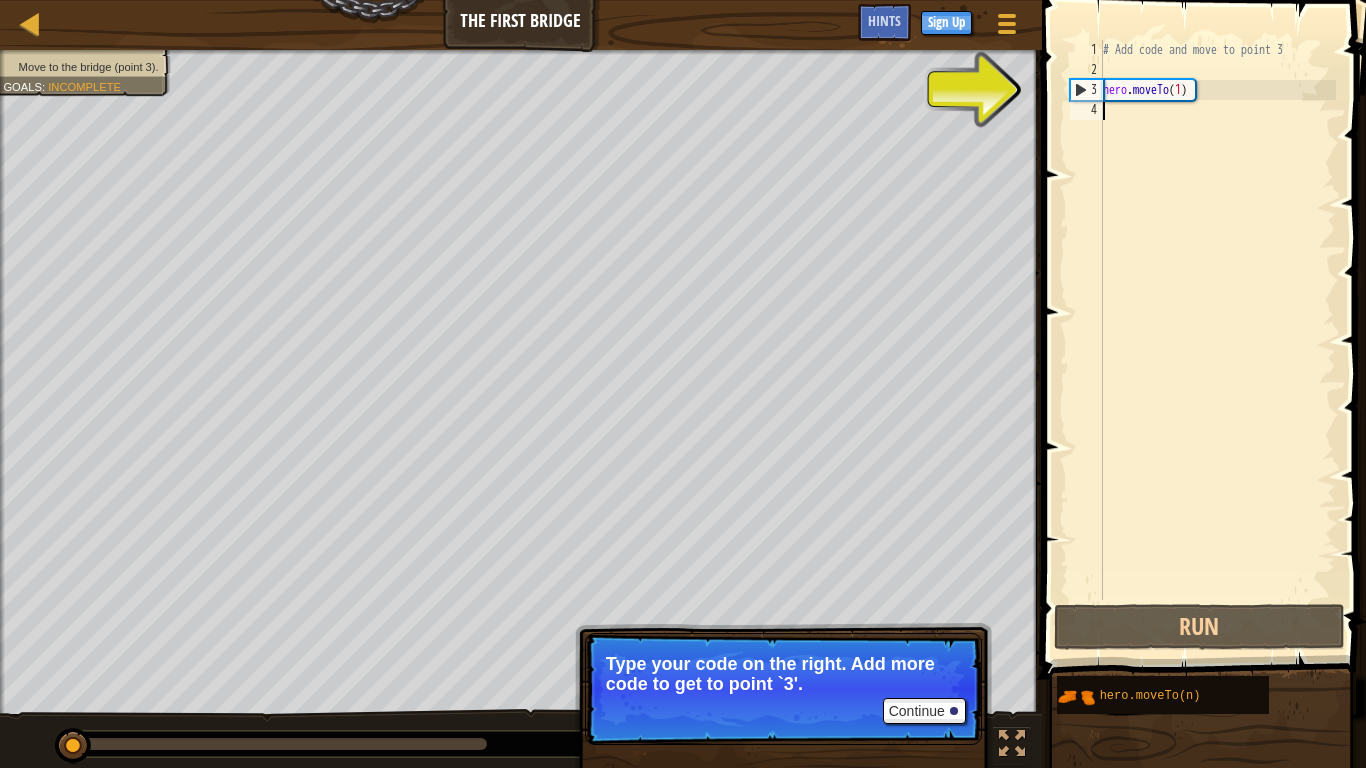 click on "# Add code and move to point 3 hero . moveTo ( 1 )" at bounding box center [1217, 340] 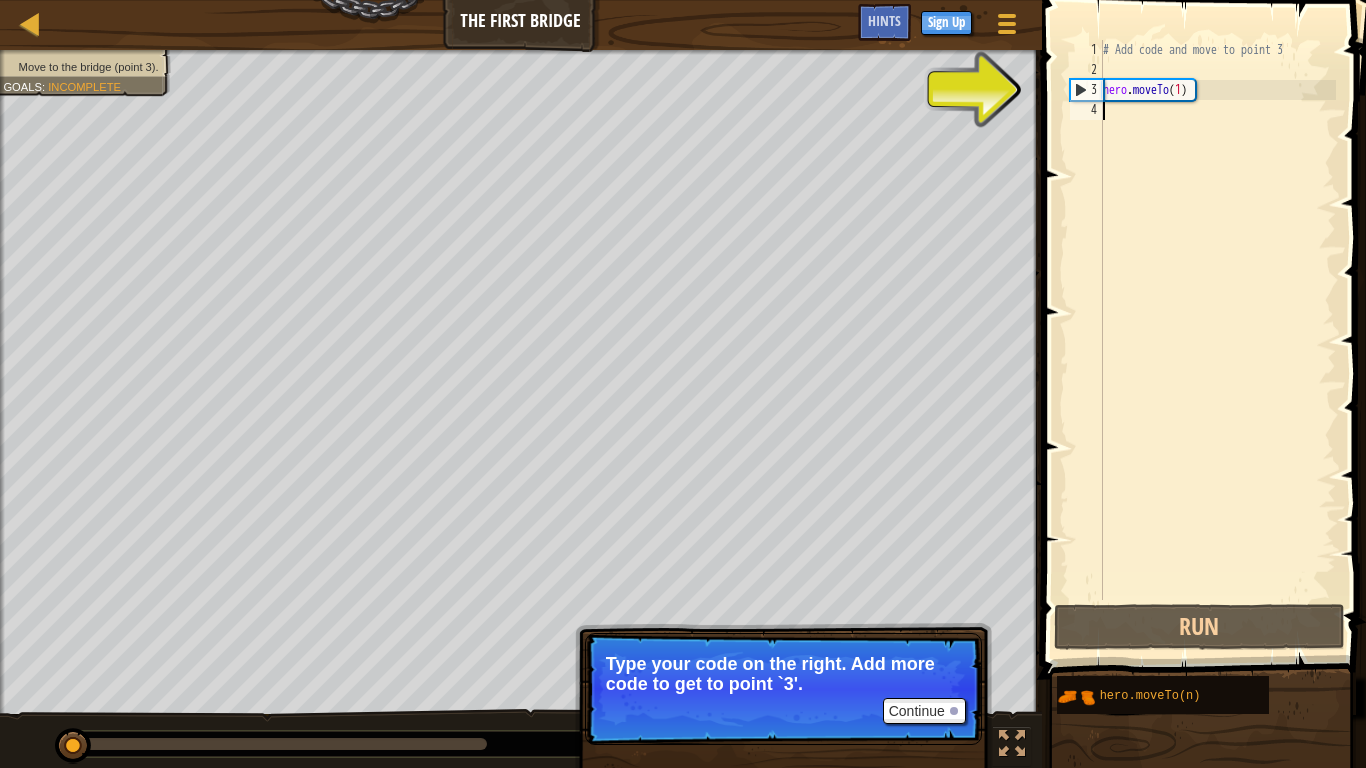click on "# Add code and move to point 3 hero . moveTo ( 1 )" at bounding box center (1217, 340) 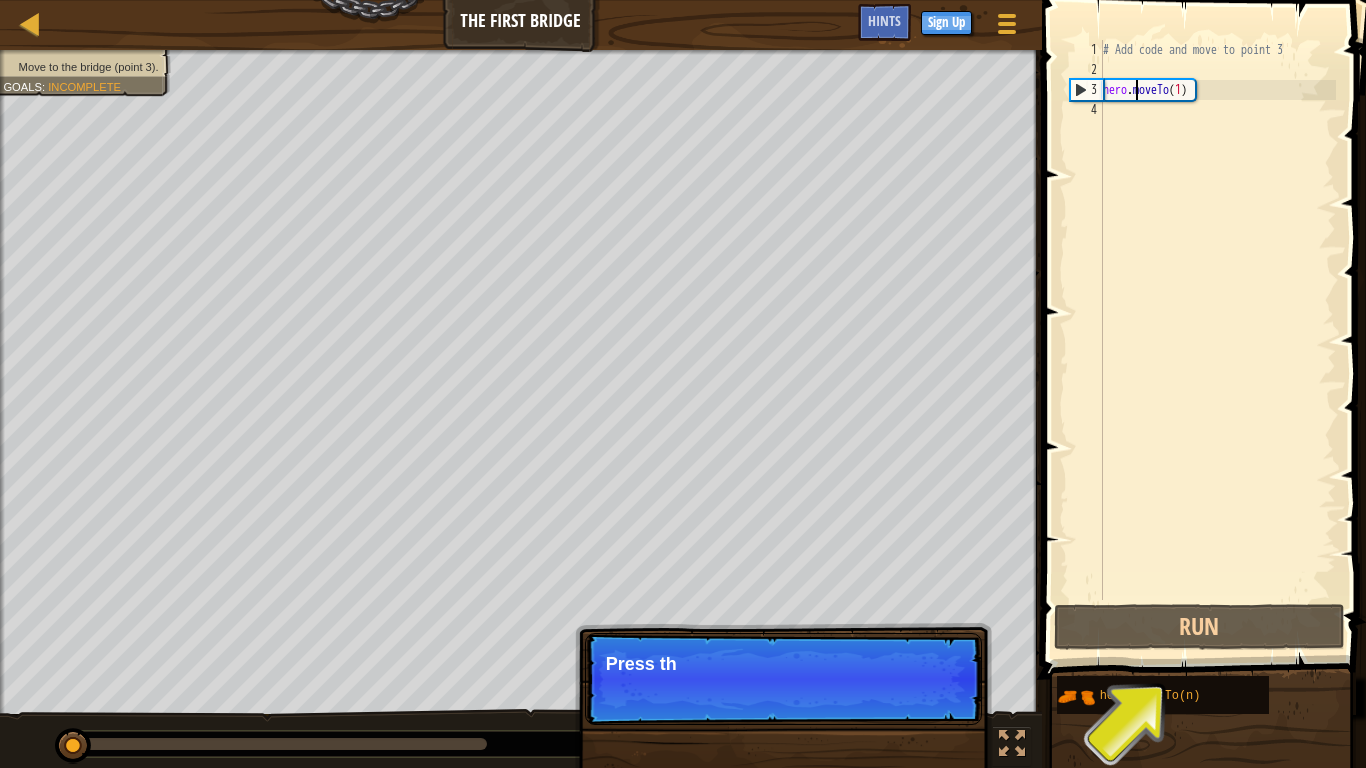 click on "# Add code and move to point 3 hero . moveTo ( 1 )" at bounding box center [1217, 340] 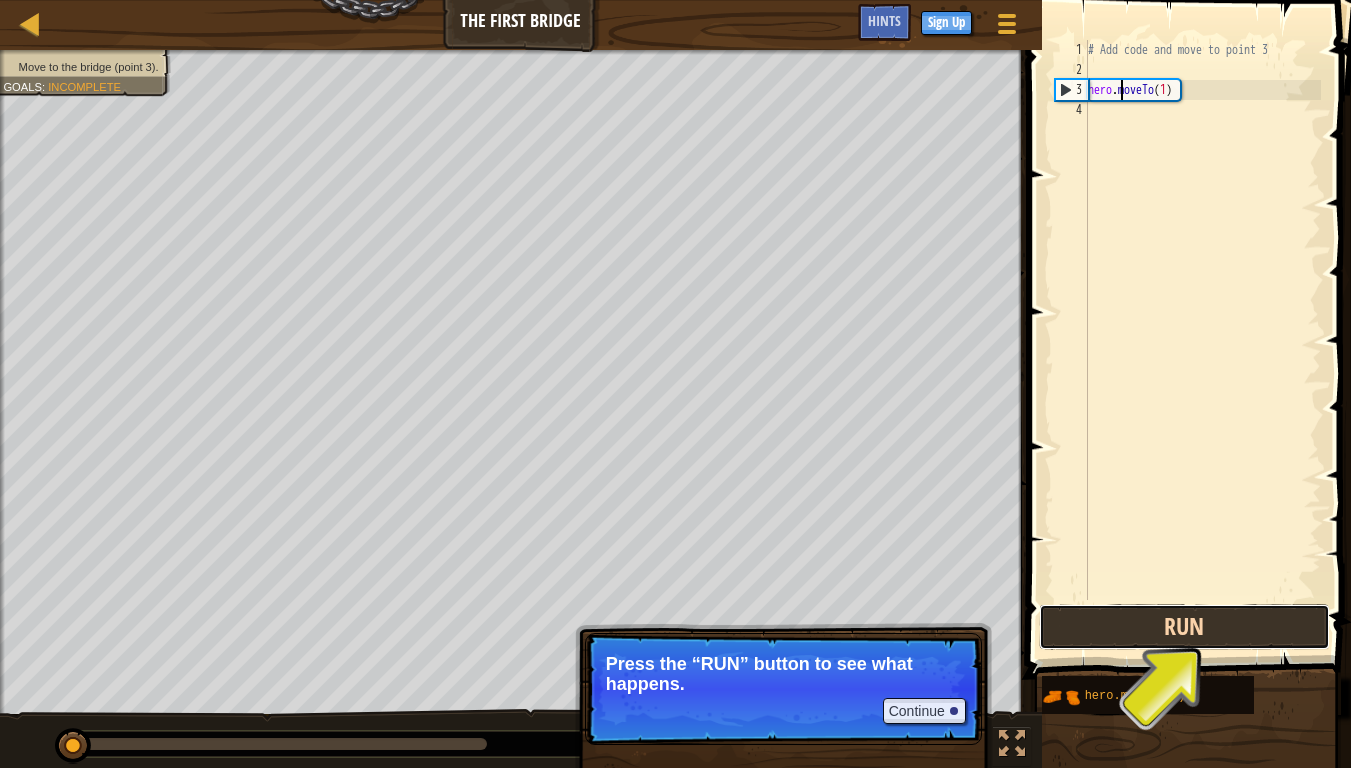 click on "Run" at bounding box center [1184, 627] 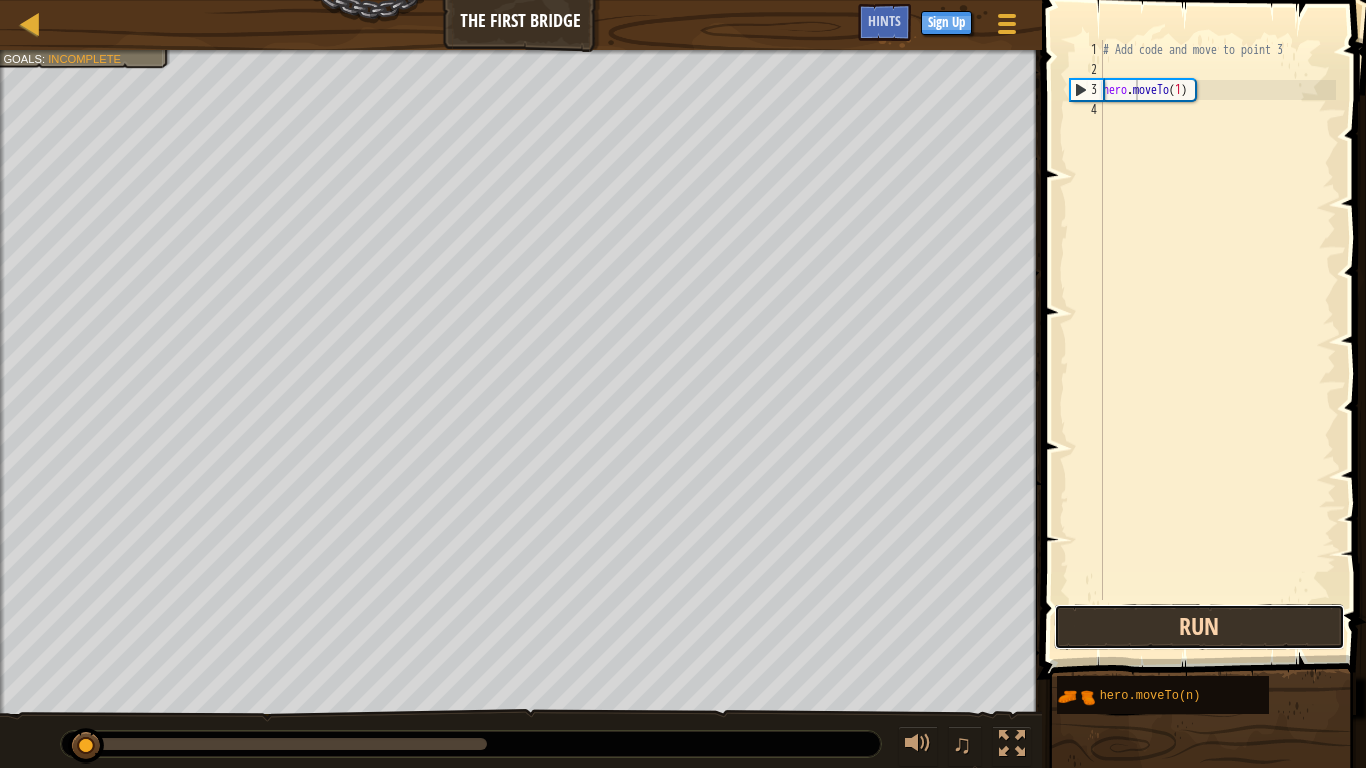 click on "Run" at bounding box center (1199, 627) 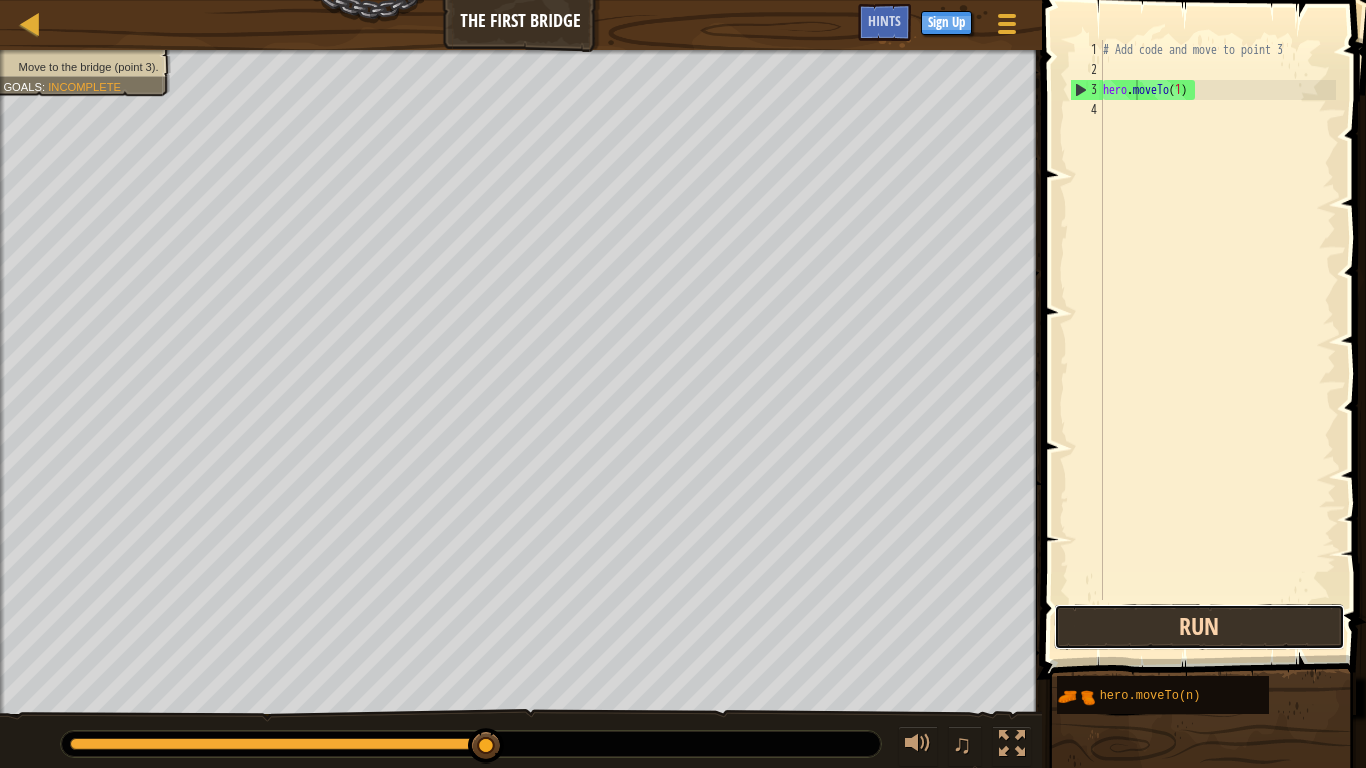 click on "Run" at bounding box center (1199, 627) 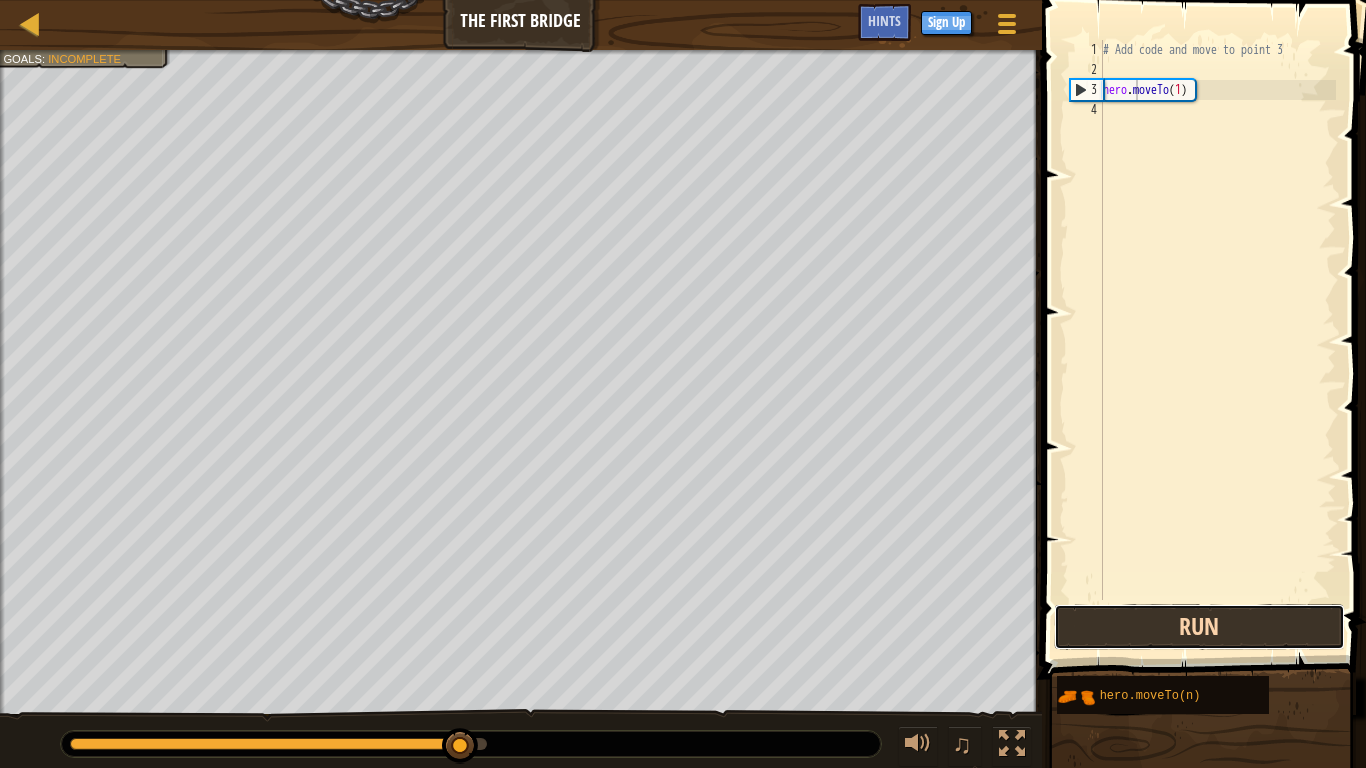 click on "Run" at bounding box center [1199, 627] 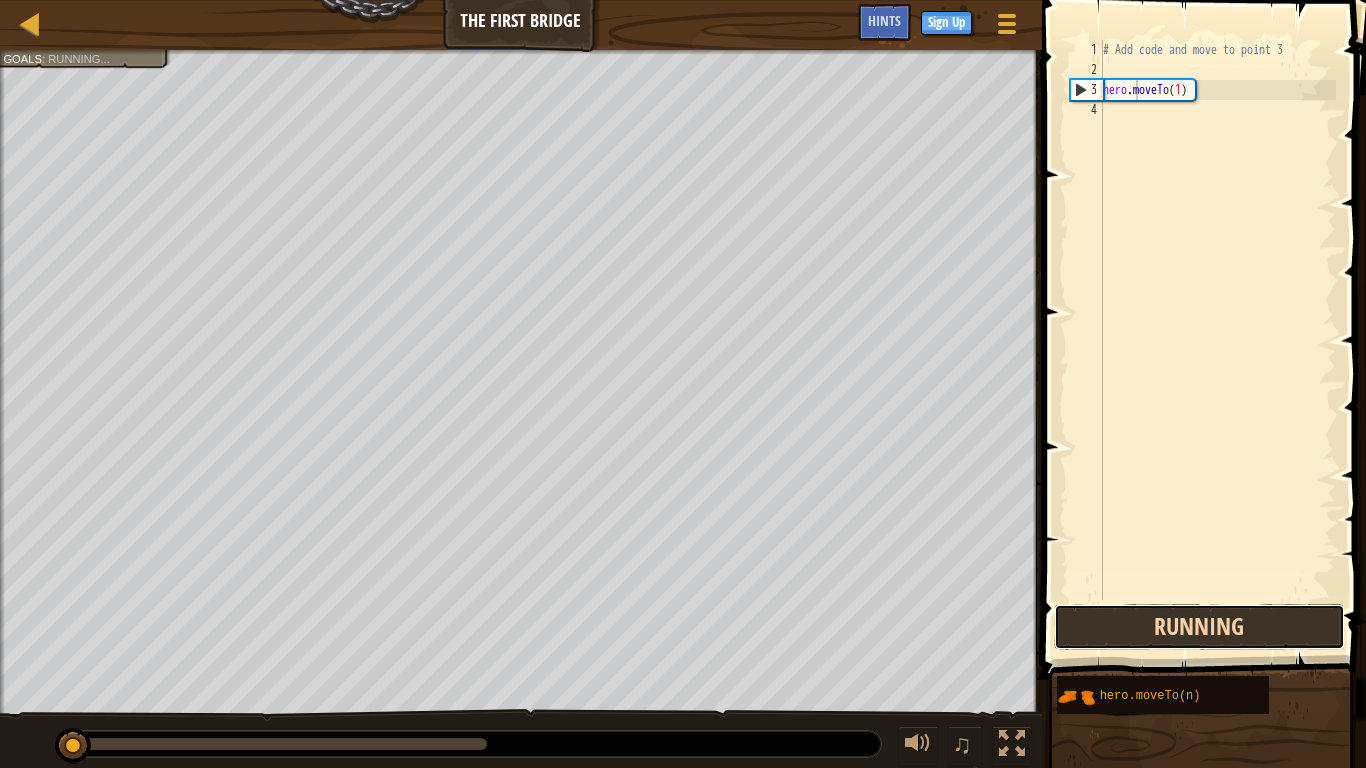 click on "Running" at bounding box center [1199, 627] 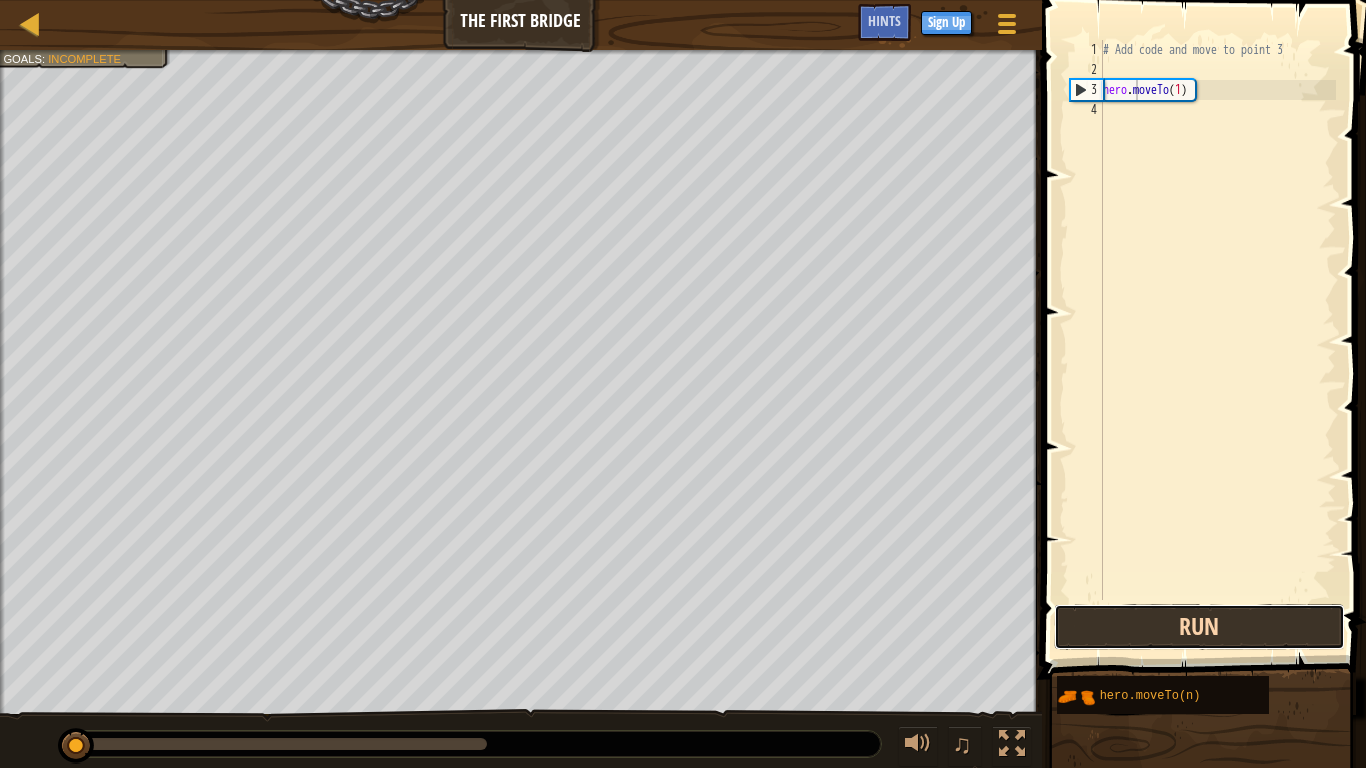 click on "Run" at bounding box center [1199, 627] 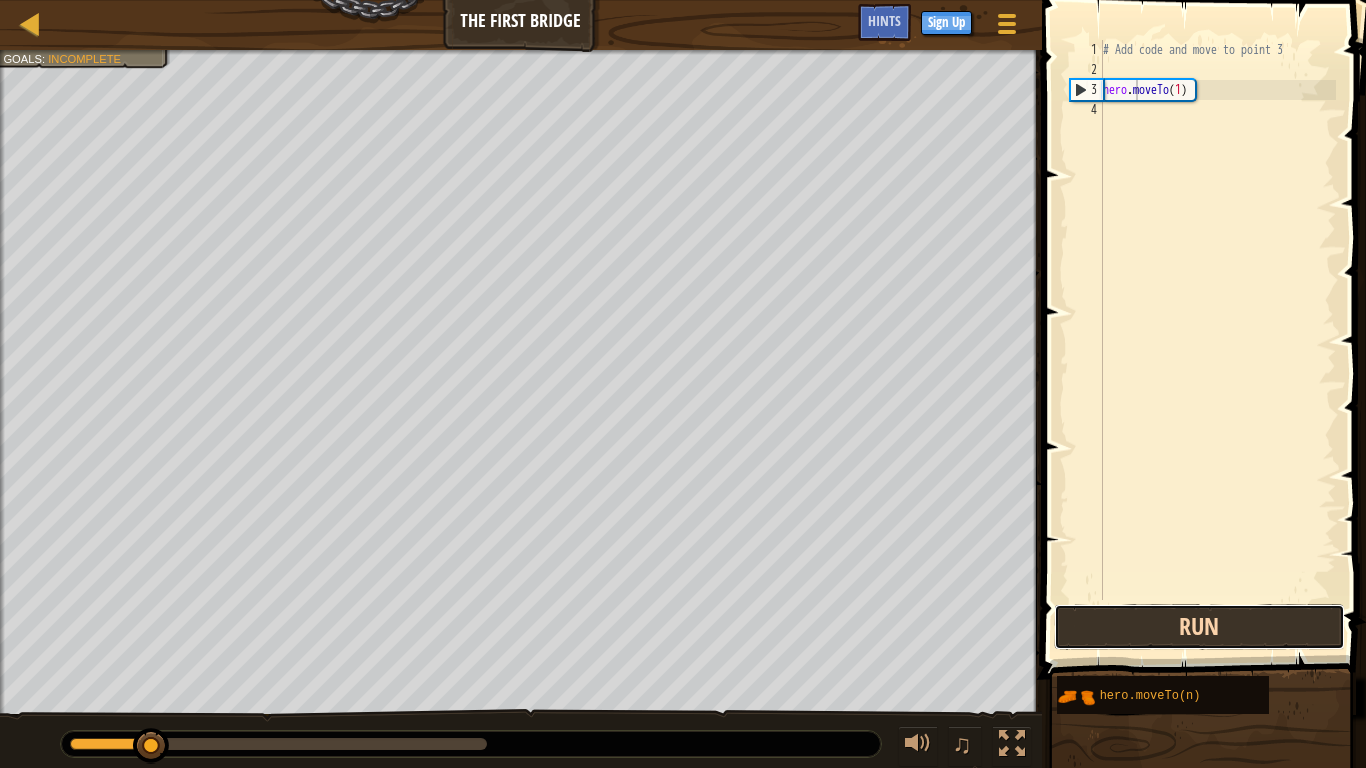 click on "Run" at bounding box center [1199, 627] 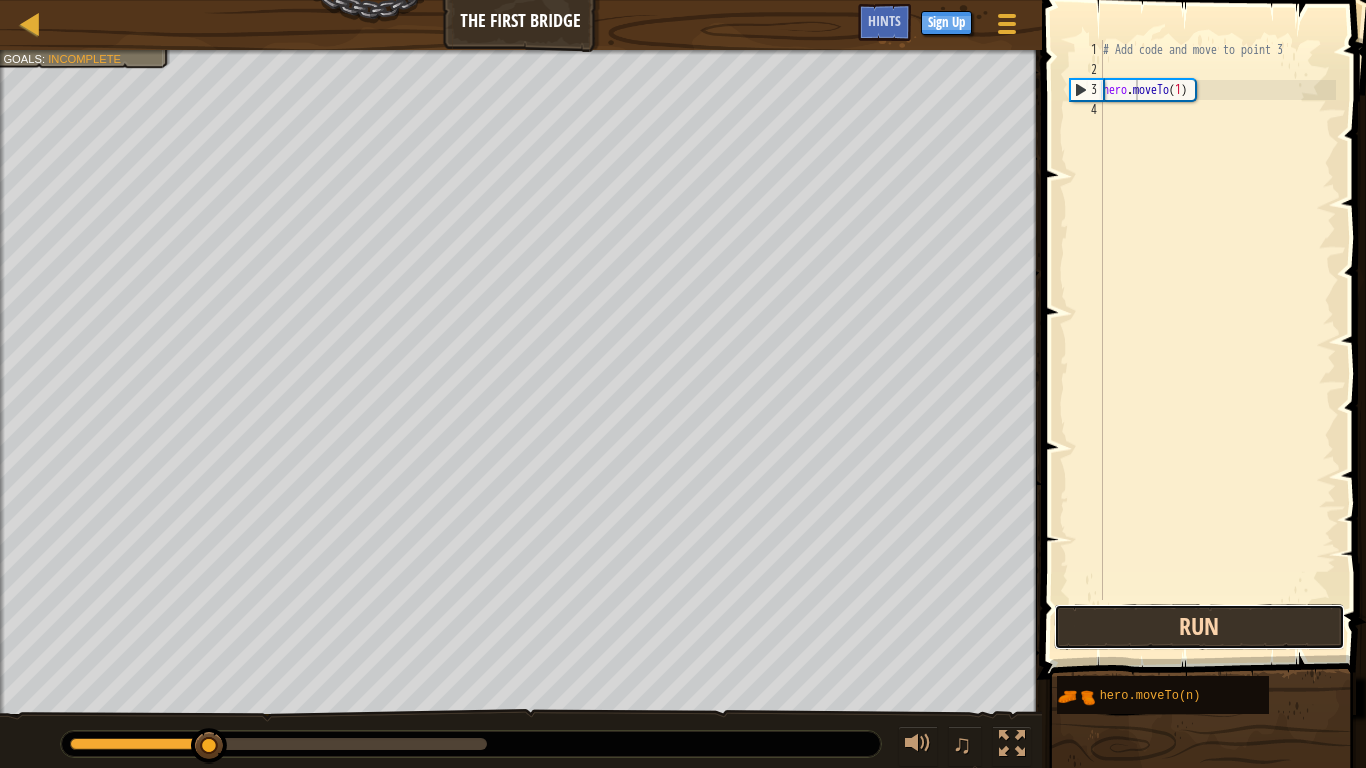 click on "Run" at bounding box center (1199, 627) 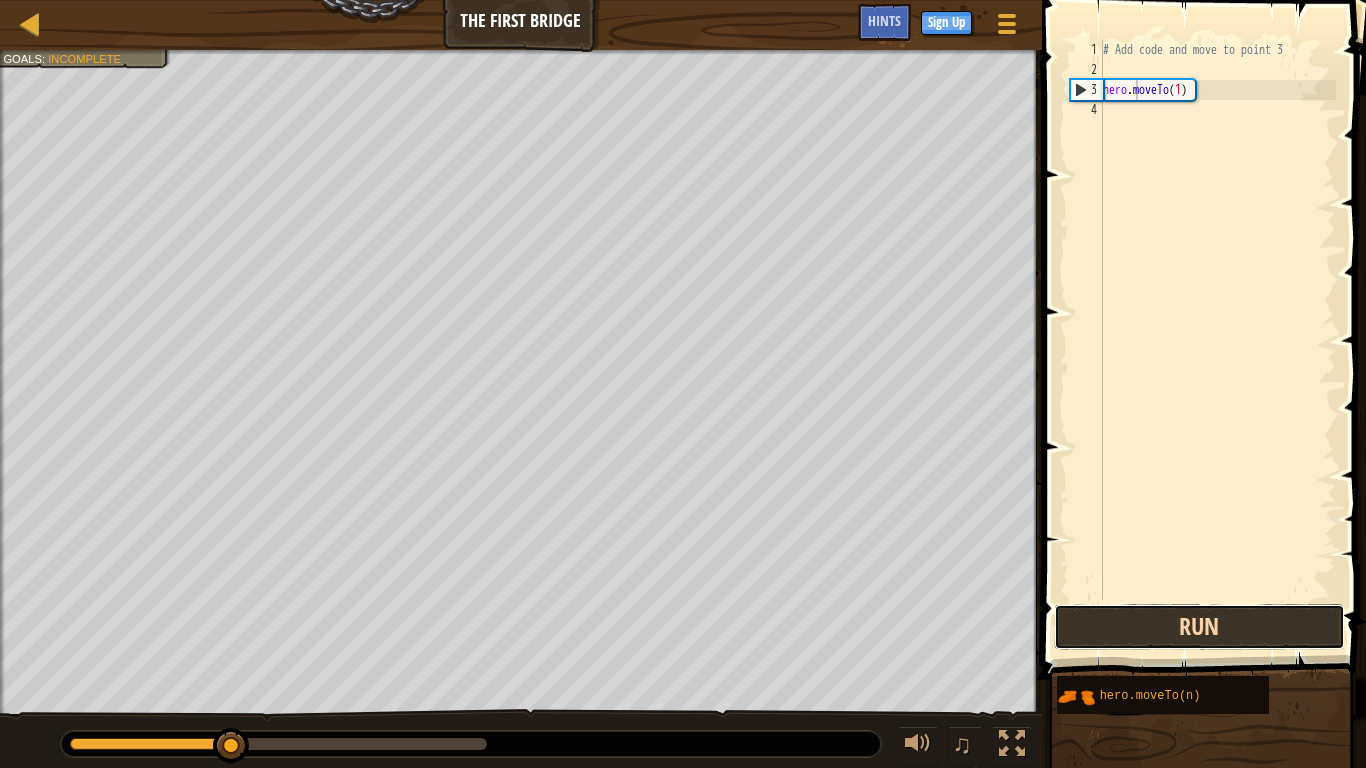 click on "Run" at bounding box center (1199, 627) 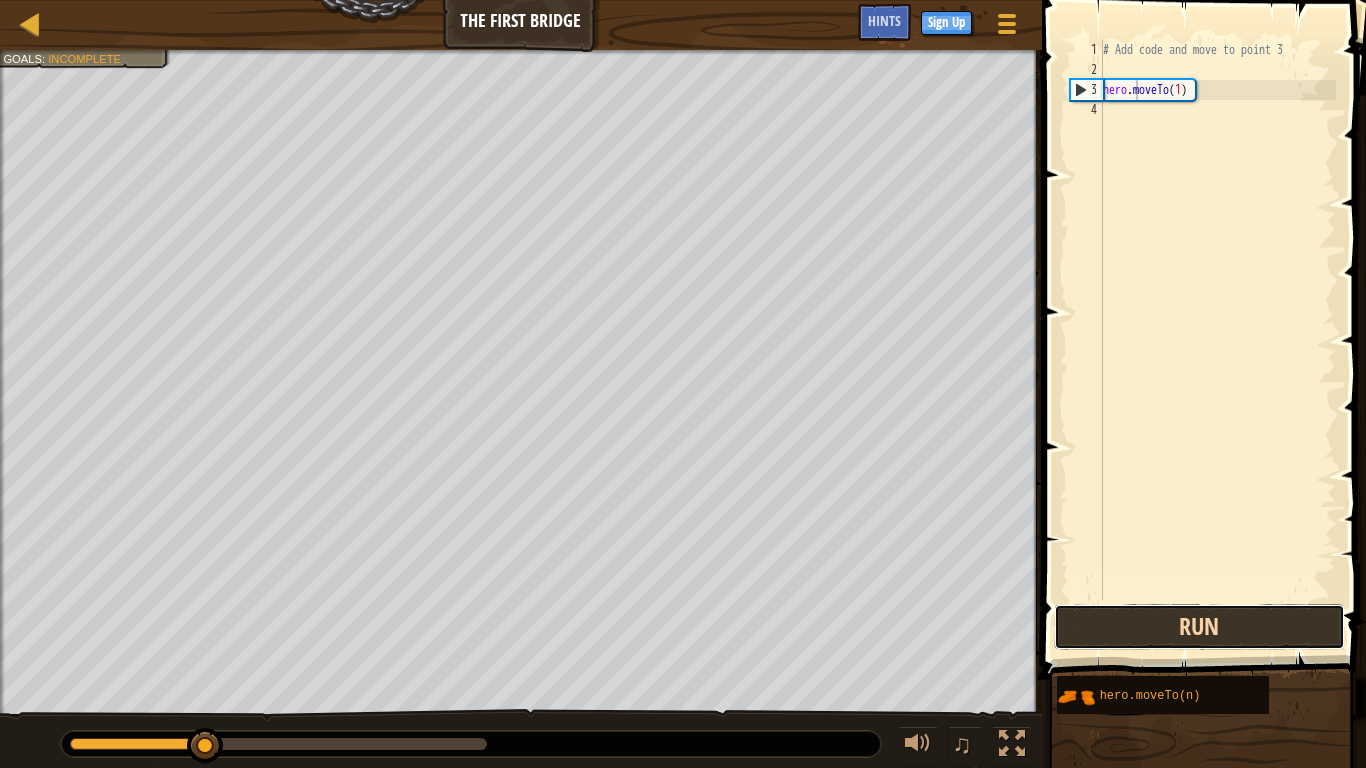 click on "Run" at bounding box center [1199, 627] 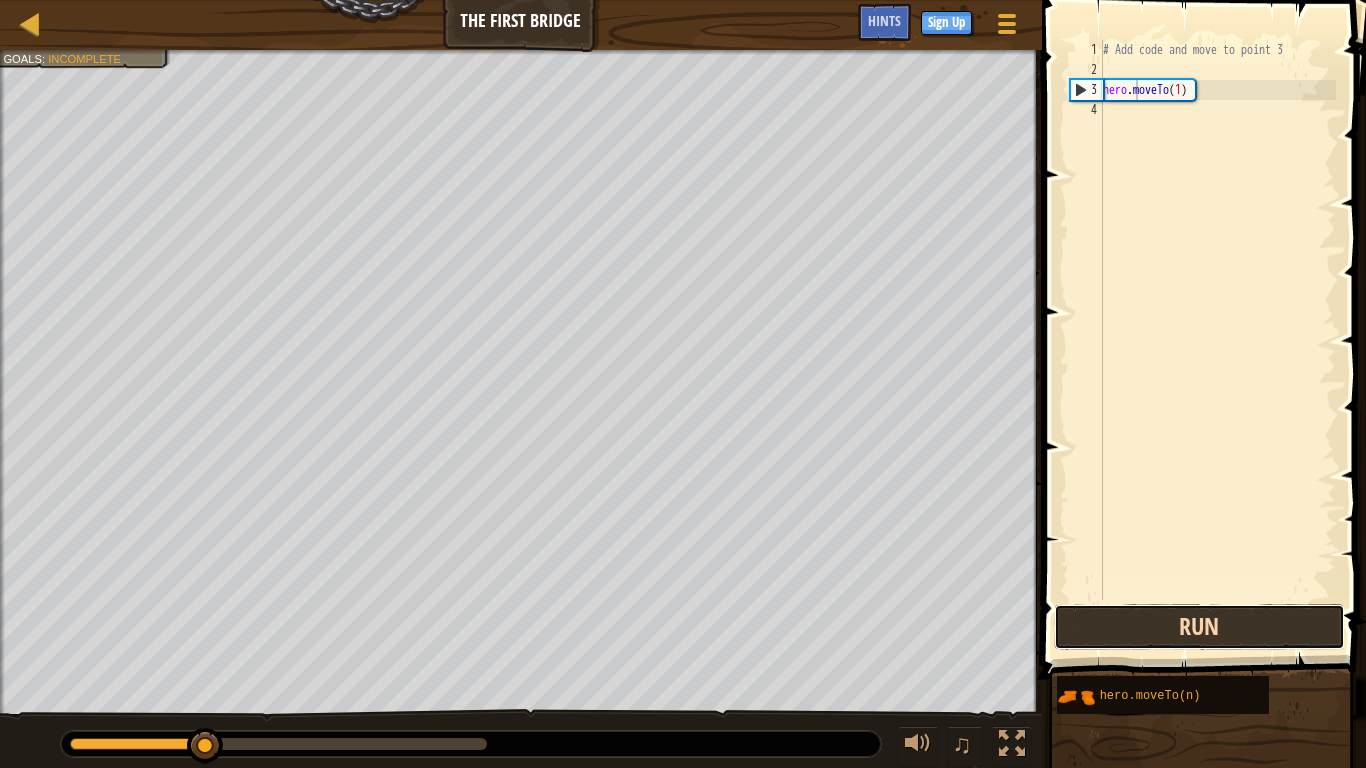 click on "Run" at bounding box center (1199, 627) 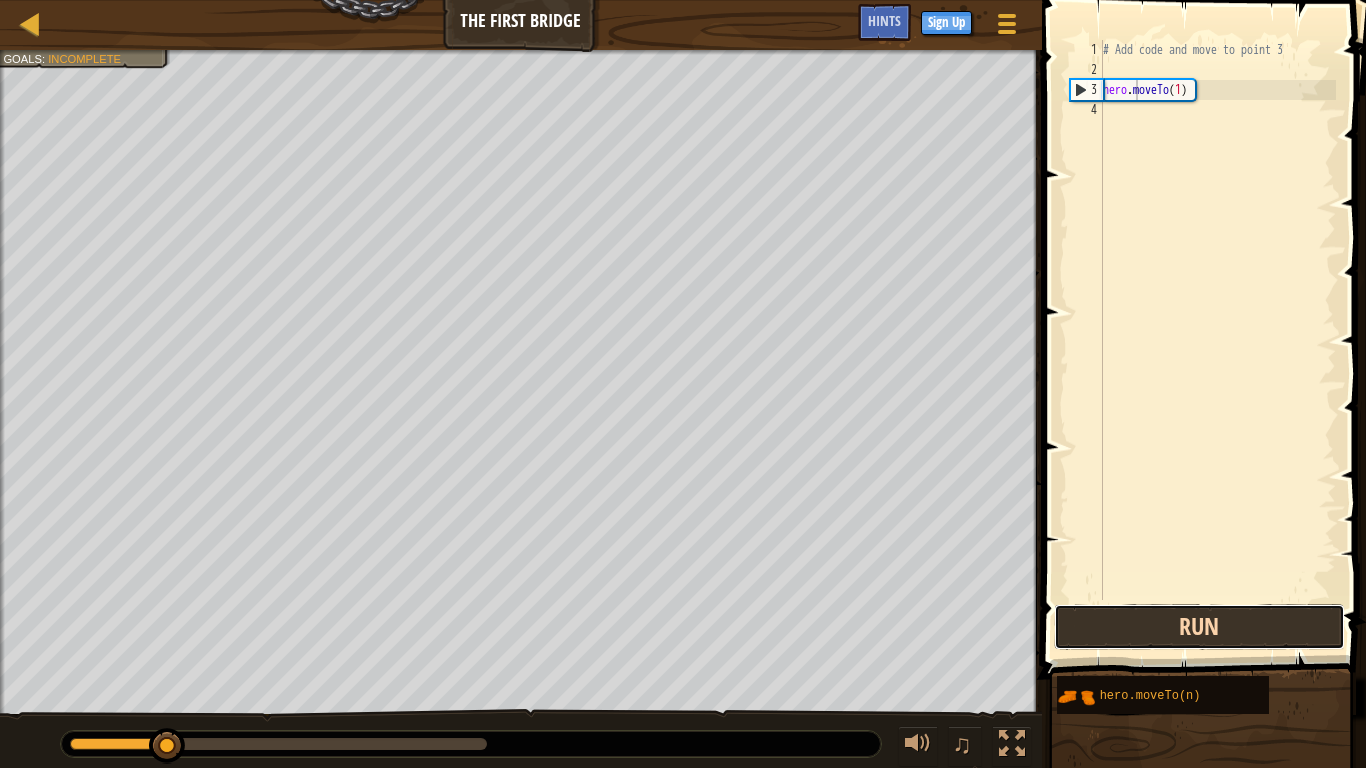 click on "Run" at bounding box center (1199, 627) 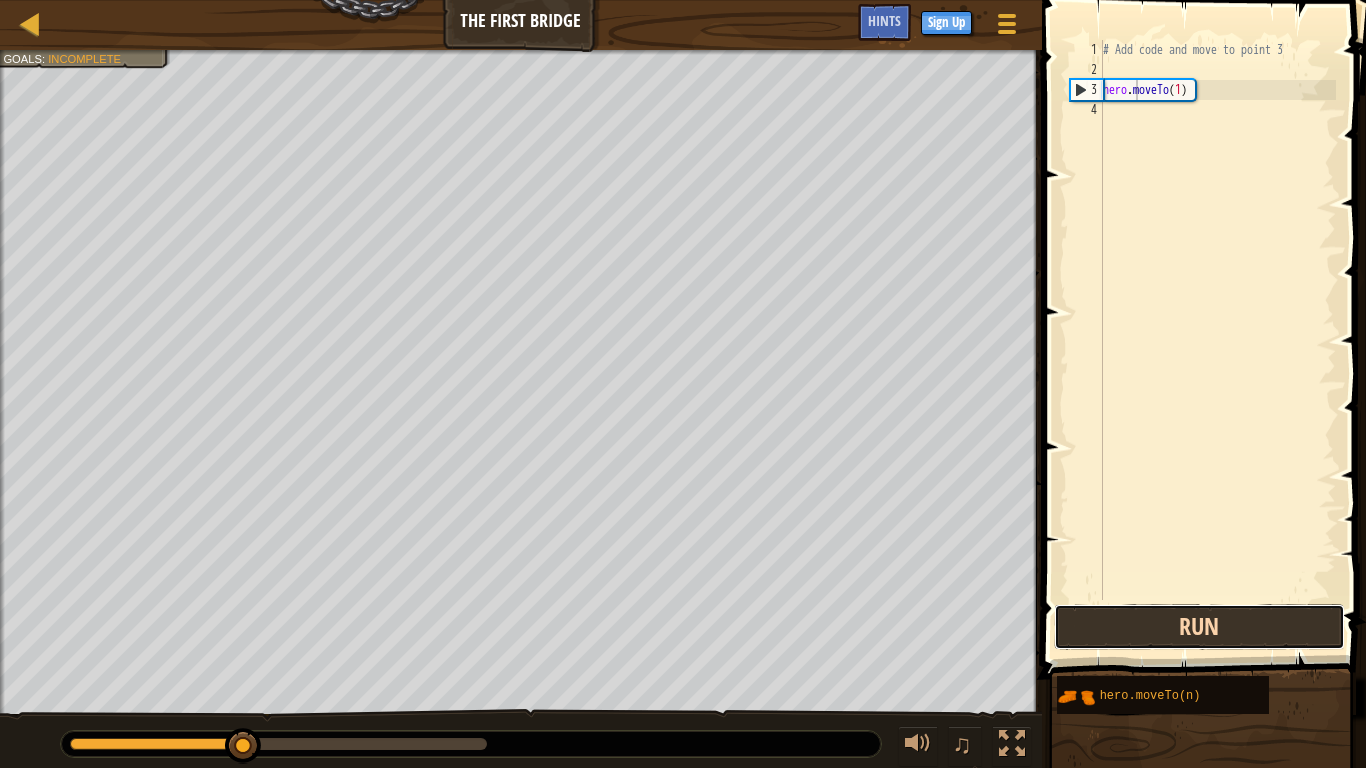 click on "Run" at bounding box center (1199, 627) 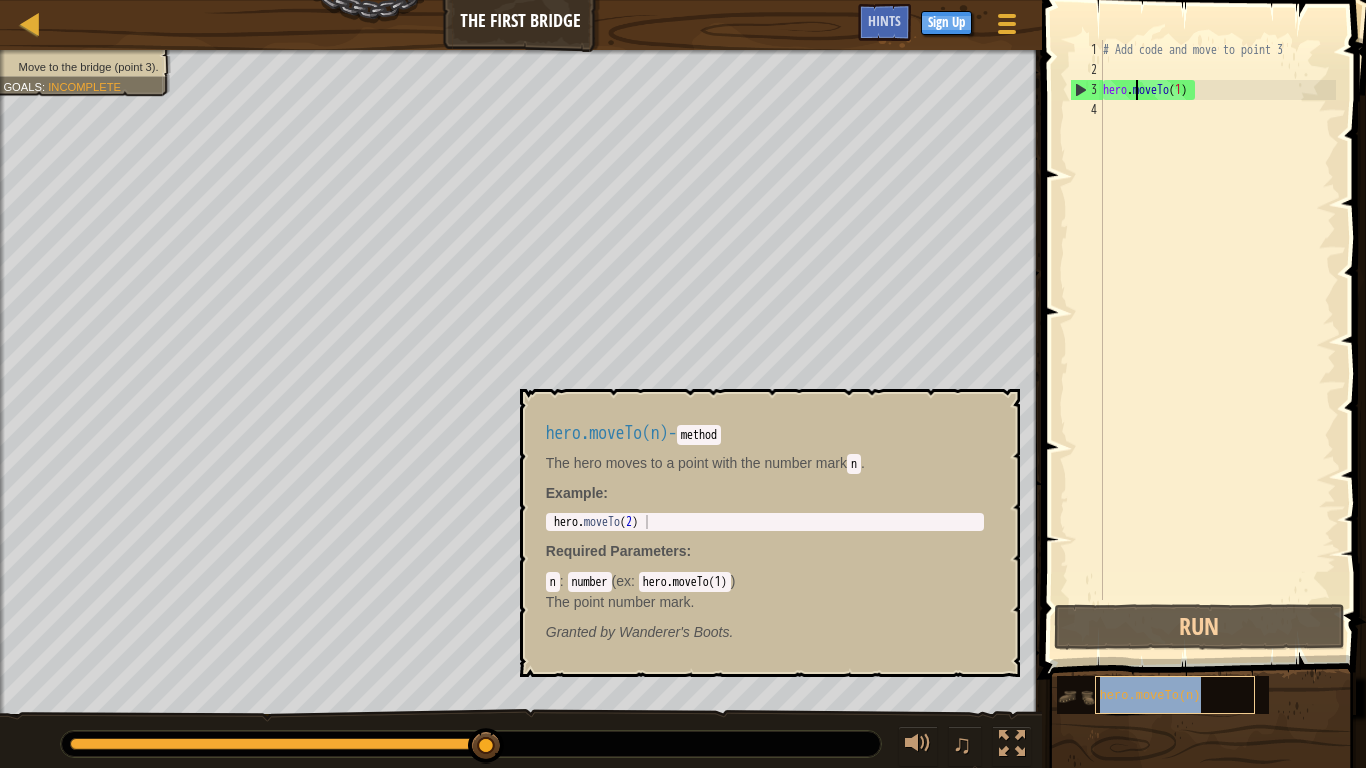 click on "hero.moveTo(n)" at bounding box center [1150, 696] 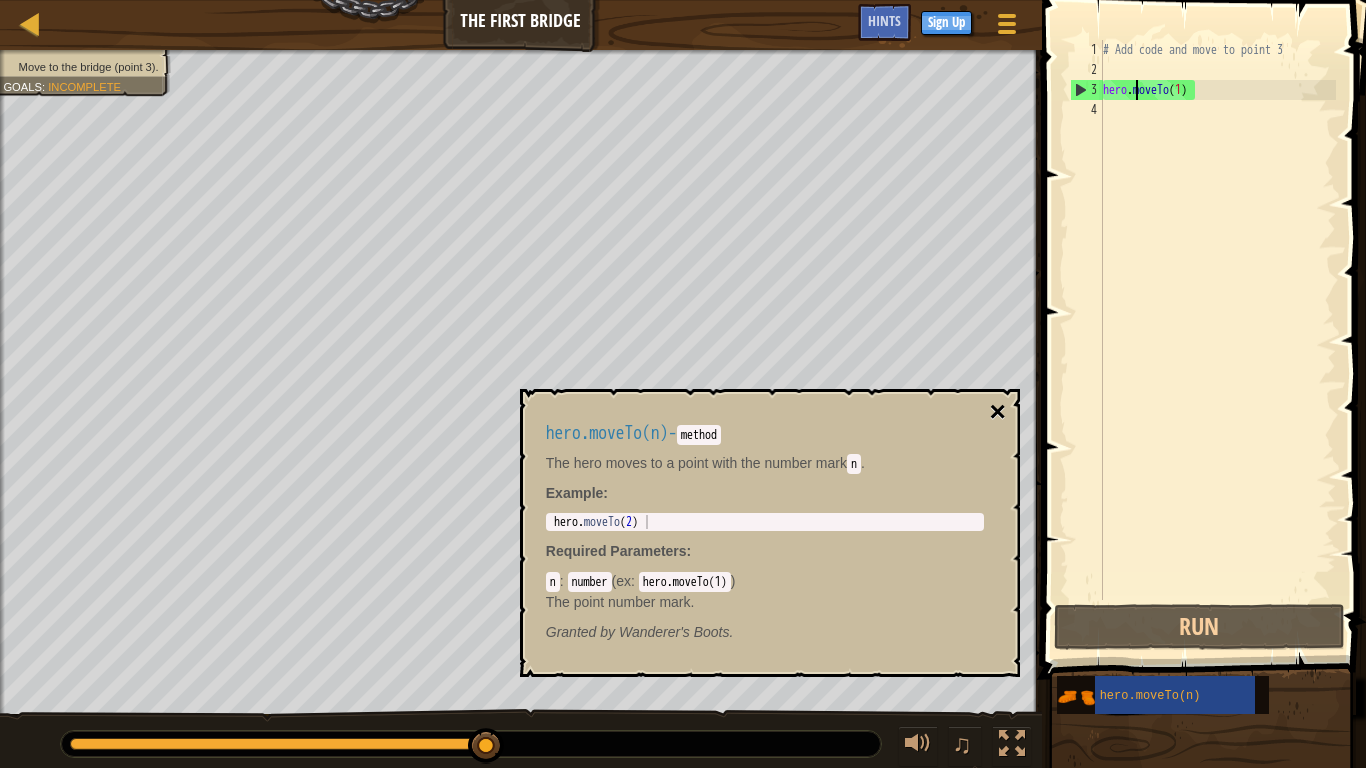 click on "×" at bounding box center (997, 412) 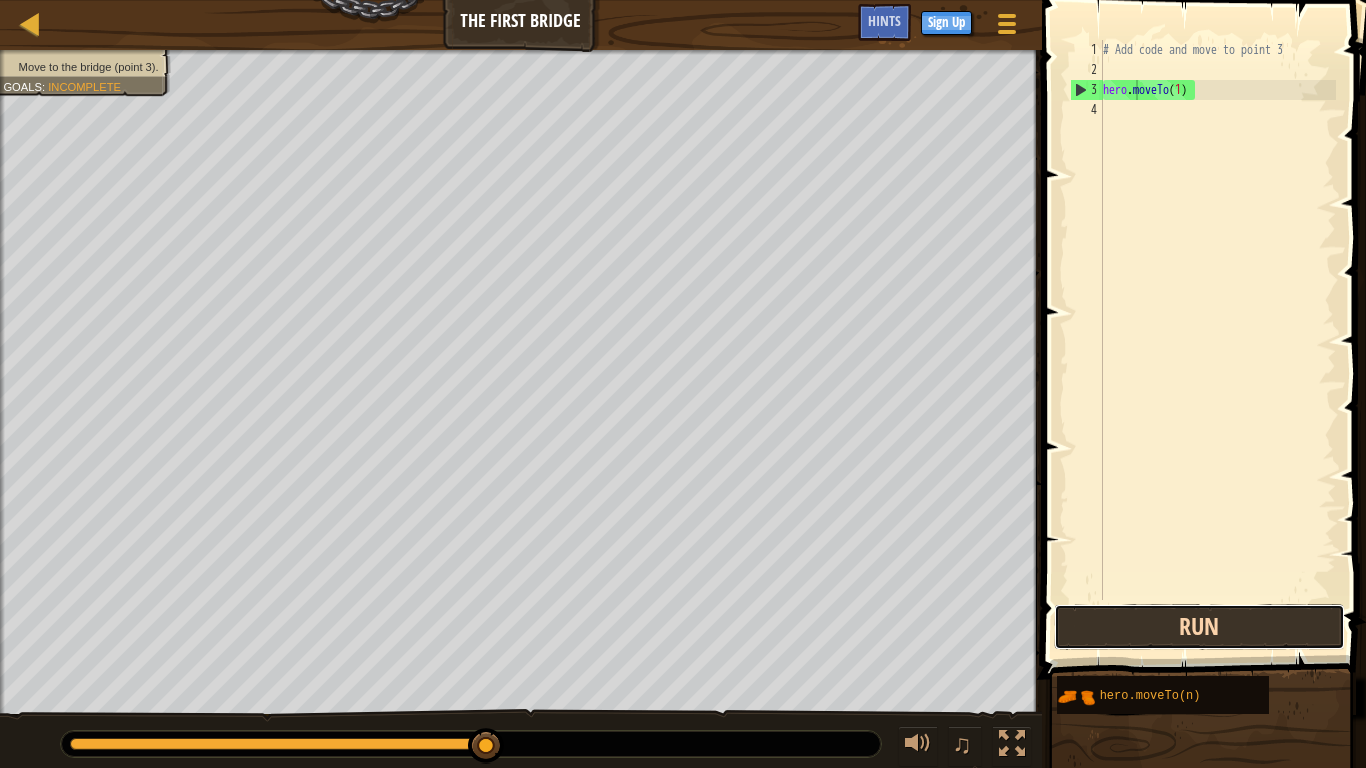click on "Run" at bounding box center (1199, 627) 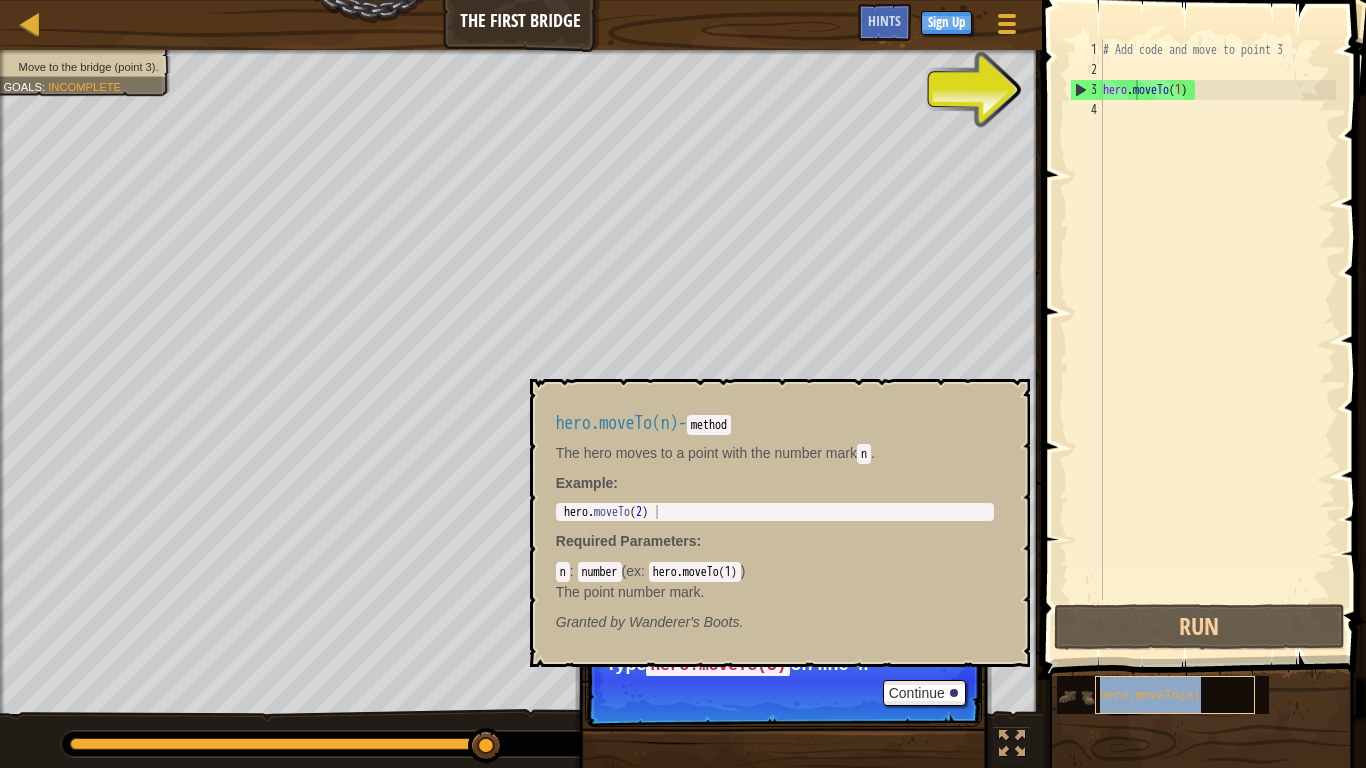 click on "hero.moveTo(n)" at bounding box center (1175, 695) 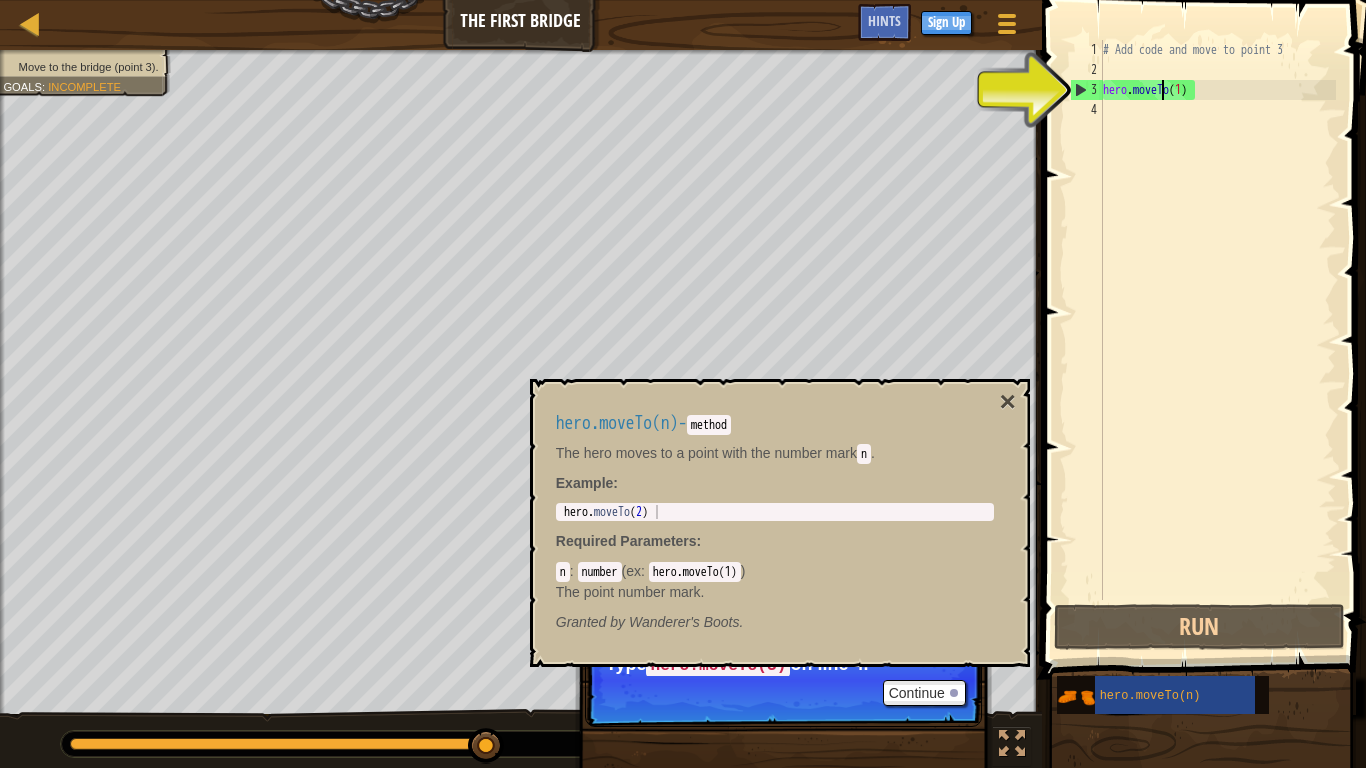 click on "# Add code and move to point 3 hero . moveTo ( 1 )" at bounding box center (1217, 340) 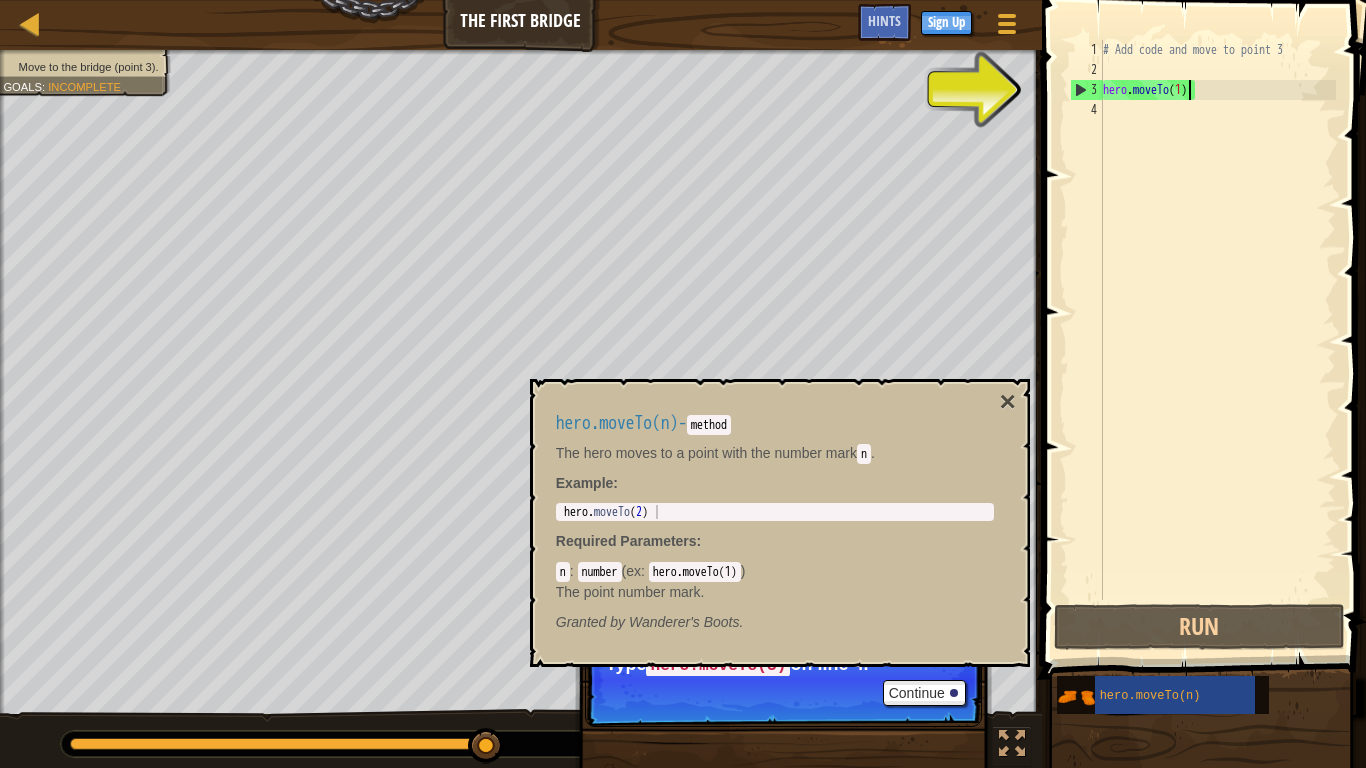 click on "# Add code and move to point 3 hero . moveTo ( 1 )" at bounding box center (1217, 340) 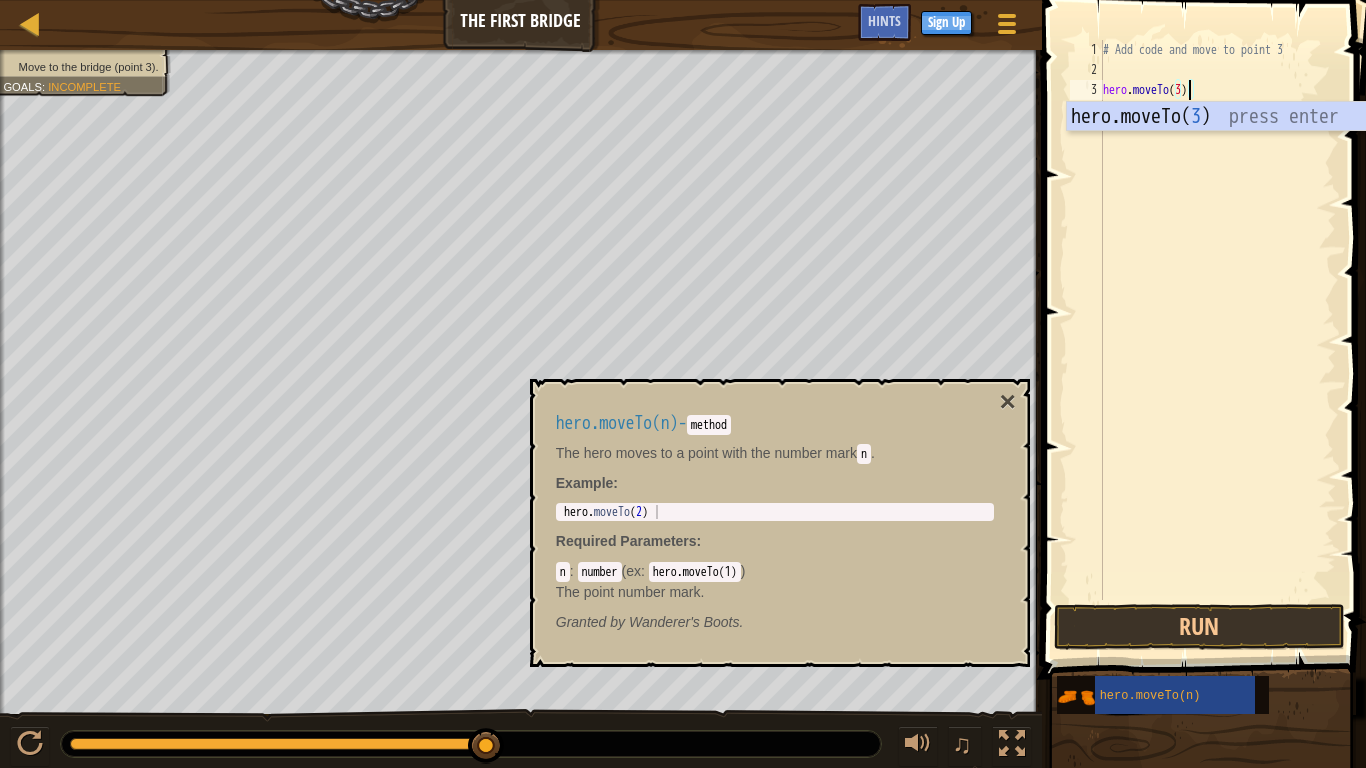 scroll, scrollTop: 9, scrollLeft: 6, axis: both 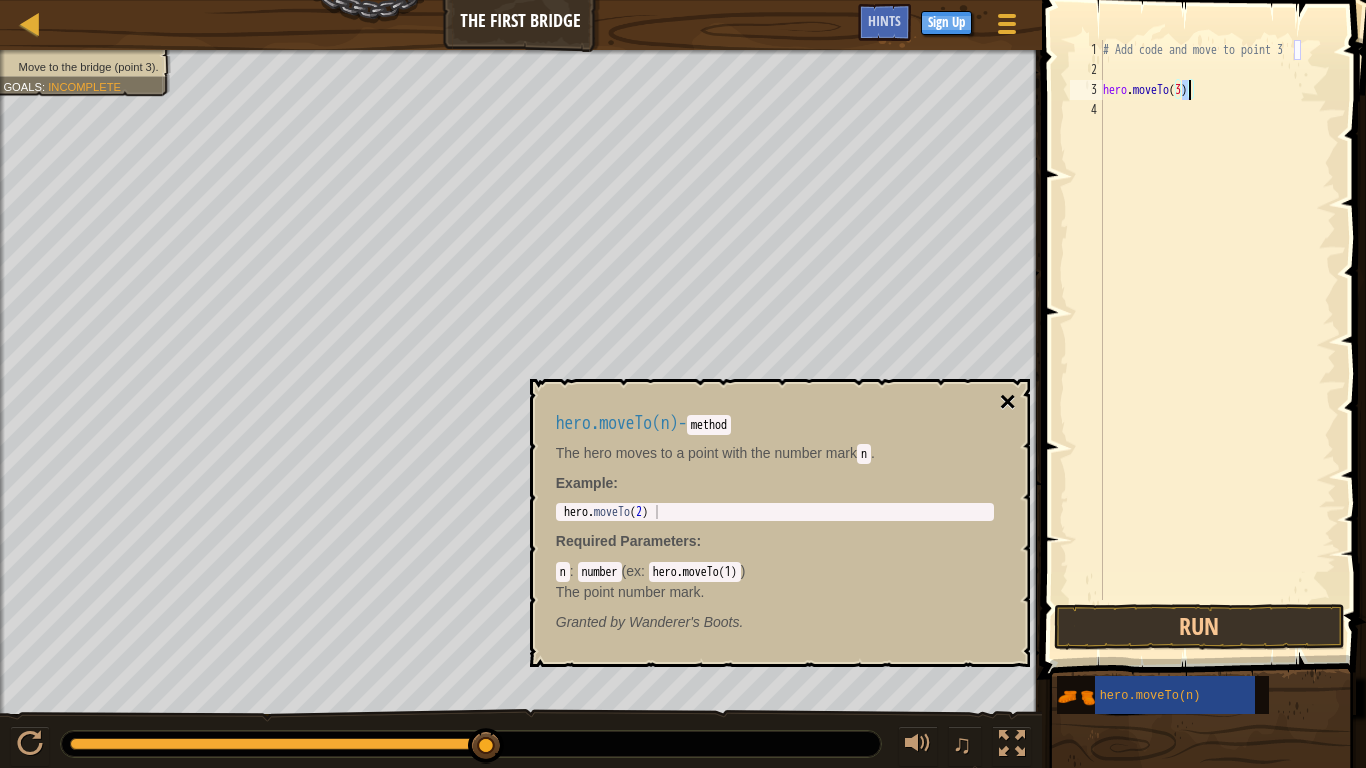 type on "hero.moveTo(3)" 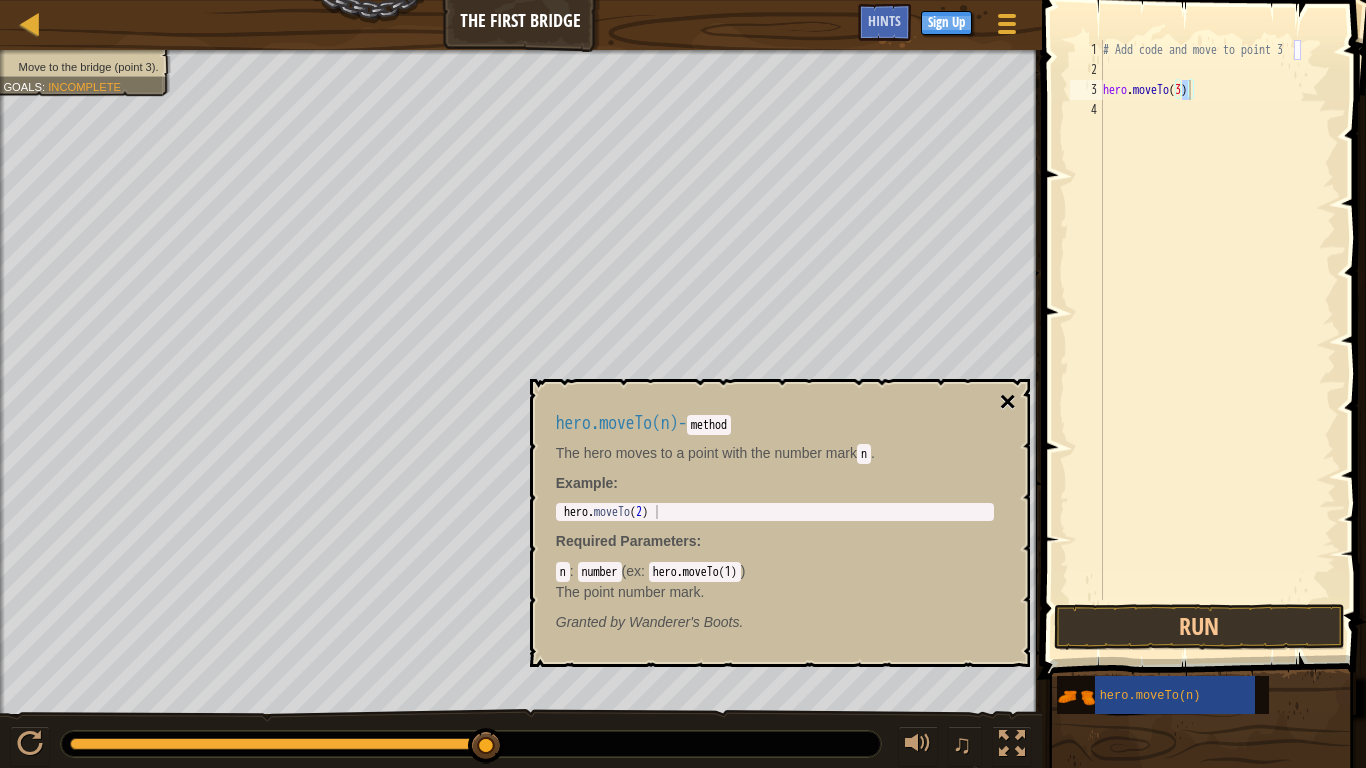 click on "×" at bounding box center (1007, 402) 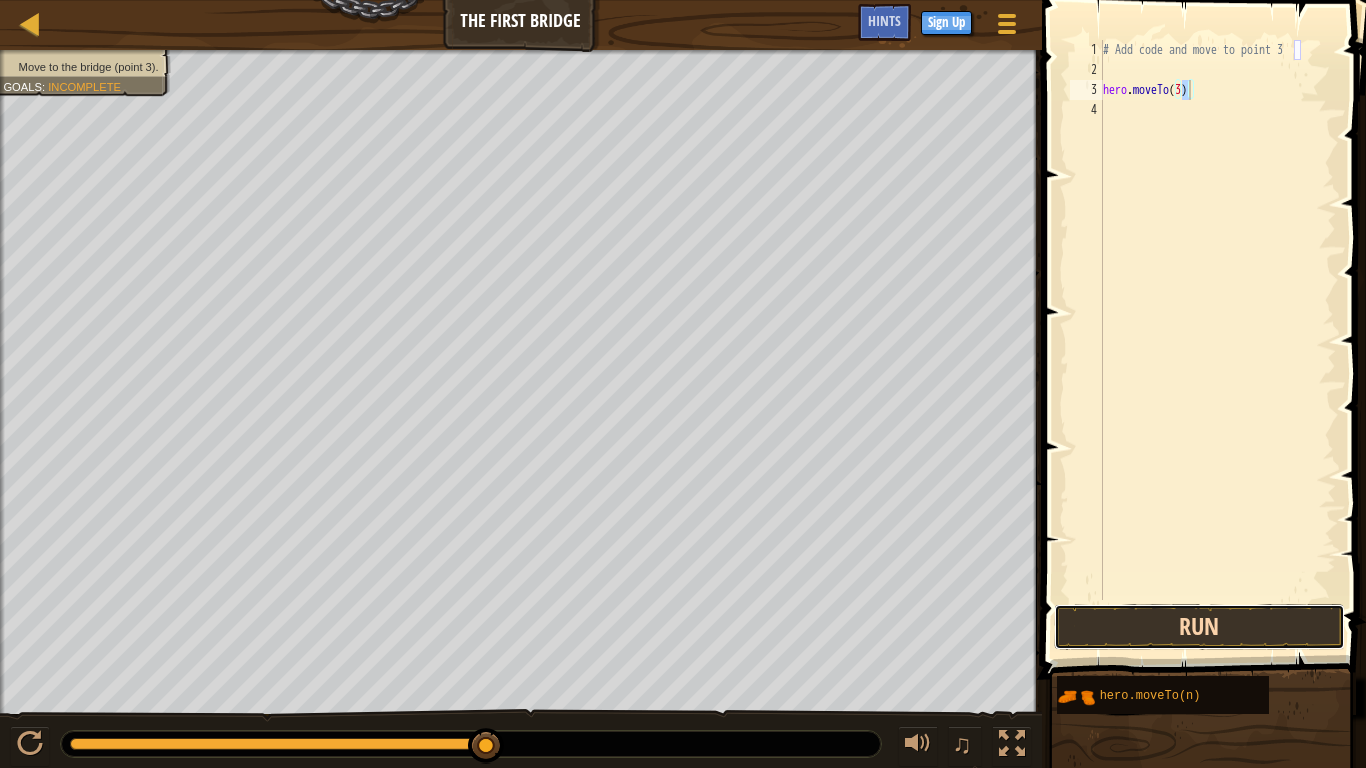 click on "Run" at bounding box center (1199, 627) 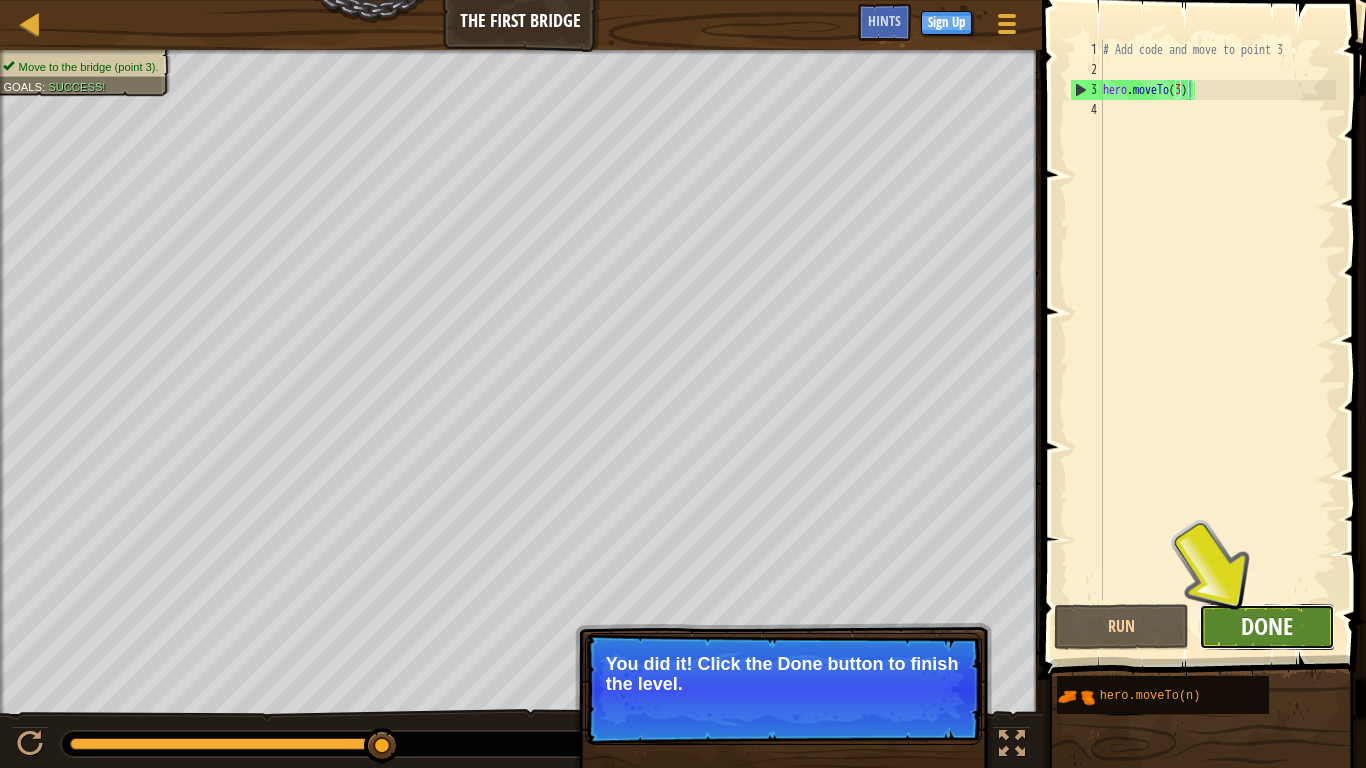 click on "Done" at bounding box center (1267, 626) 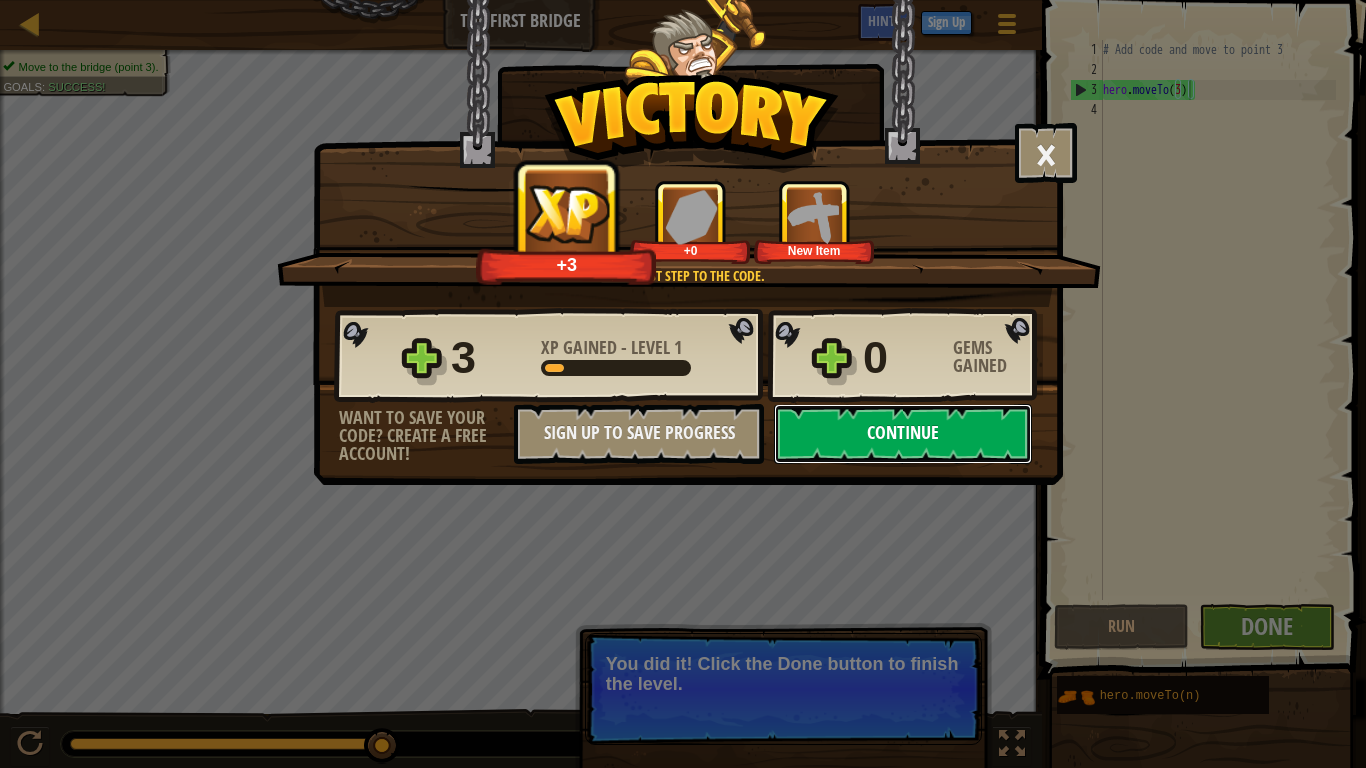 click on "Continue" at bounding box center (903, 434) 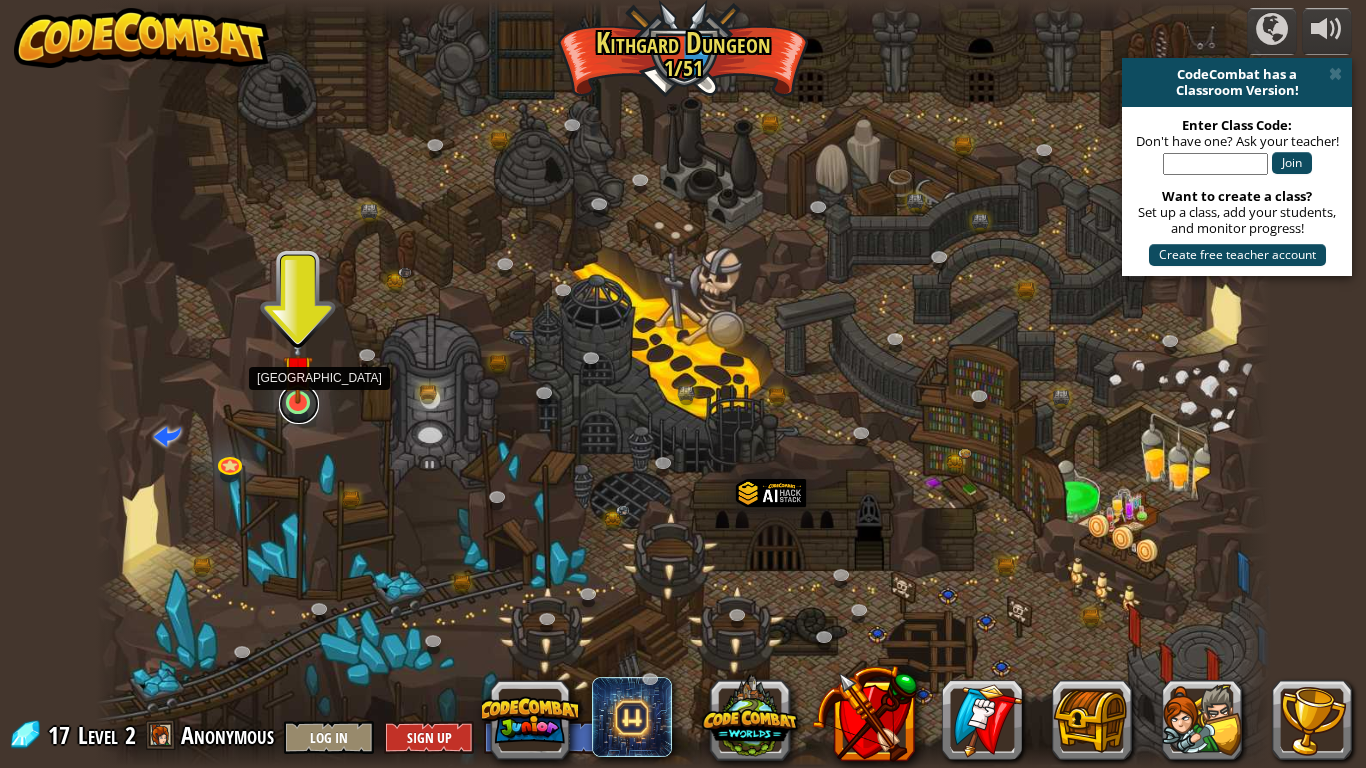click at bounding box center [299, 404] 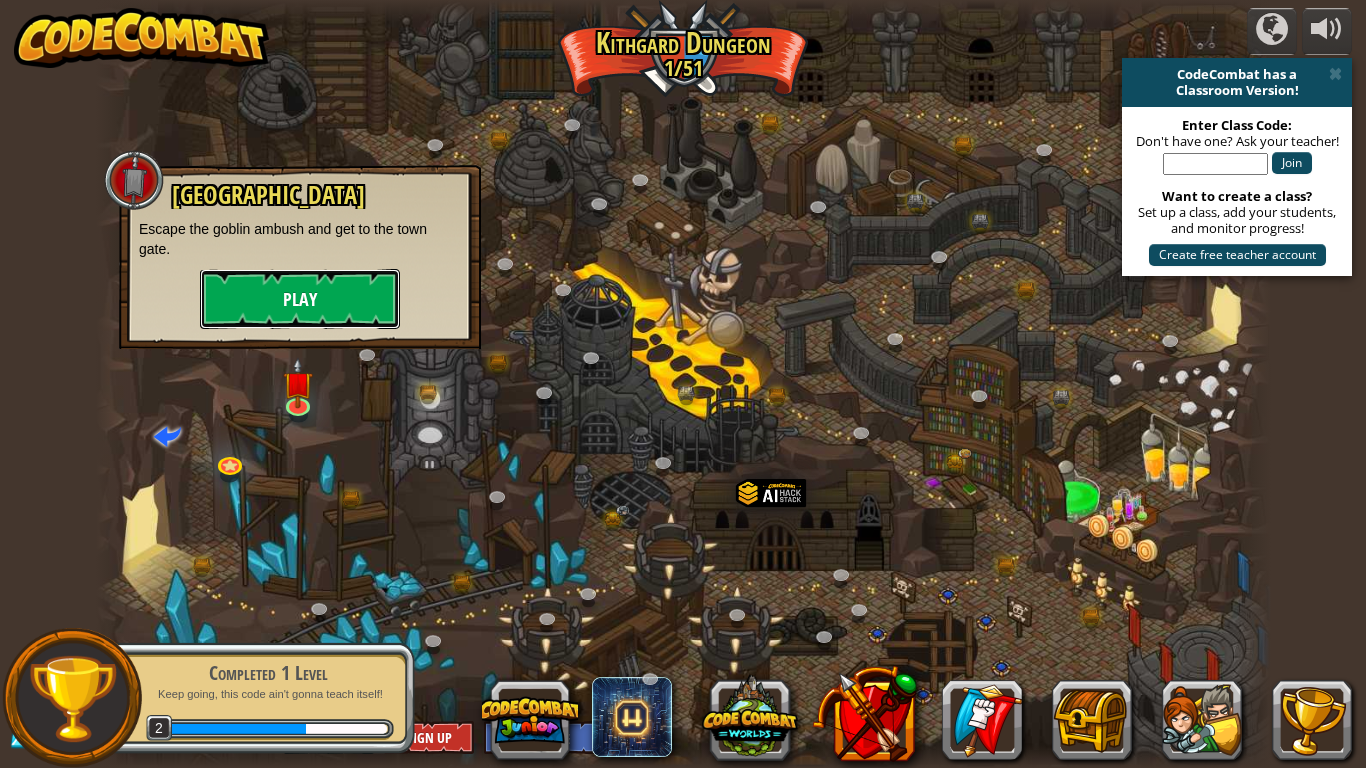 click on "Play" at bounding box center [300, 299] 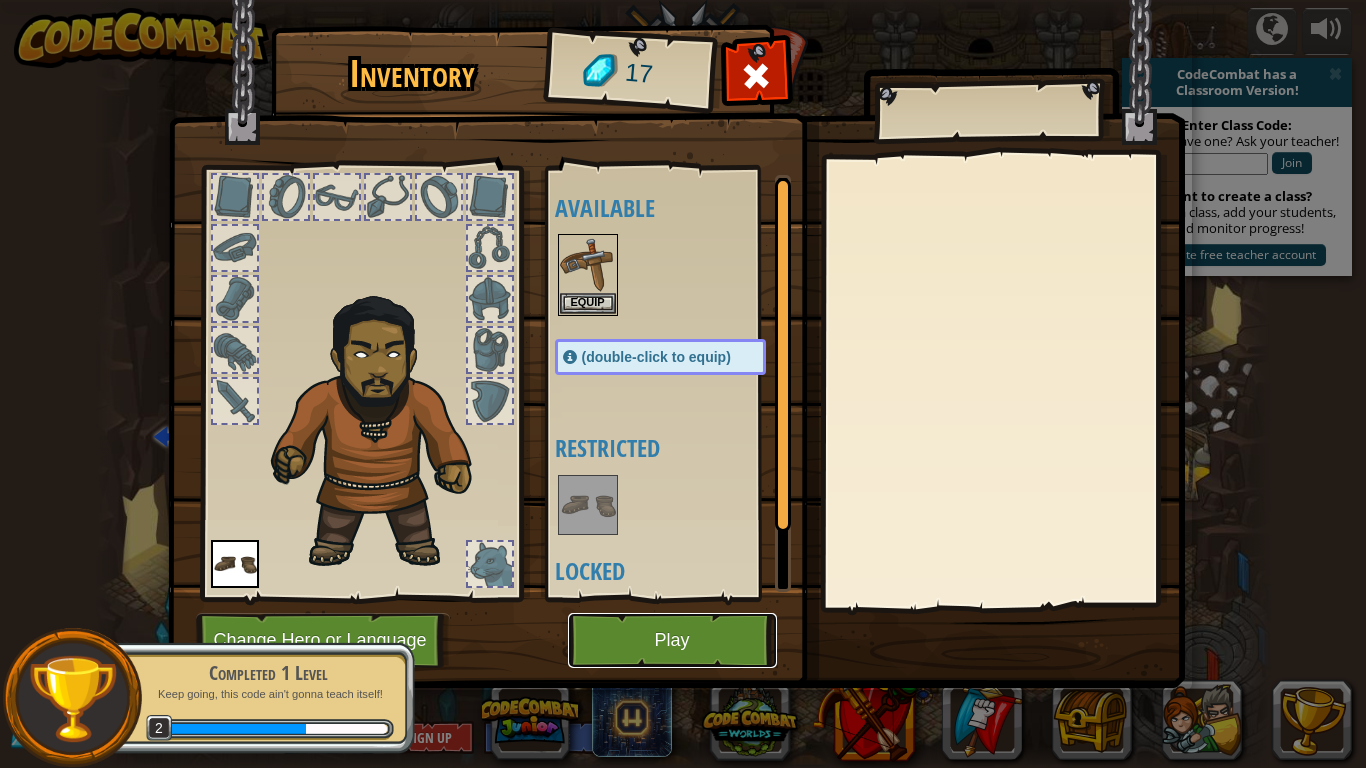 click on "Play" at bounding box center [672, 640] 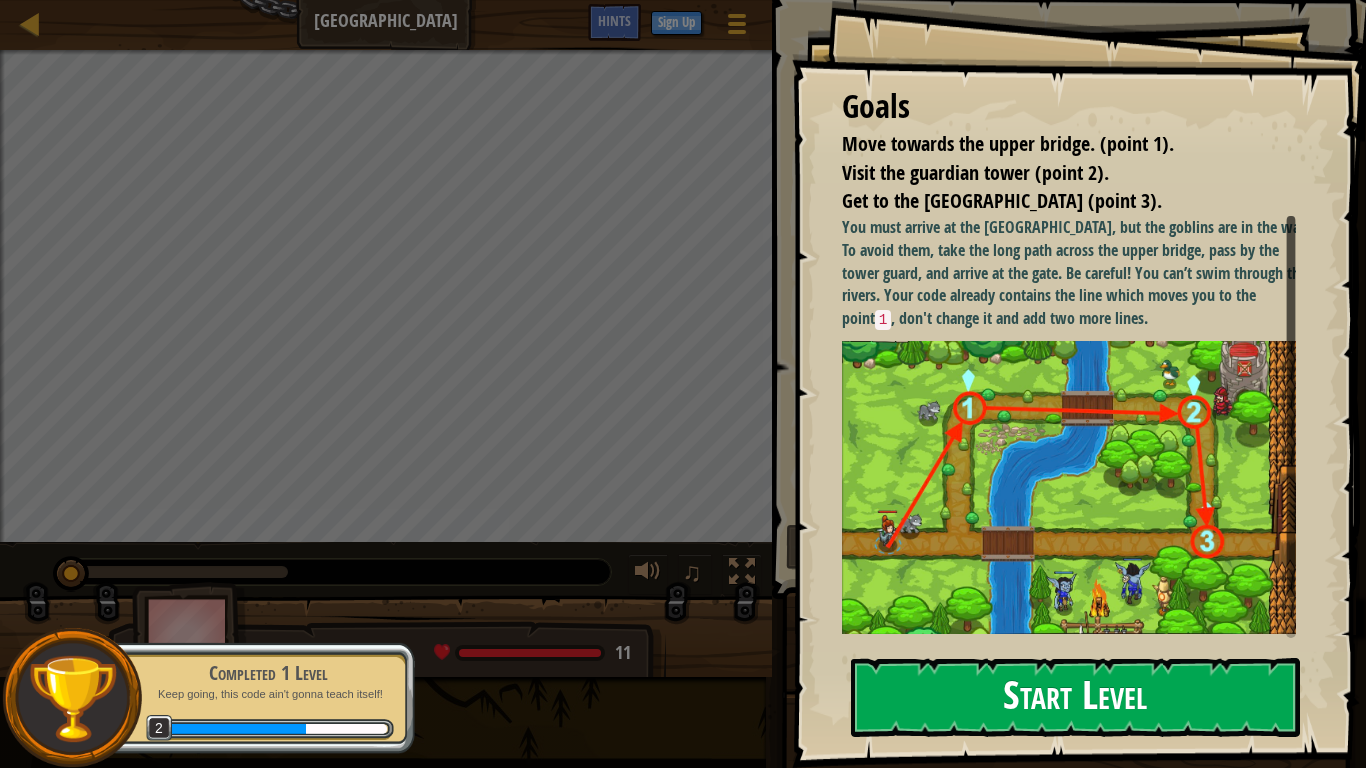 click on "Start Level" at bounding box center (1075, 697) 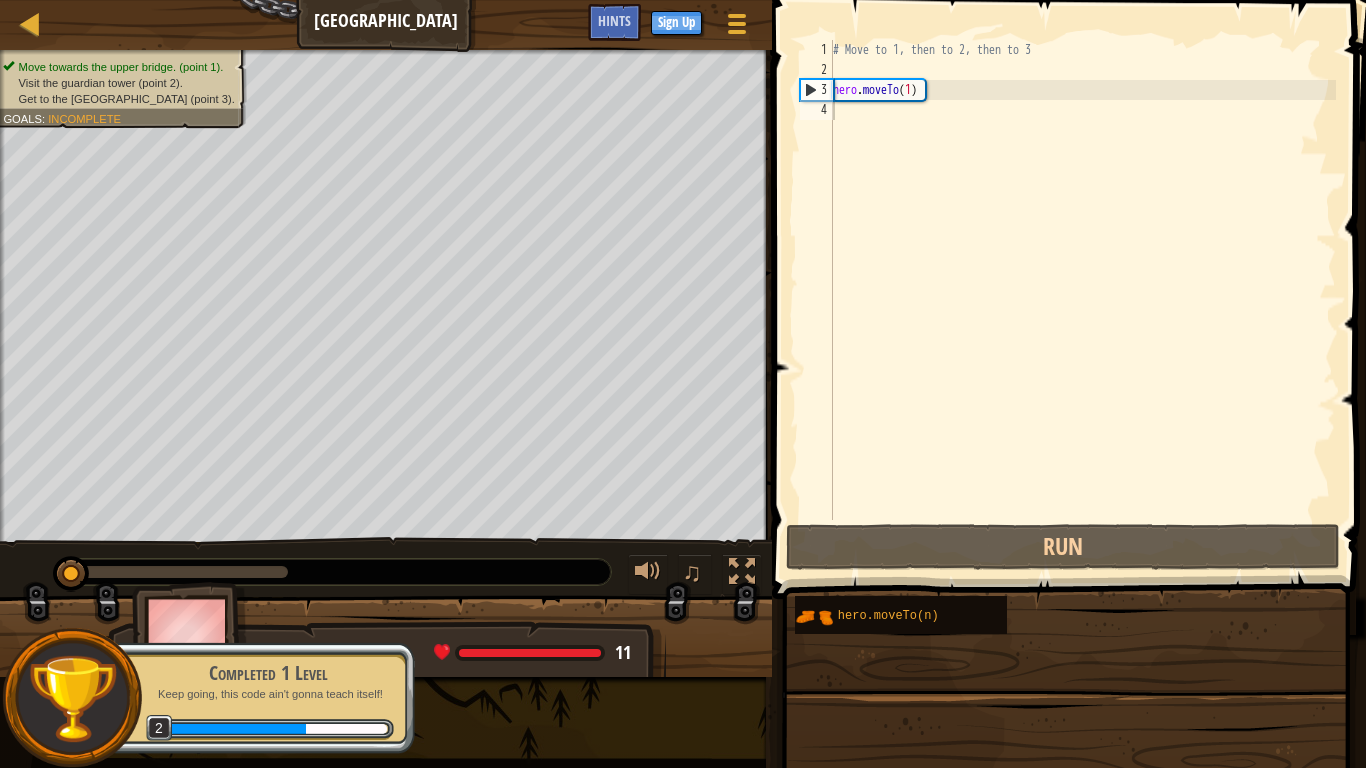 click on "Start Level" at bounding box center [1649, 697] 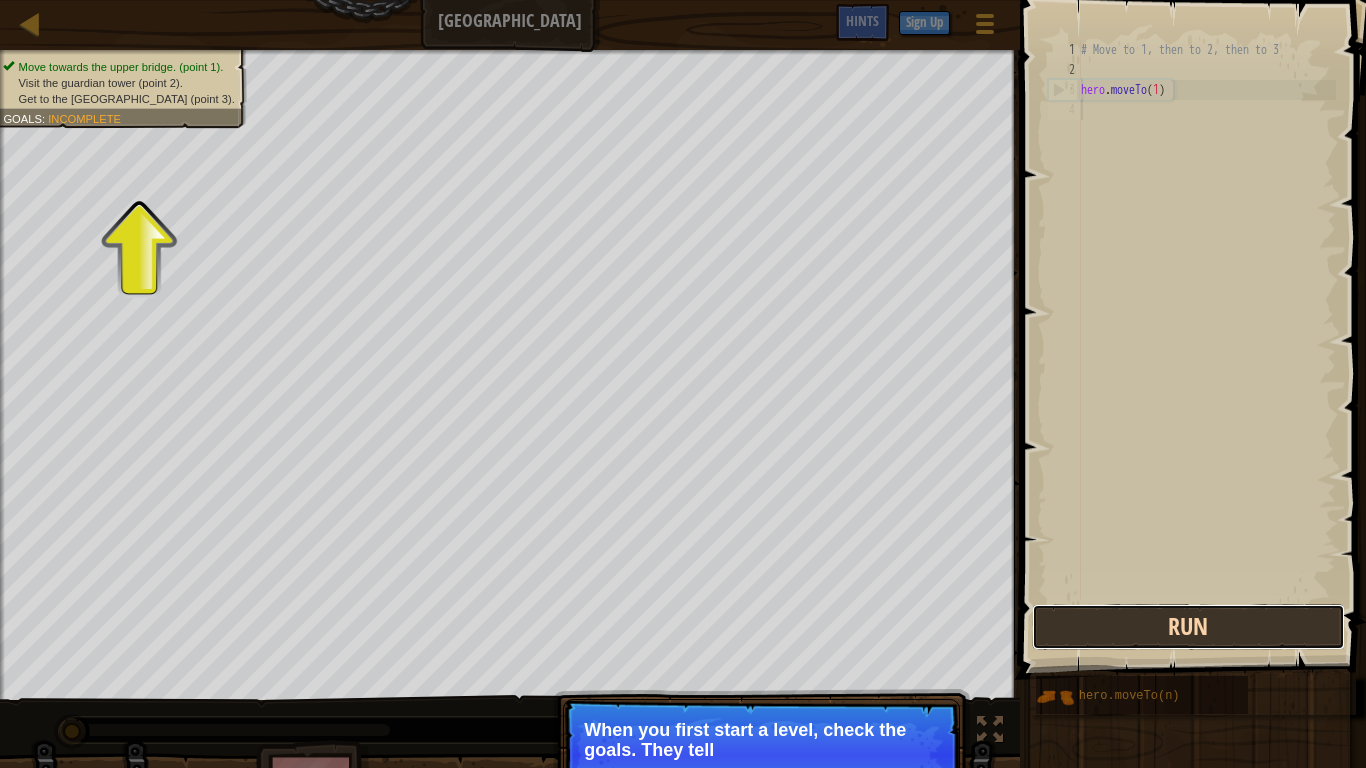 click on "Run" at bounding box center (1188, 627) 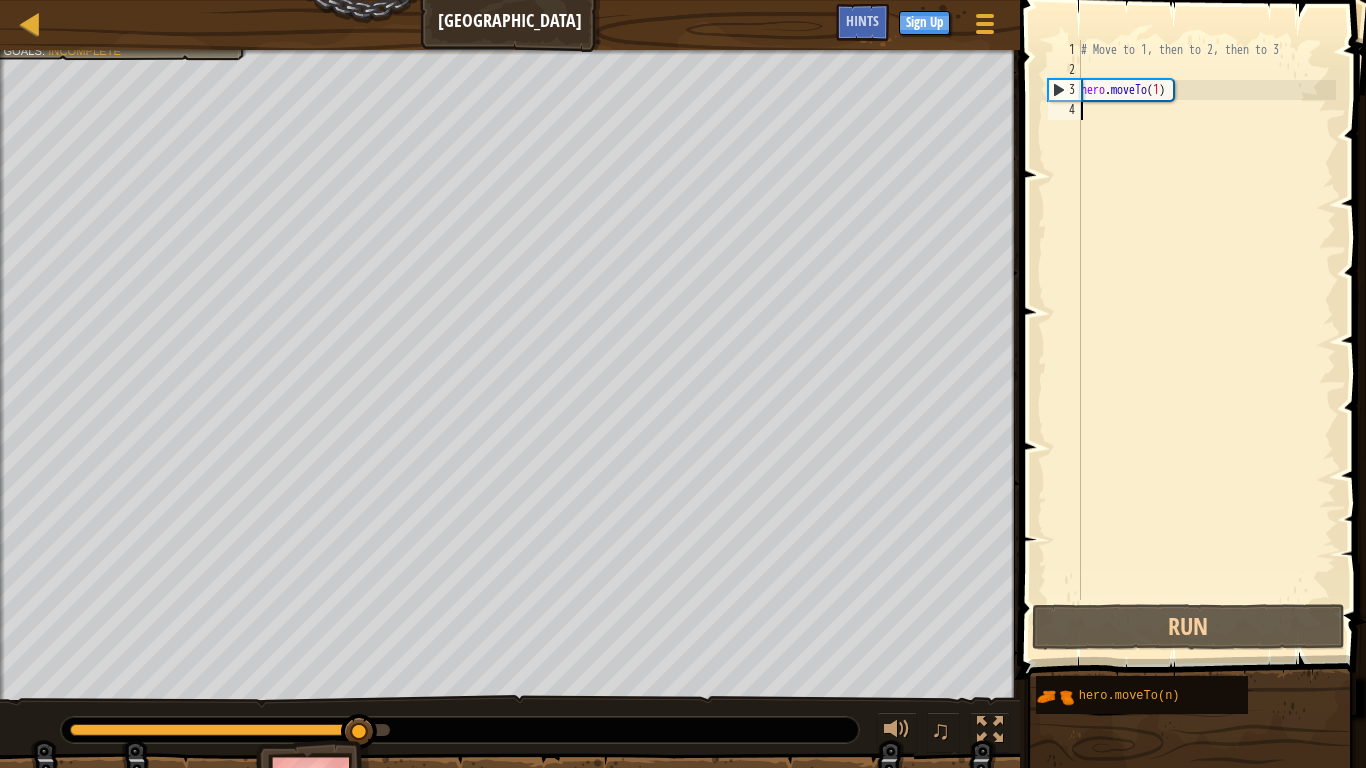 click on "# Move to 1, then to 2, then to 3 hero . moveTo ( 1 )" at bounding box center (1206, 340) 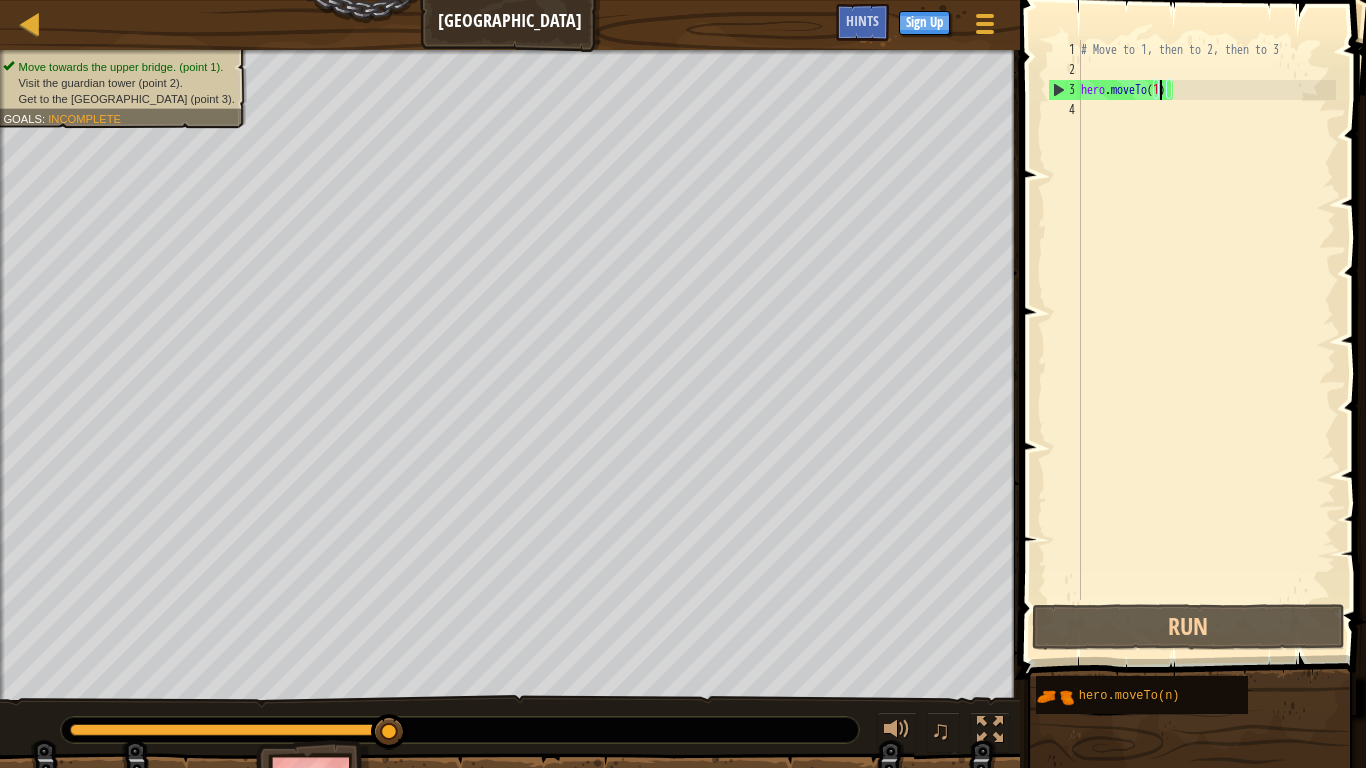 click on "# Move to 1, then to 2, then to 3 hero . moveTo ( 1 )" at bounding box center (1206, 340) 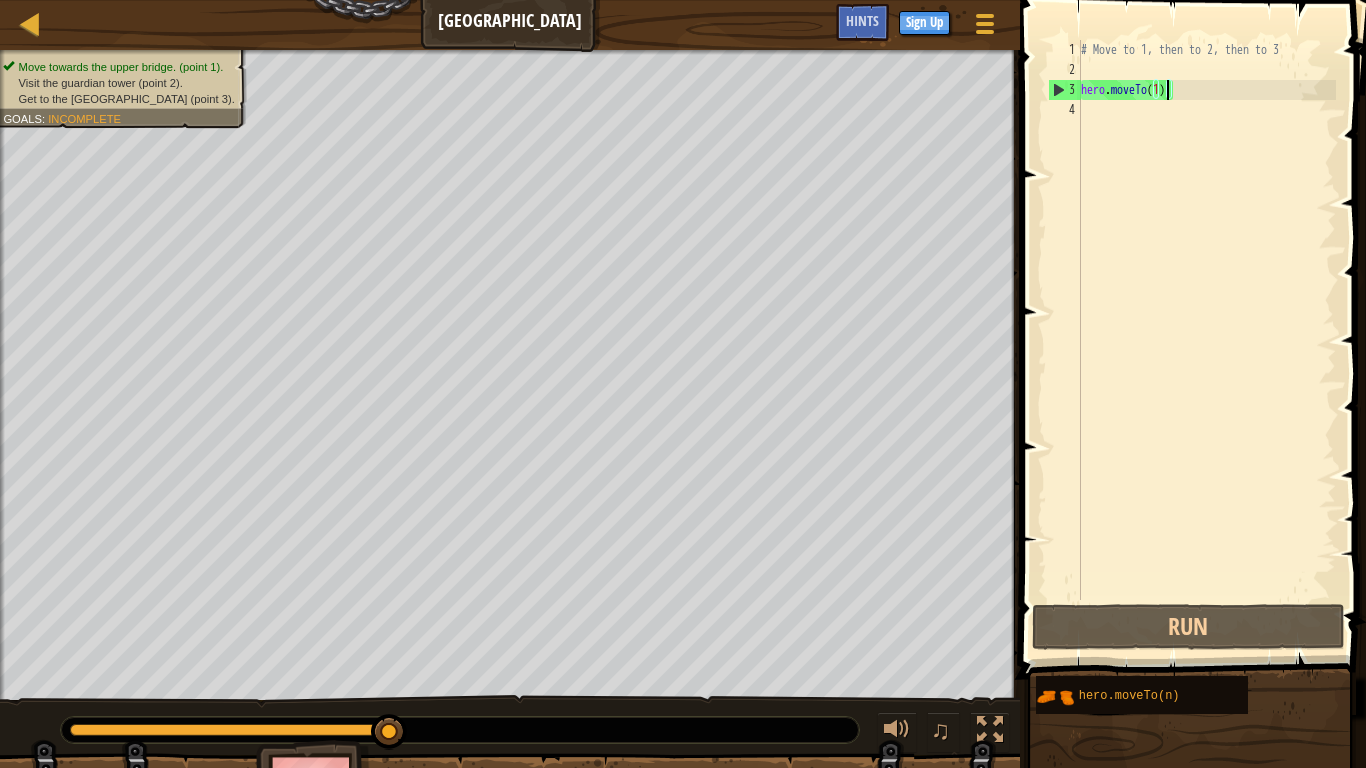 click on "# Move to 1, then to 2, then to 3 hero . moveTo ( 1 )" at bounding box center (1206, 340) 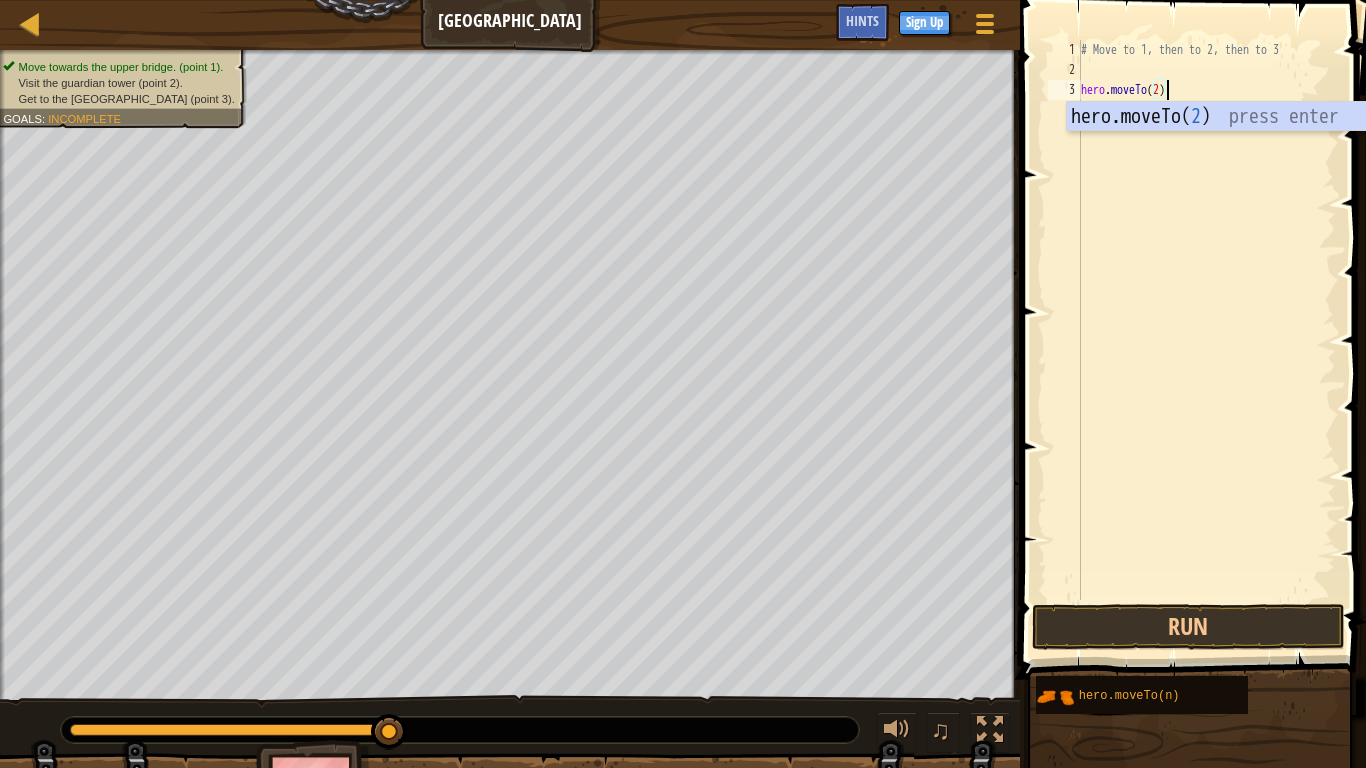 scroll, scrollTop: 9, scrollLeft: 7, axis: both 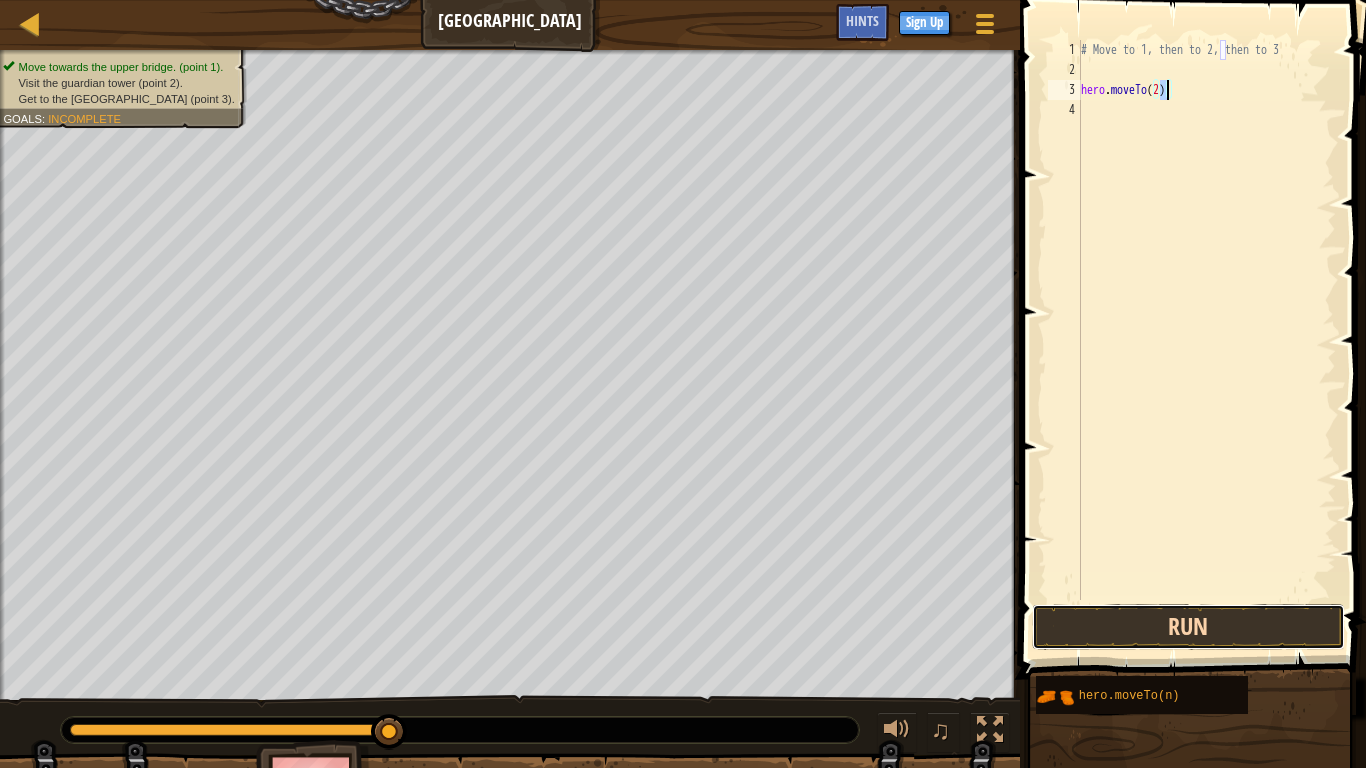 click on "Run" at bounding box center [1188, 627] 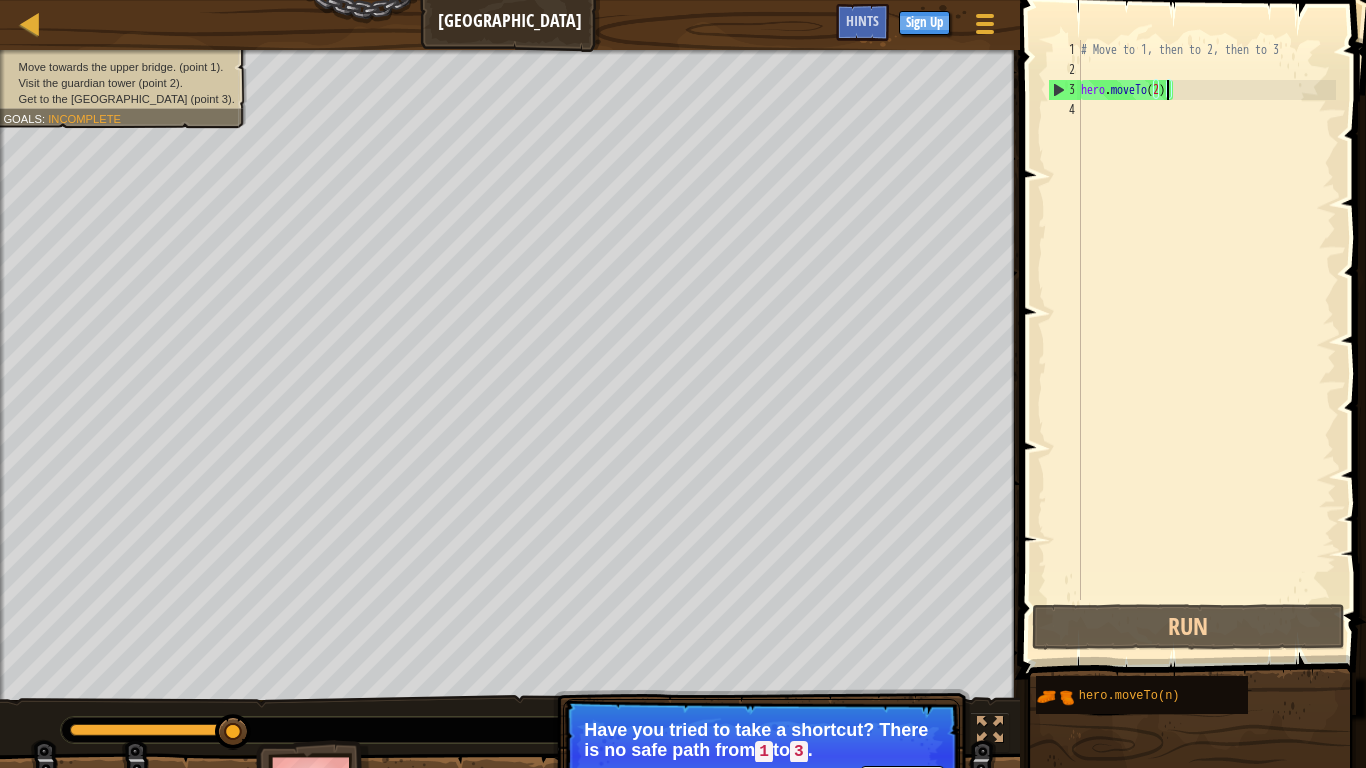 click on "# Move to 1, then to 2, then to 3 hero . moveTo ( 2 )" at bounding box center [1206, 340] 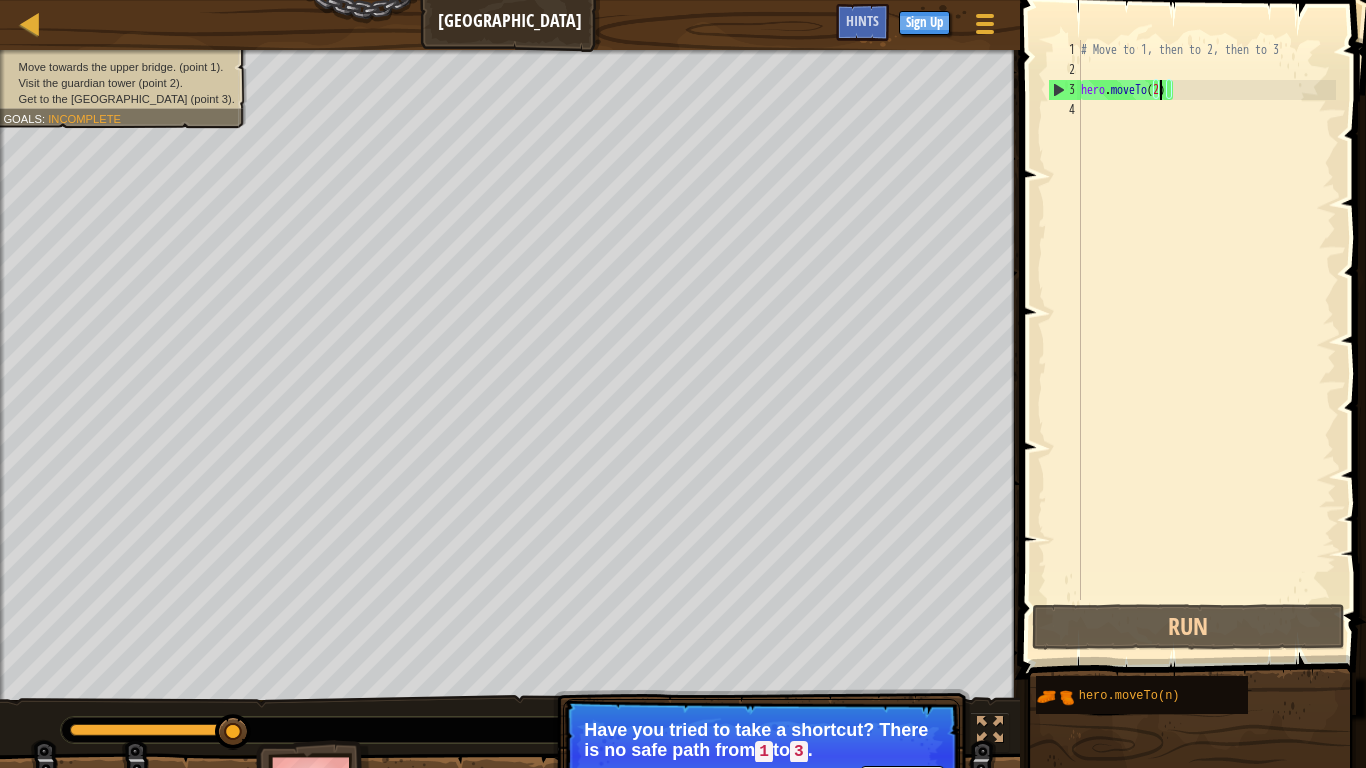 click on "# Move to 1, then to 2, then to 3 hero . moveTo ( 2 )" at bounding box center (1206, 340) 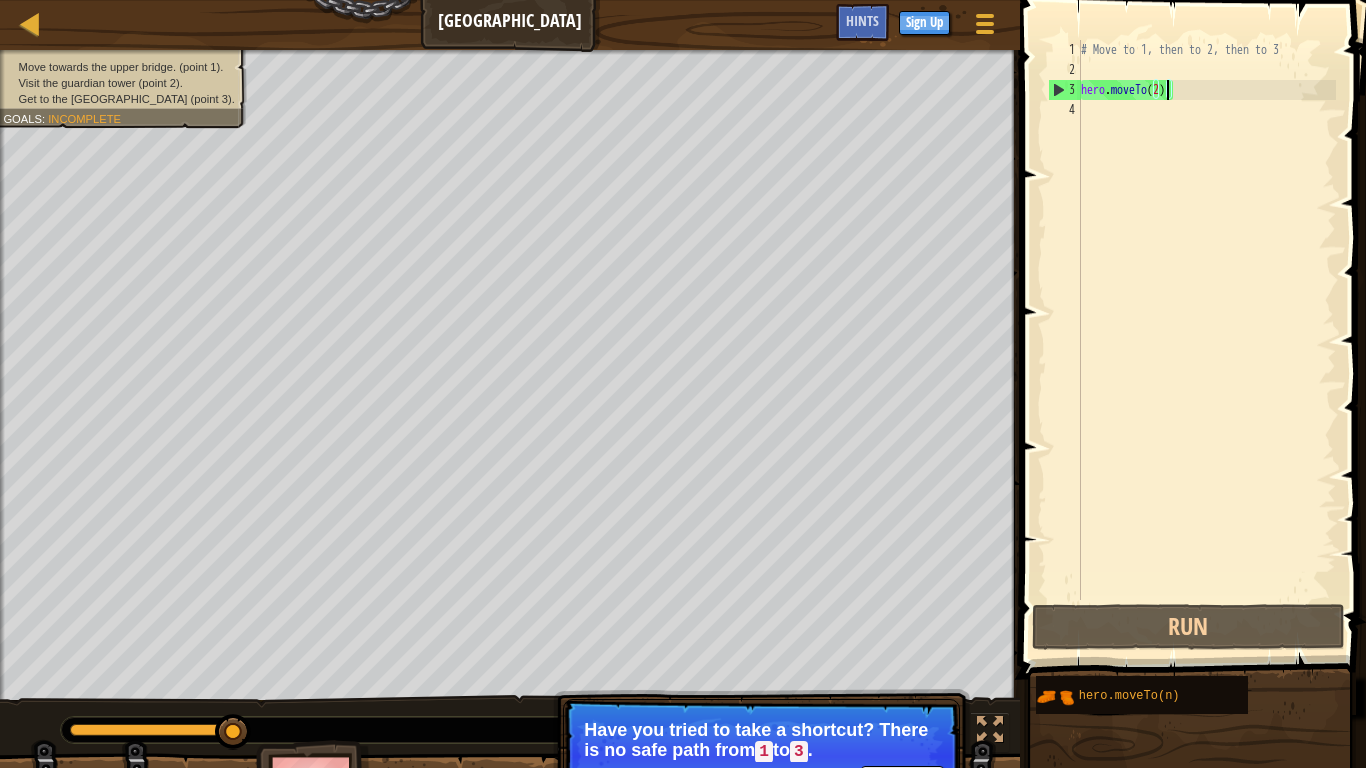click on "# Move to 1, then to 2, then to 3 hero . moveTo ( 2 )" at bounding box center [1206, 340] 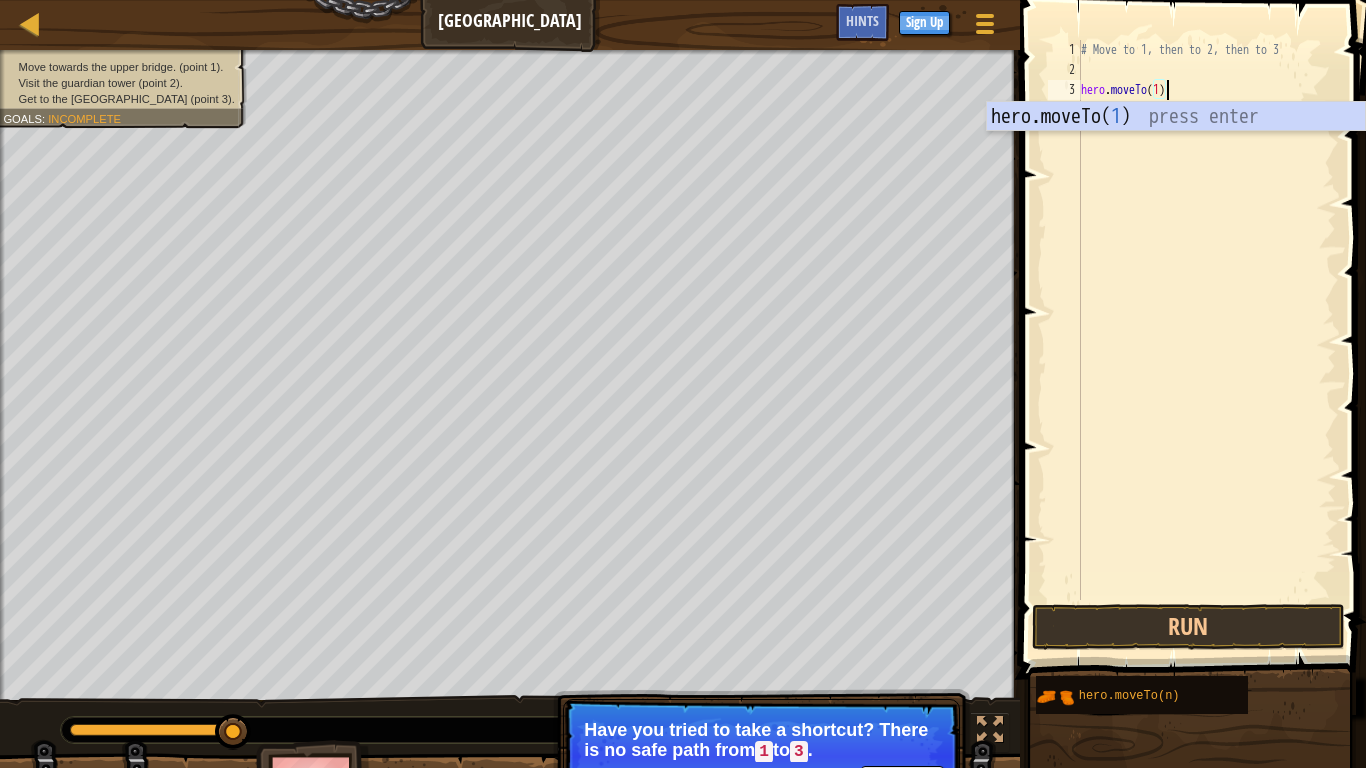 scroll, scrollTop: 9, scrollLeft: 7, axis: both 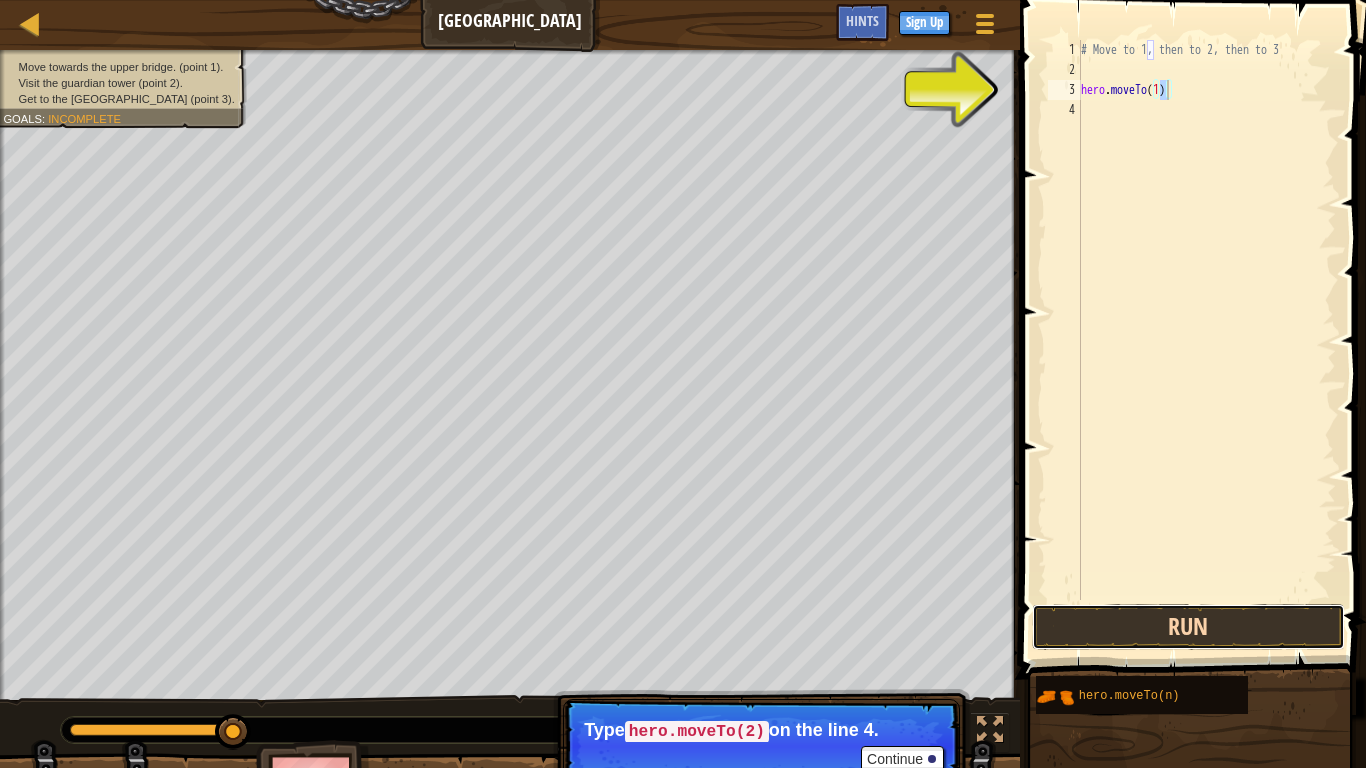 click on "Run" at bounding box center (1188, 627) 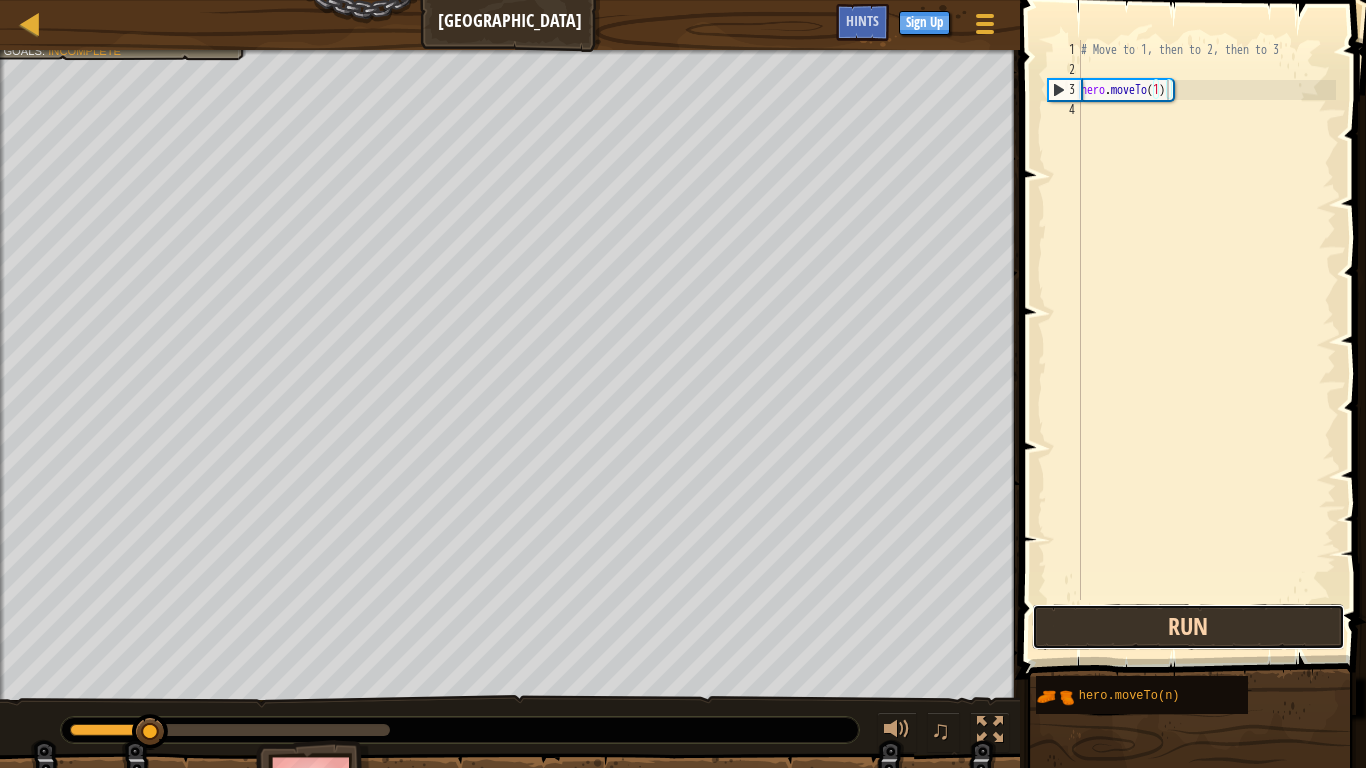 click on "Run" at bounding box center [1188, 627] 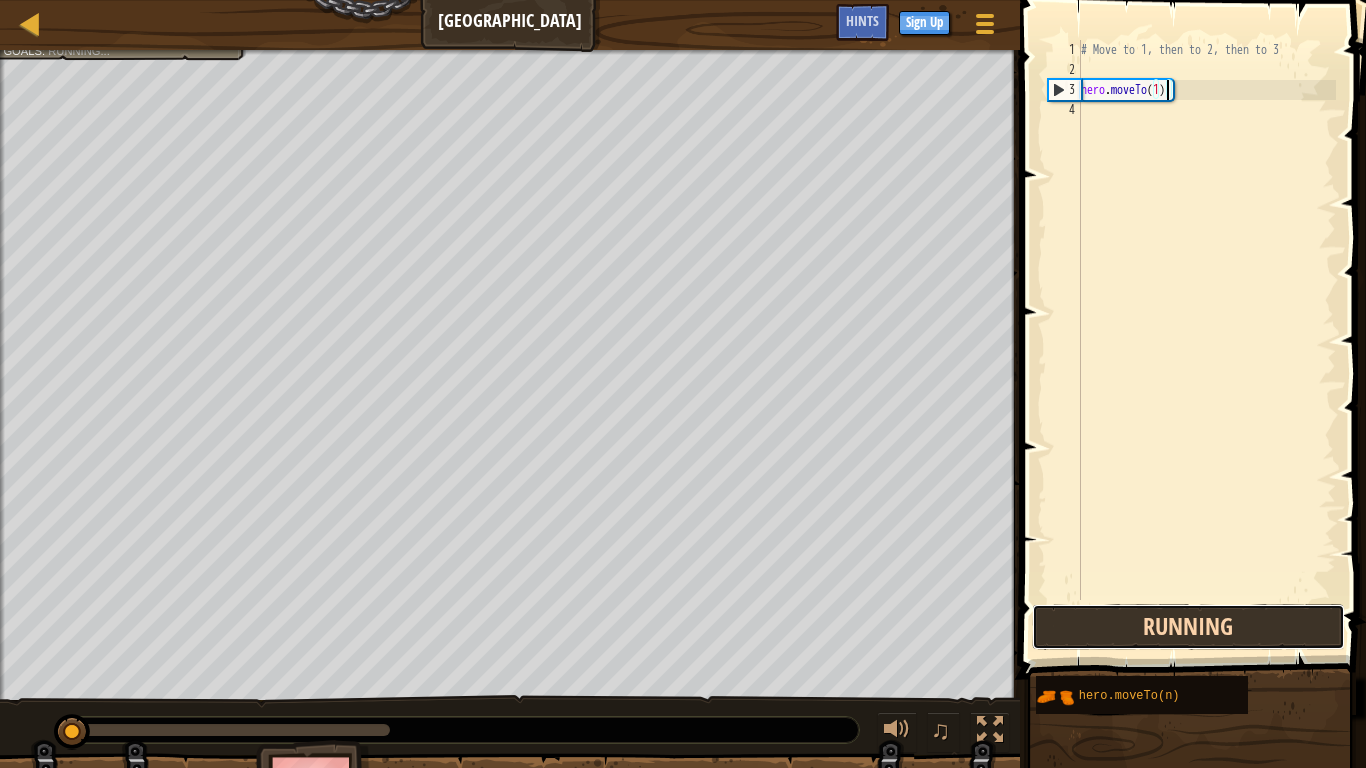 click on "Running" at bounding box center [1188, 627] 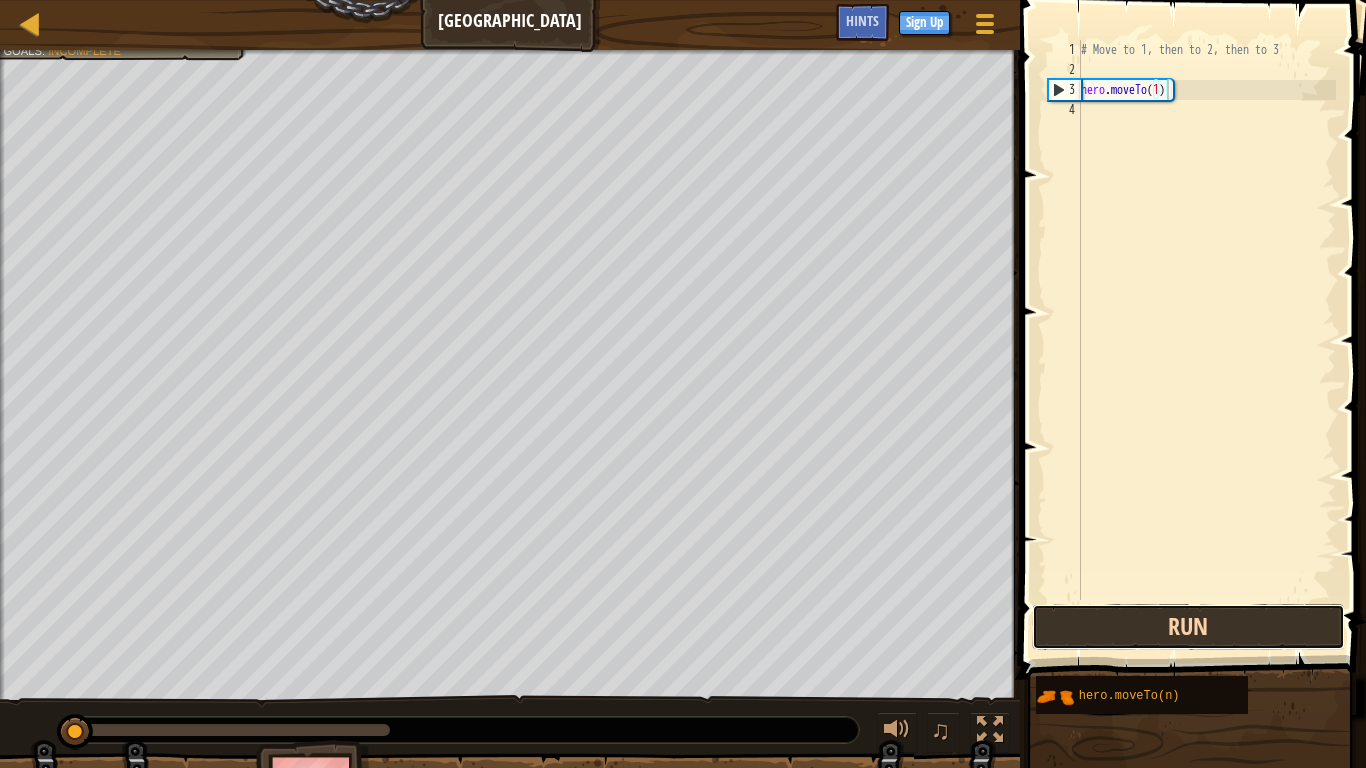 click on "Run" at bounding box center [1188, 627] 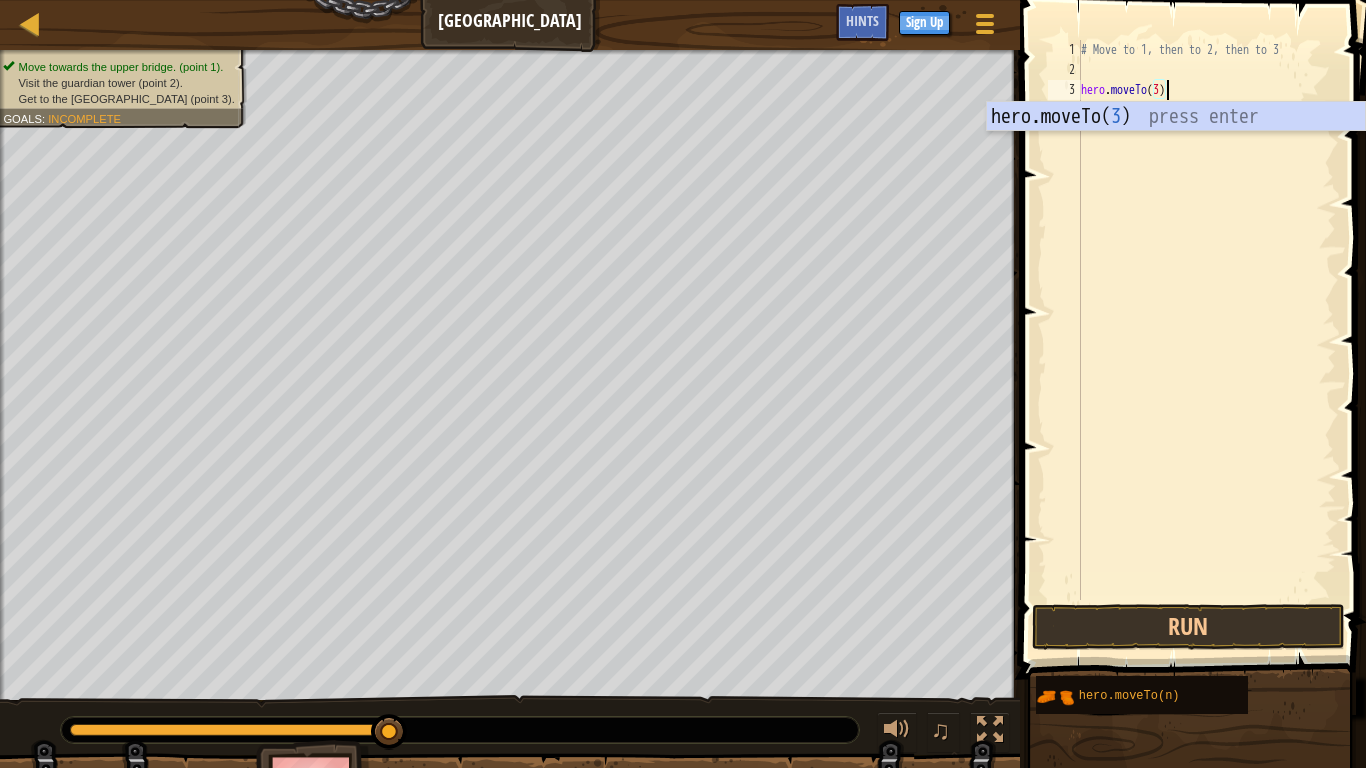 scroll, scrollTop: 9, scrollLeft: 7, axis: both 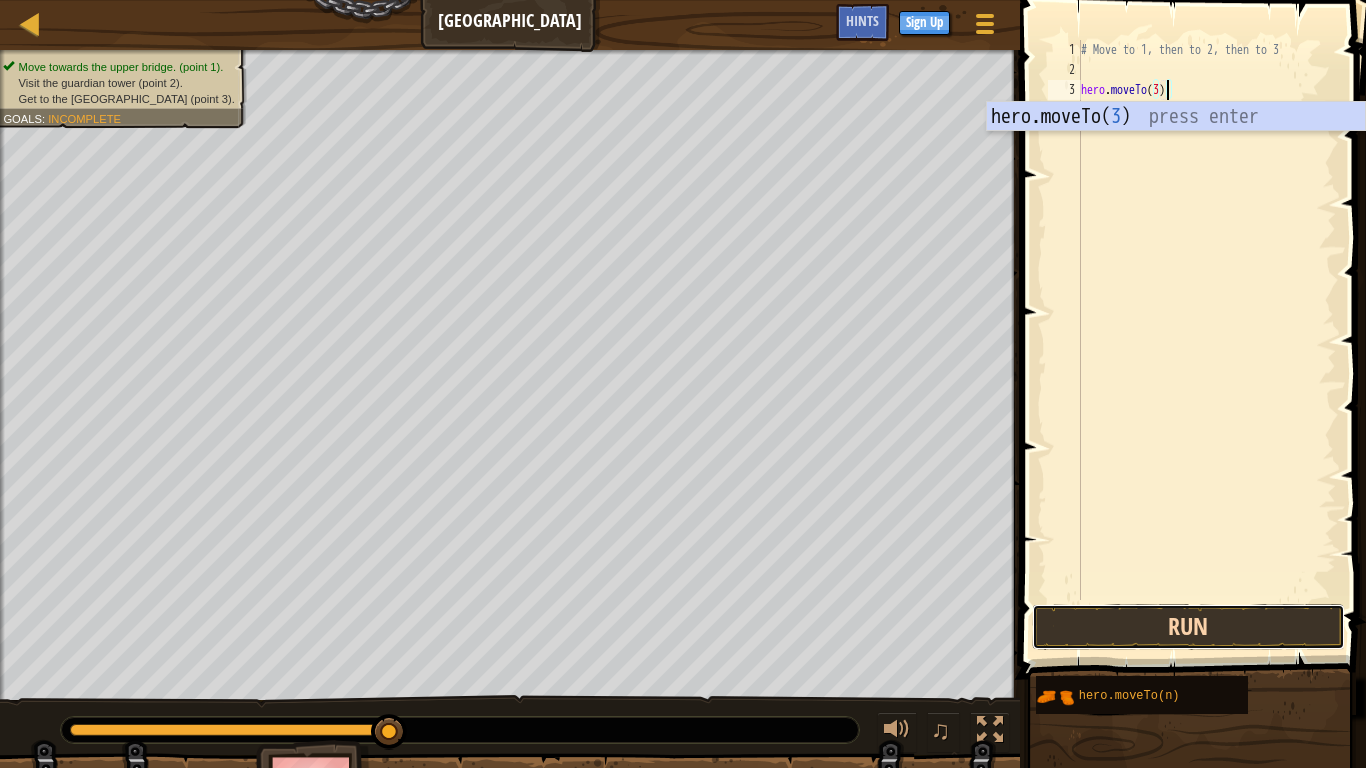 click on "Run" at bounding box center (1188, 627) 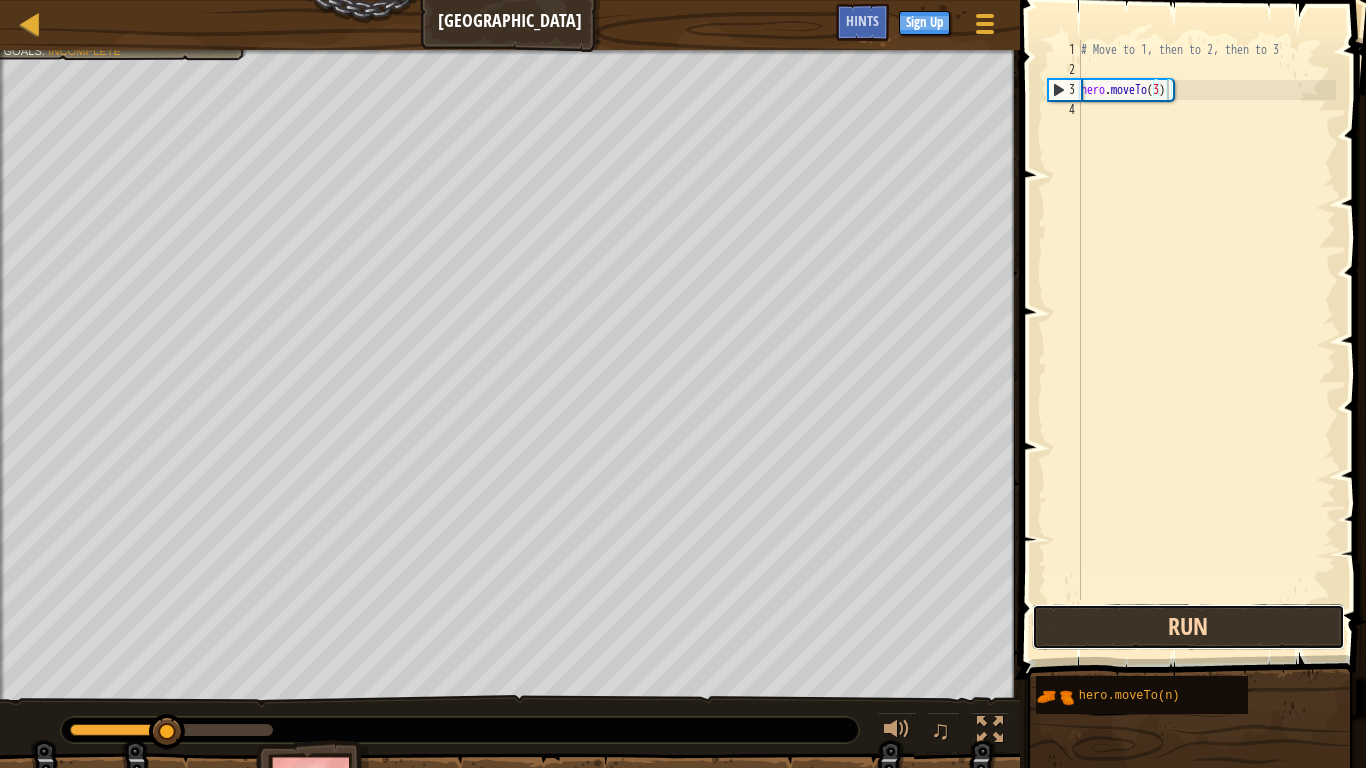 click on "Run" at bounding box center (1188, 627) 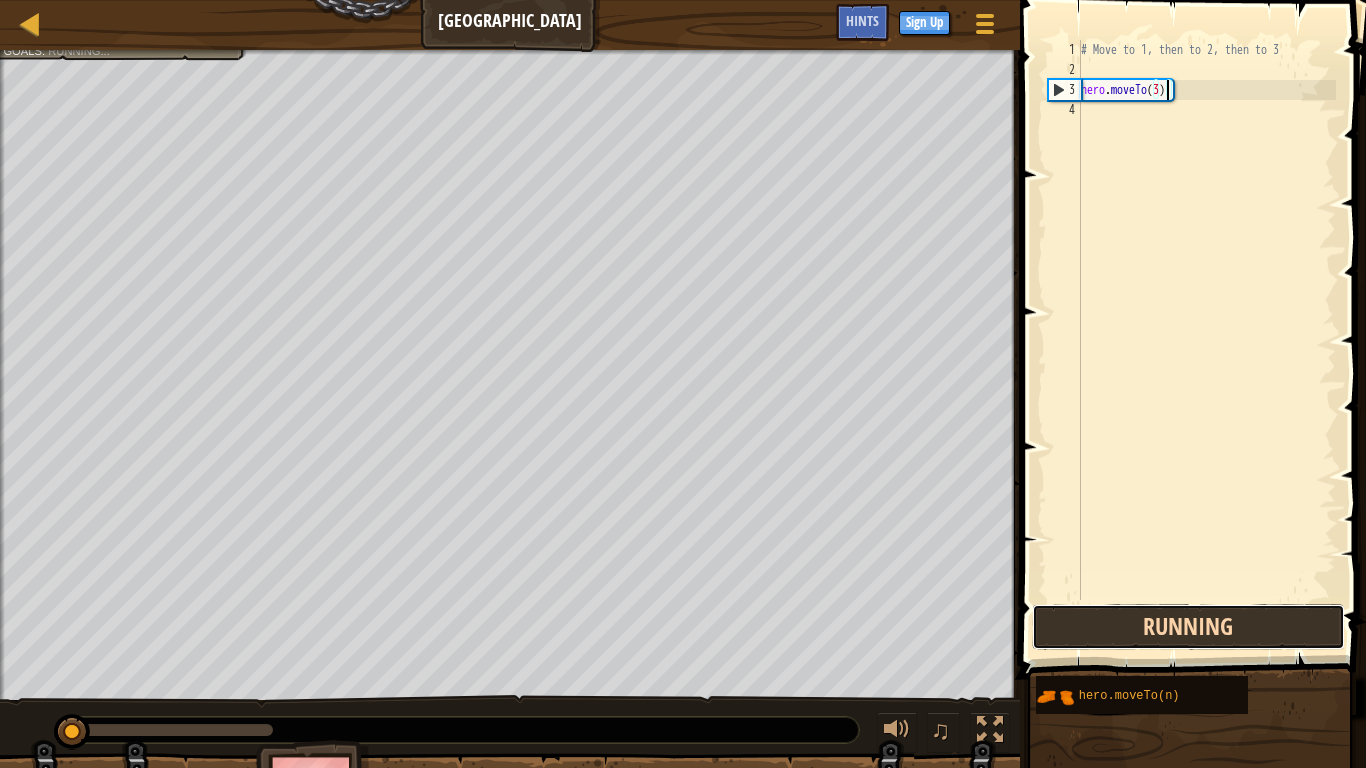 click on "Running" at bounding box center (1188, 627) 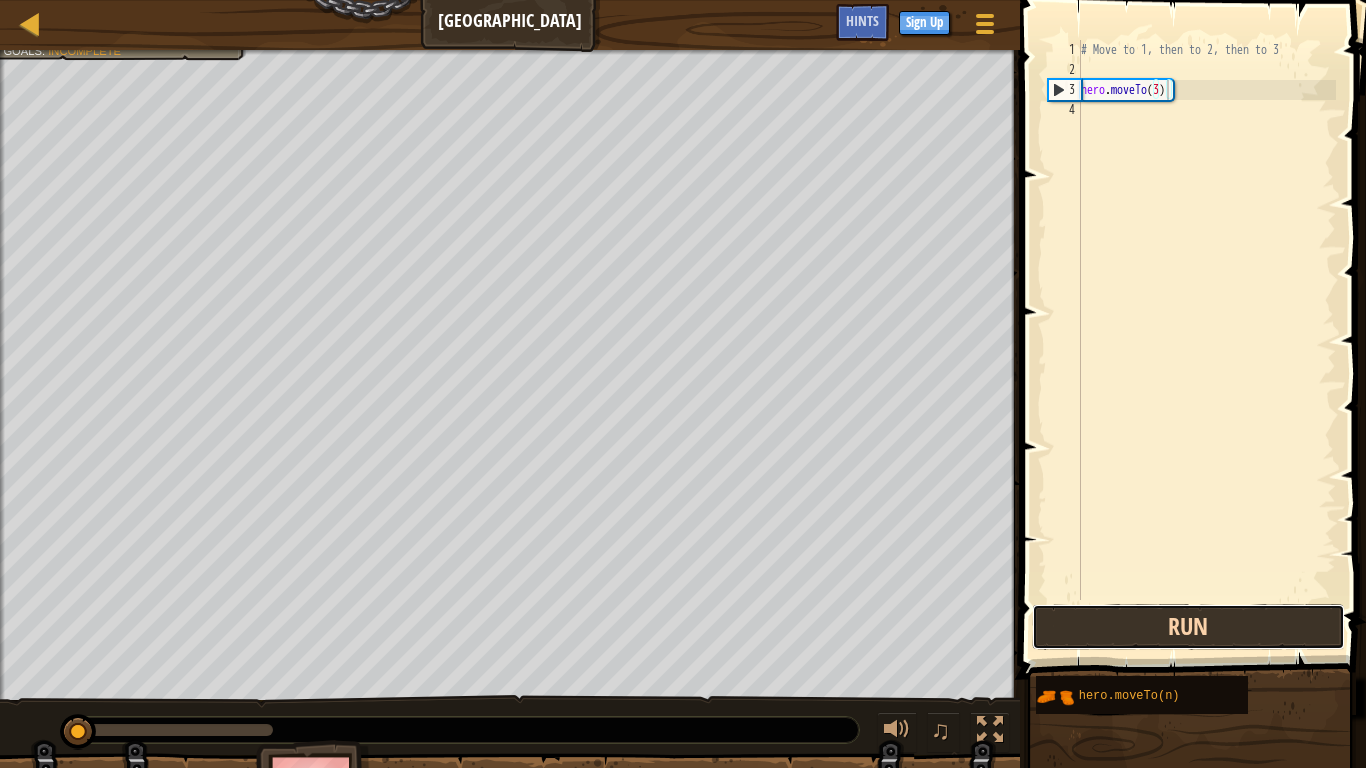 click on "Run" at bounding box center (1188, 627) 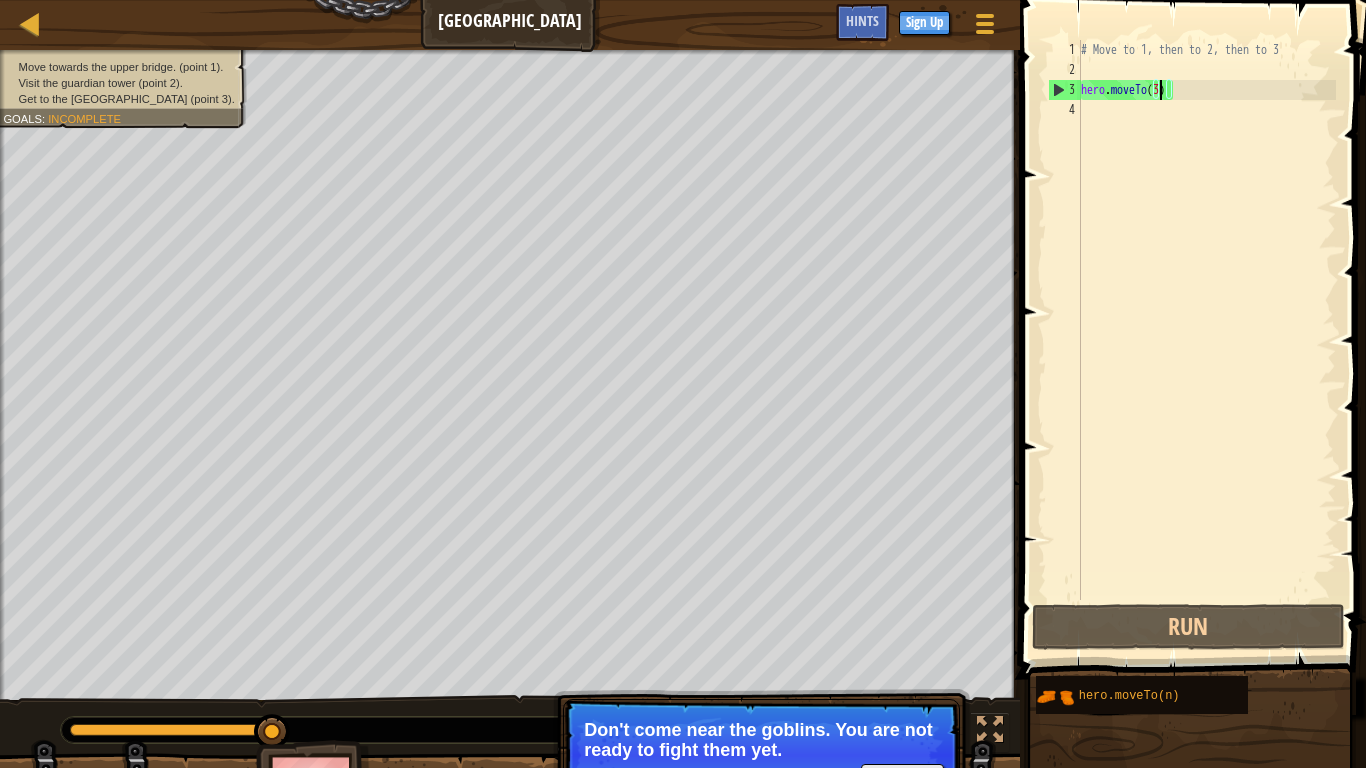 click on "# Move to 1, then to 2, then to 3 hero . moveTo ( 3 )" at bounding box center [1206, 340] 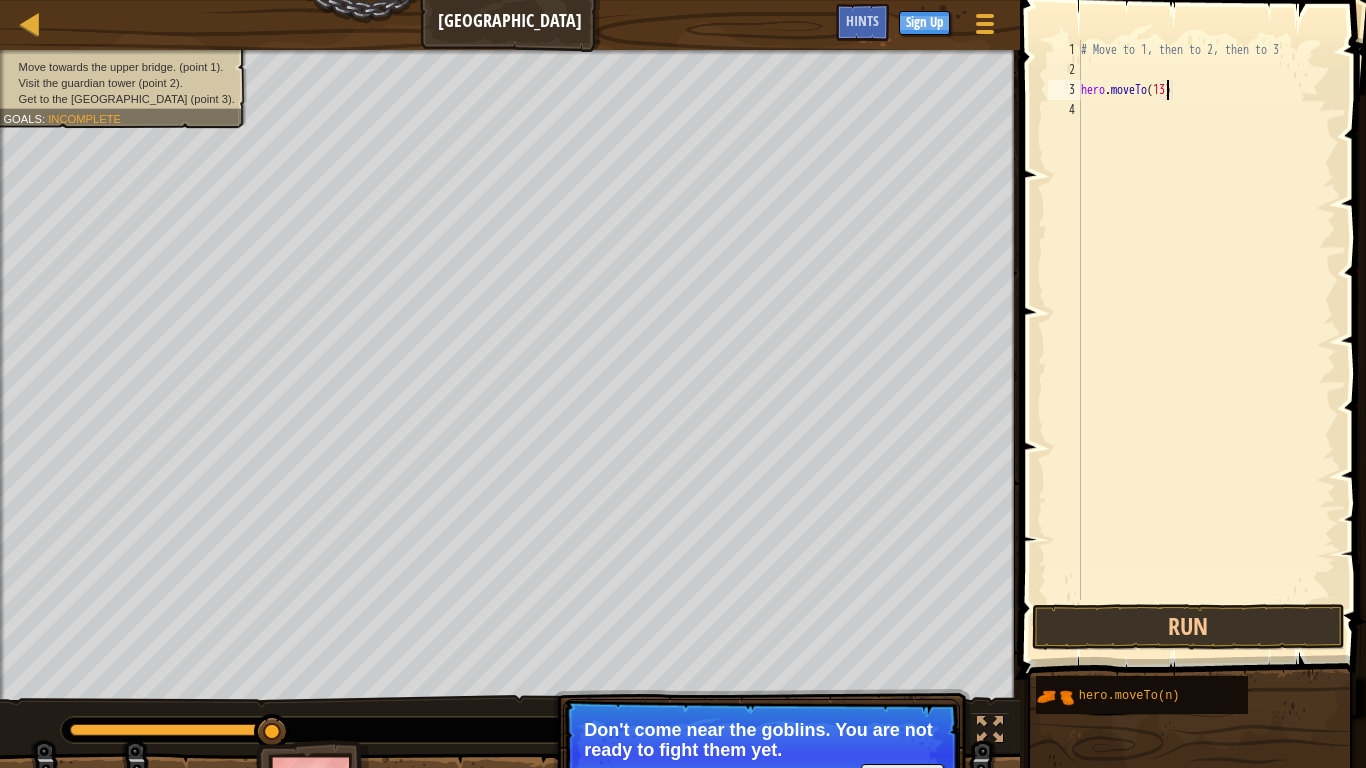 scroll, scrollTop: 9, scrollLeft: 7, axis: both 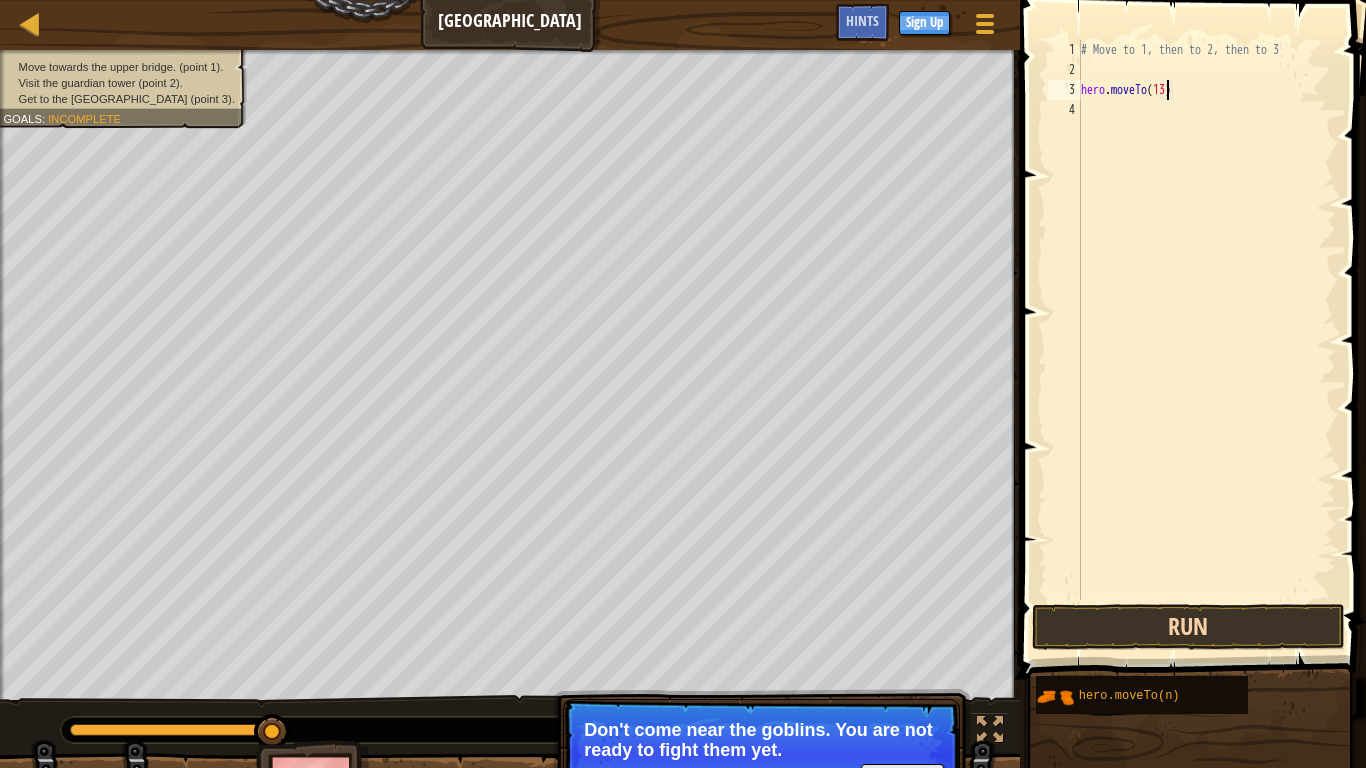 type on "hero.moveTo(13)" 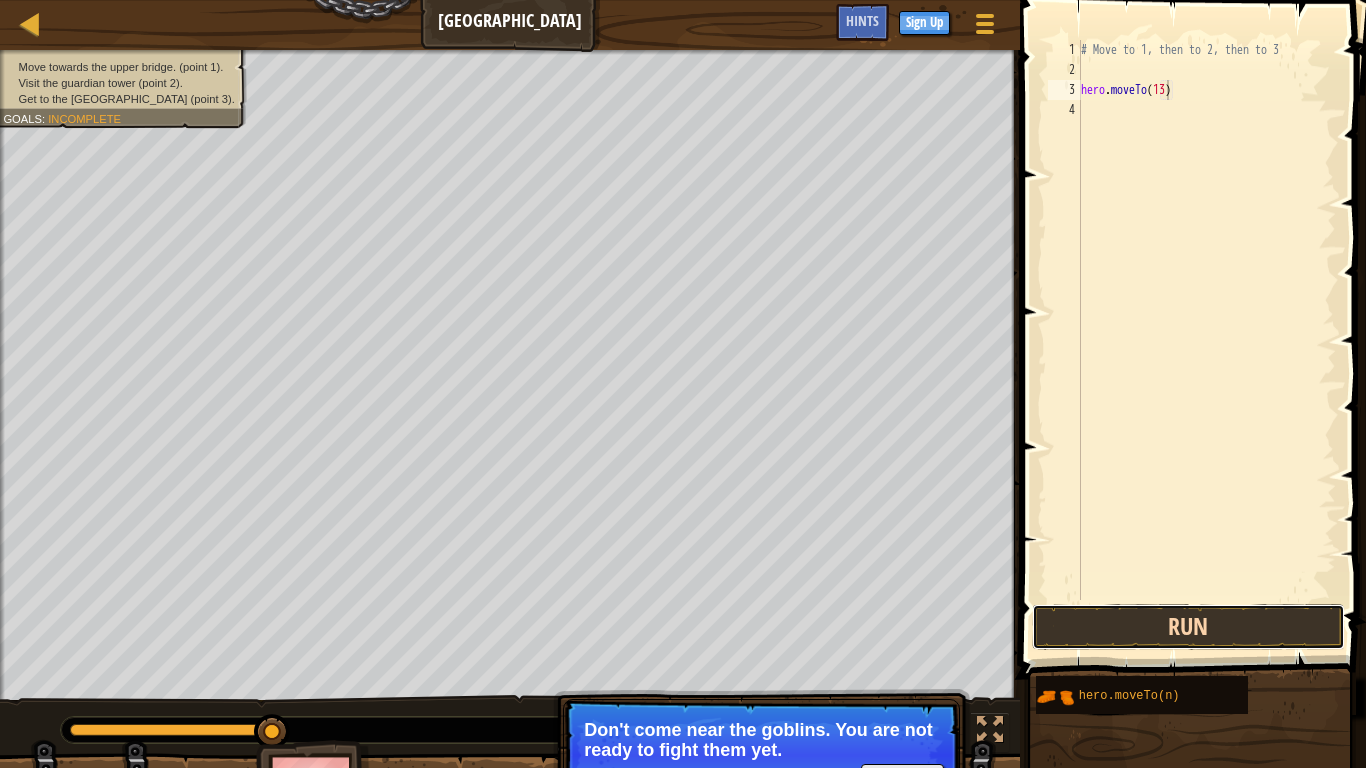 click on "Run" at bounding box center (1188, 627) 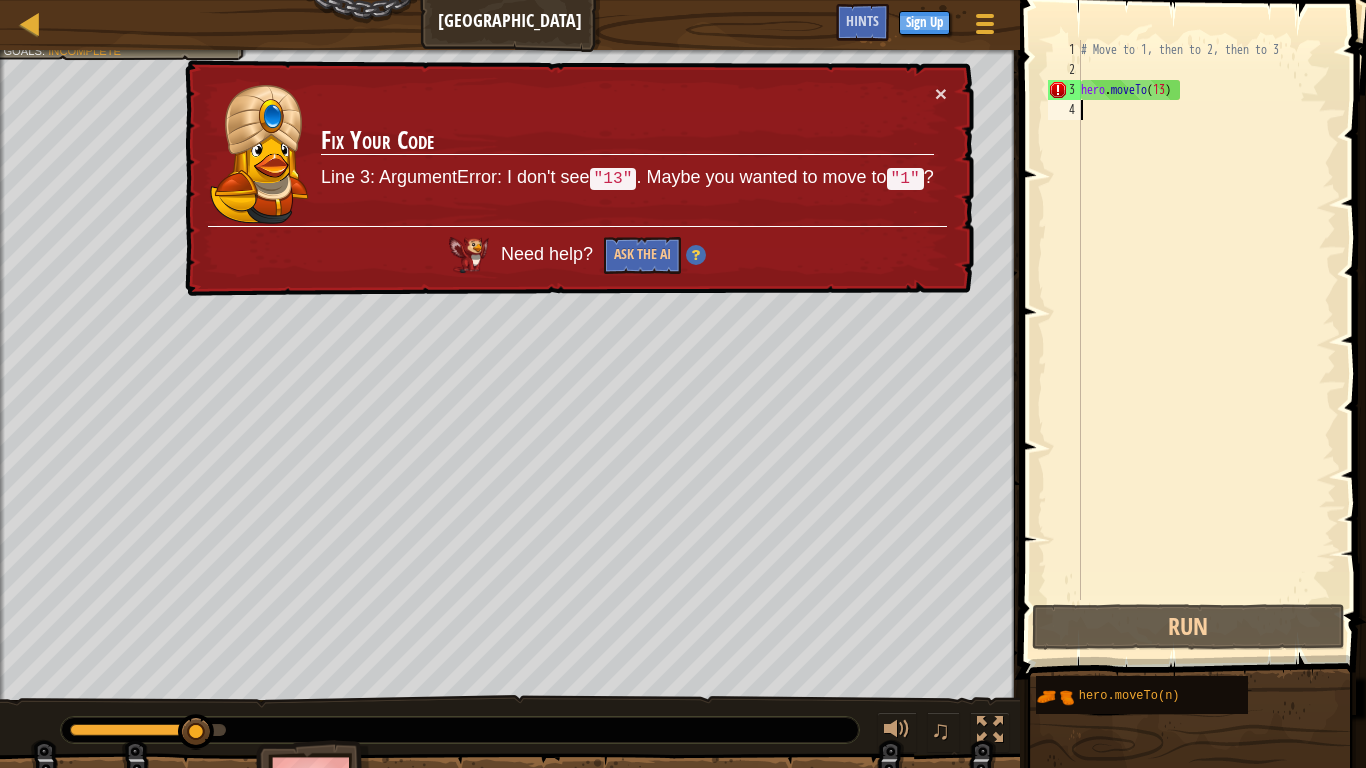 click on "1 2 3 4" at bounding box center (1064, 500040) 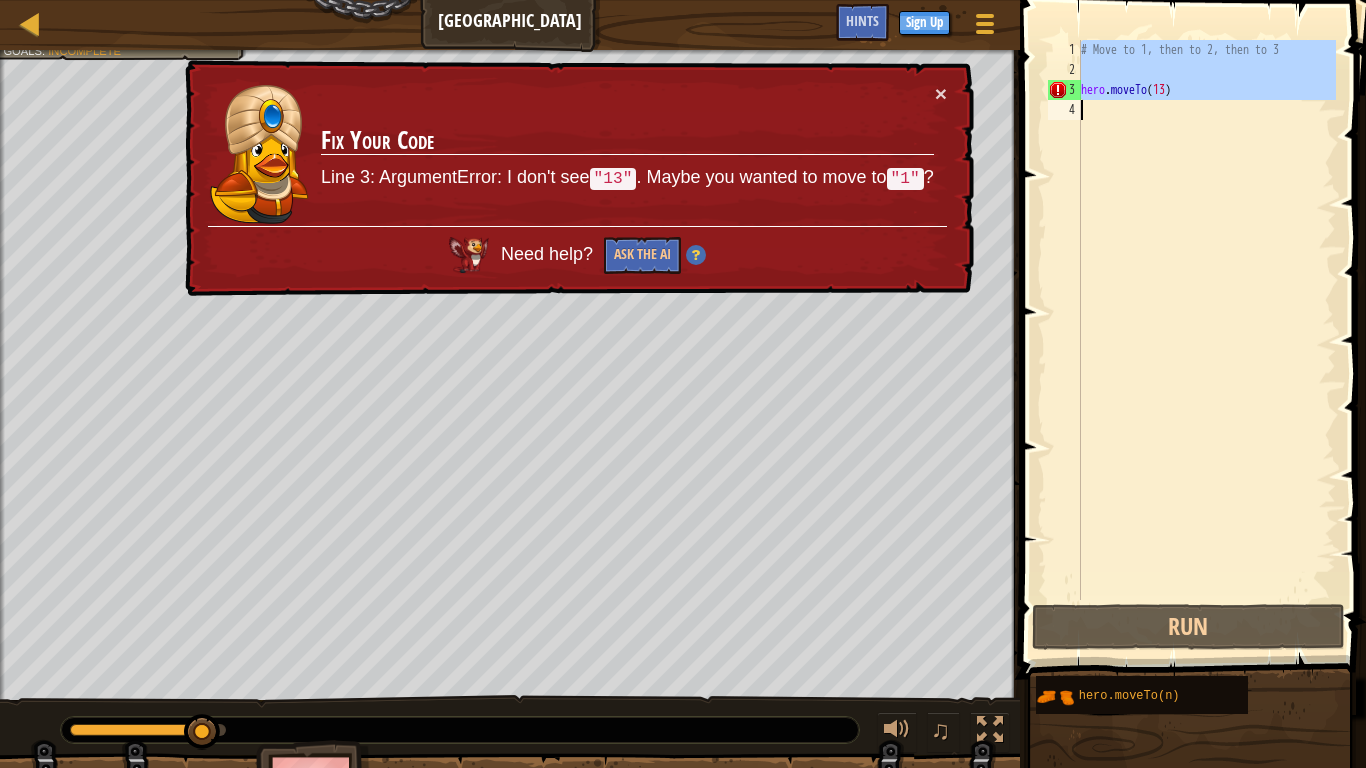 click on "1 2 3 4" at bounding box center (1064, 500040) 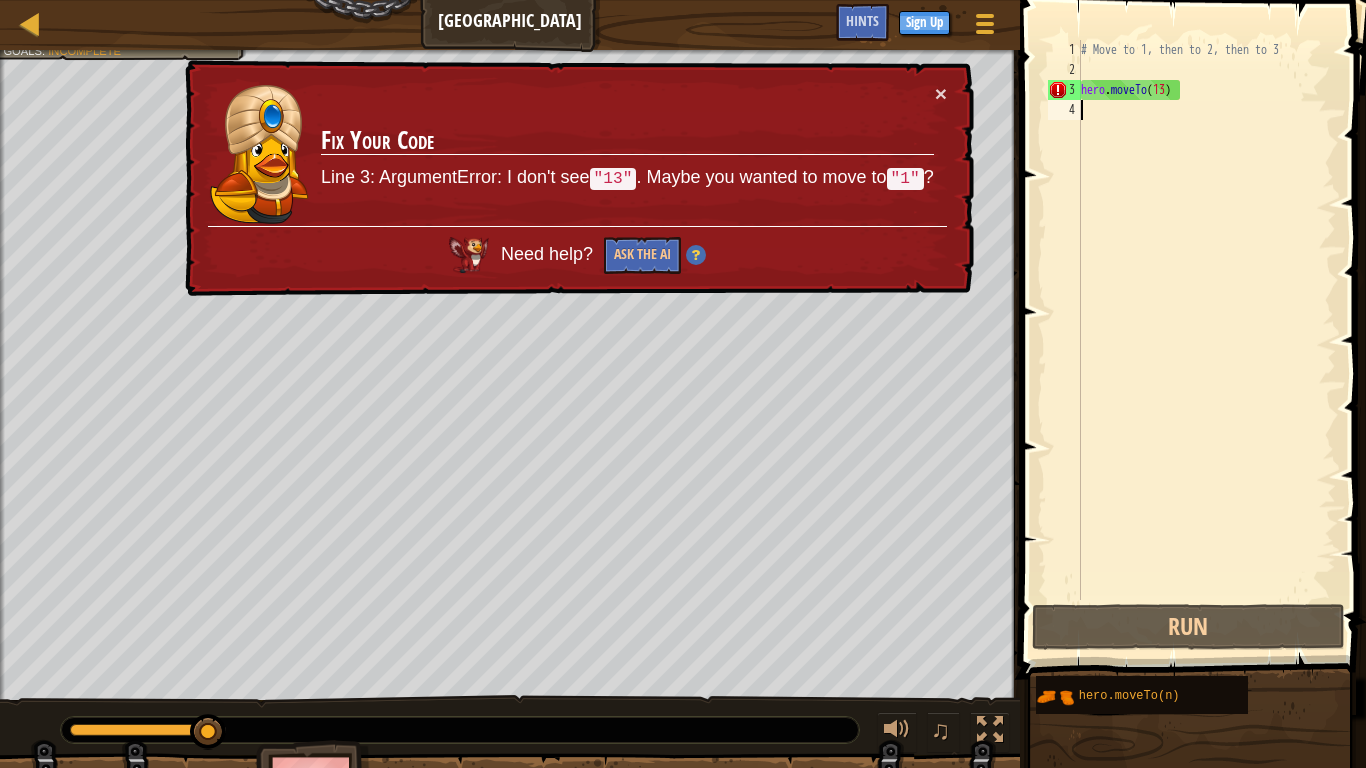 click on "1 2 3 4" at bounding box center [1064, 500040] 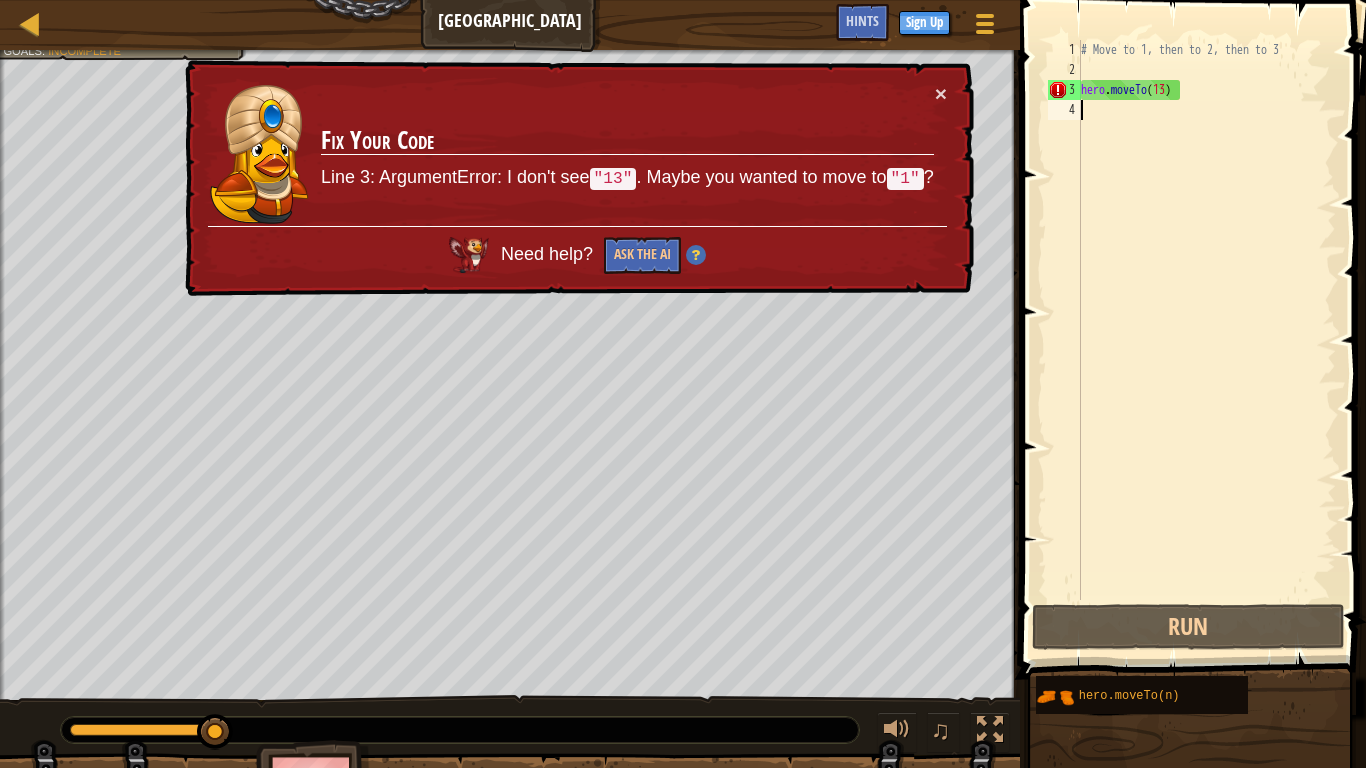 click on "1 2 3 4" at bounding box center [1064, 500040] 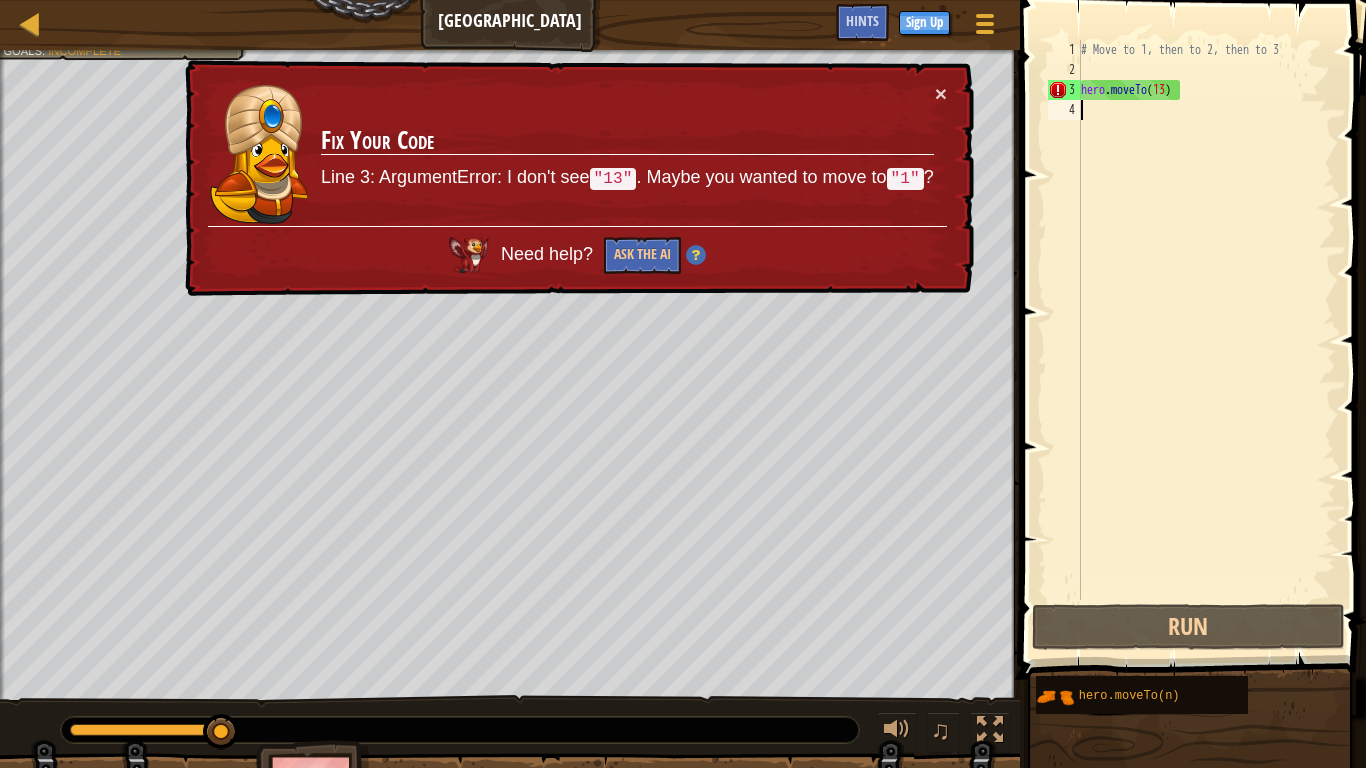 click on "1 2 3 4" at bounding box center [1064, 500040] 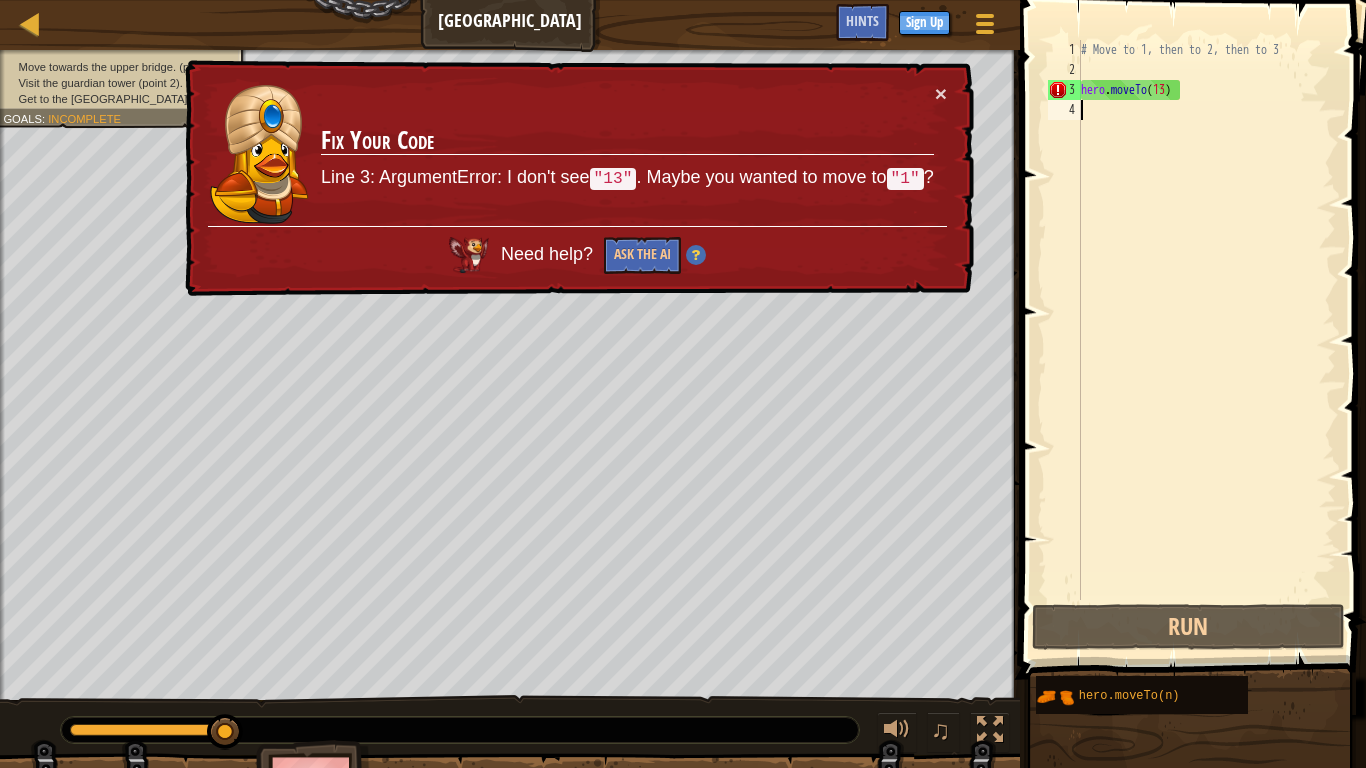 click on "1 2 3 4" at bounding box center (1064, 500040) 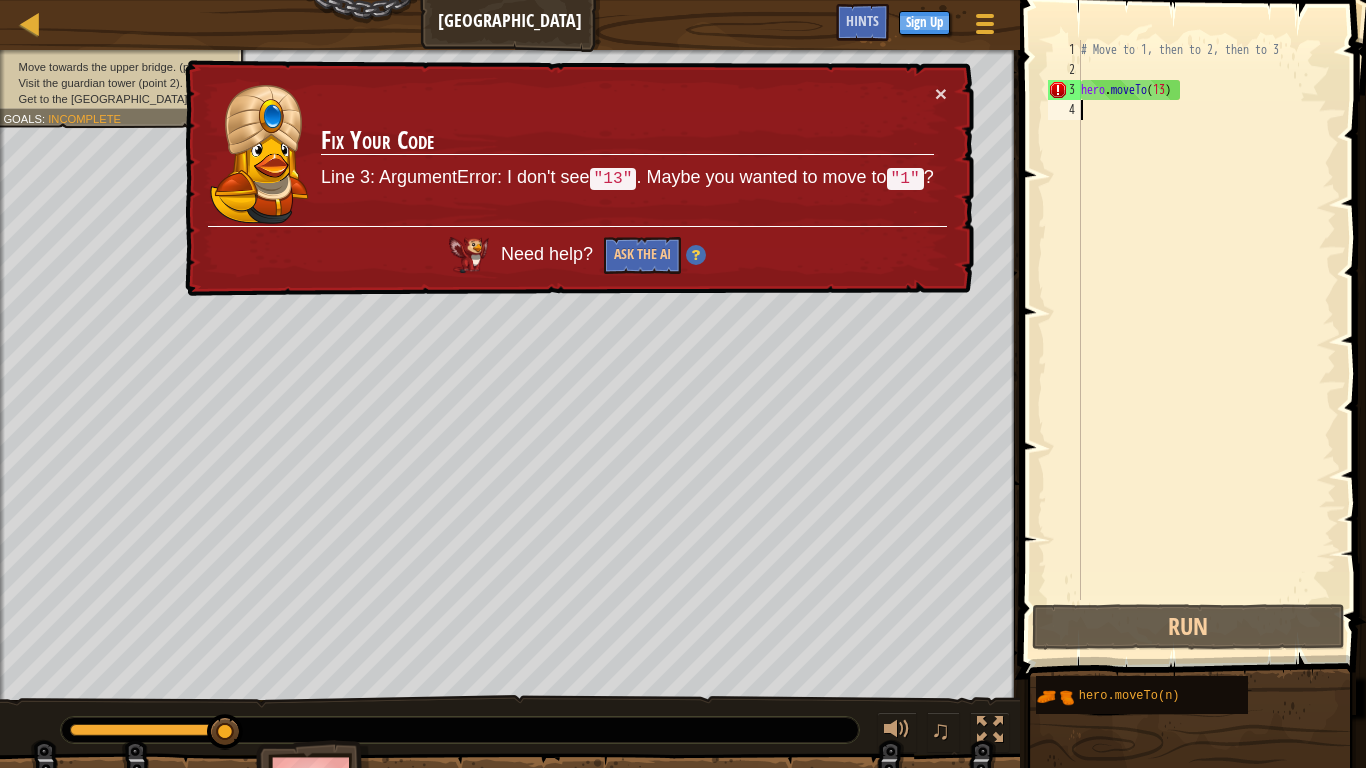 click on "1 2 3 4" at bounding box center (1064, 500040) 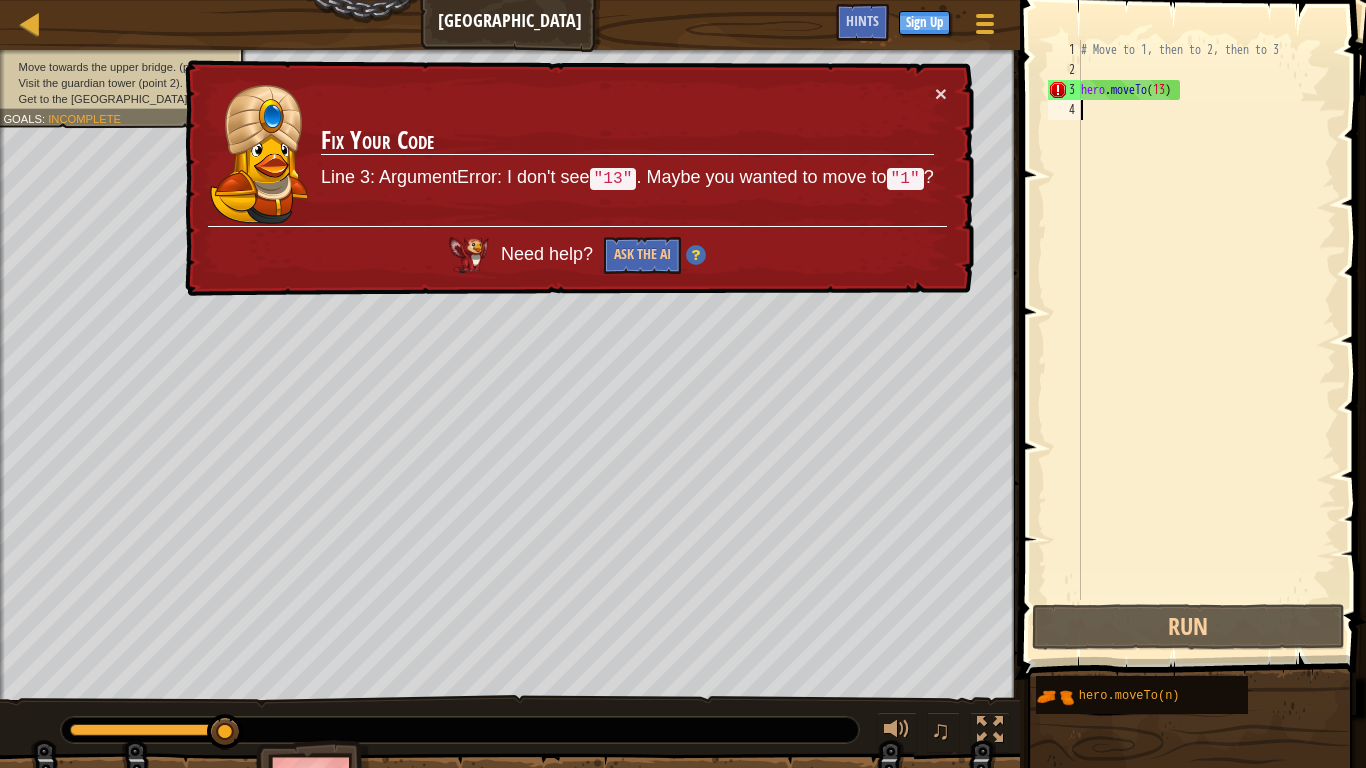 click on "# Move to 1, then to 2, then to 3 hero . moveTo ( 13 )" at bounding box center [1206, 340] 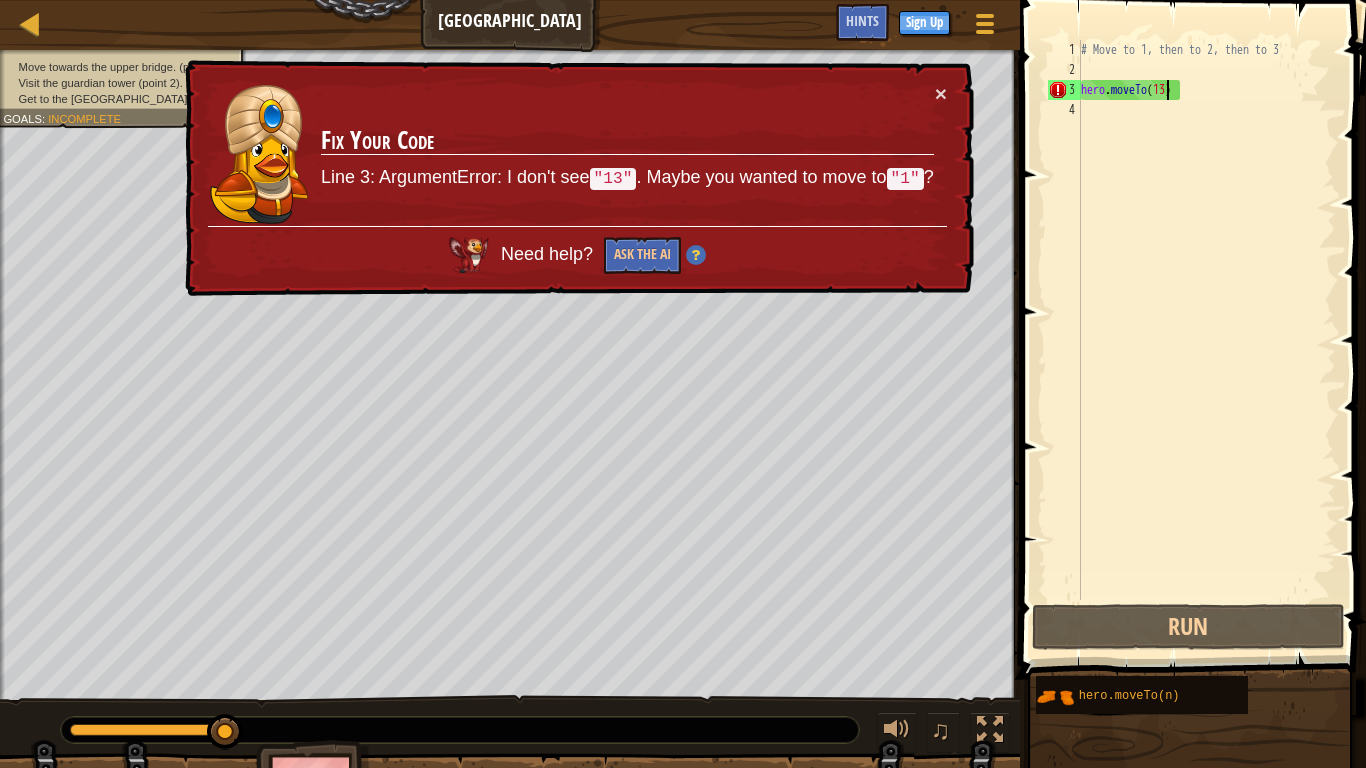 type on "hero.moveTo(3)" 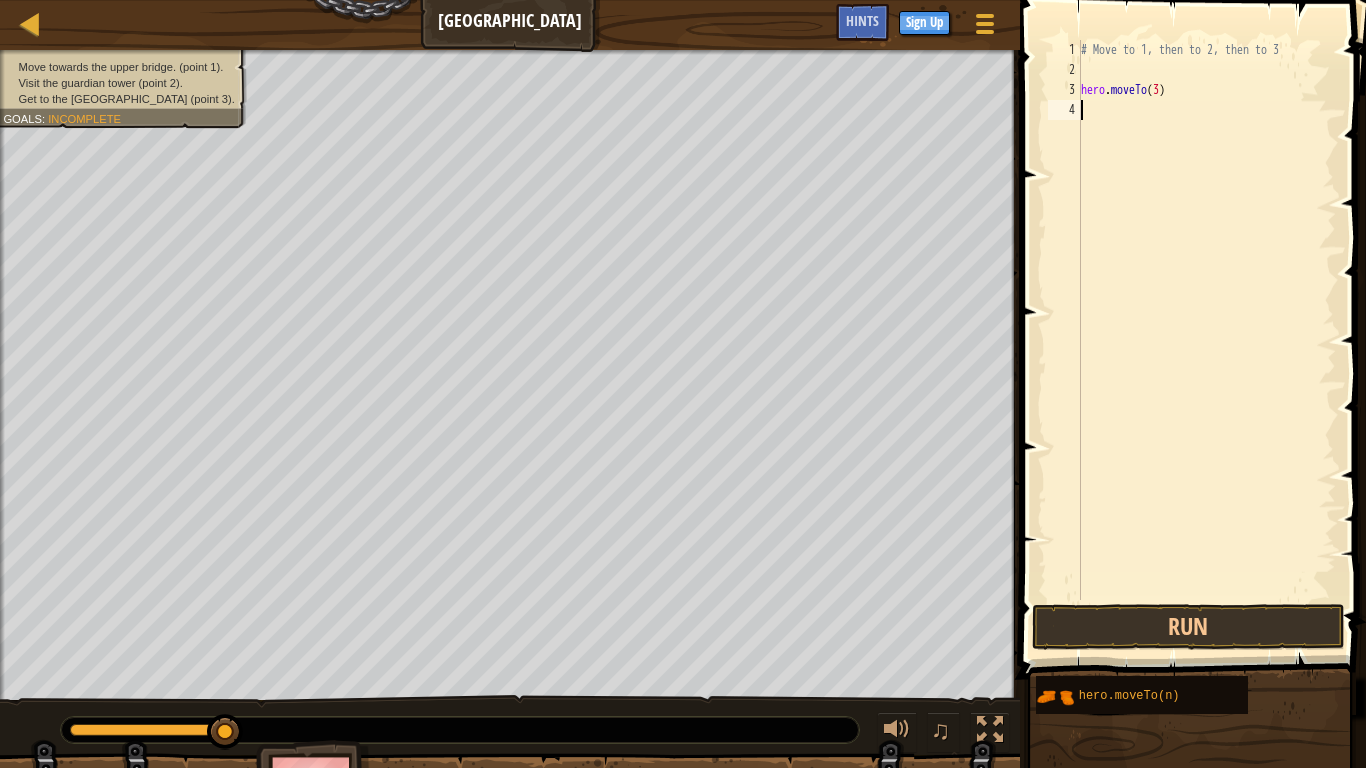 click on "# Move to 1, then to 2, then to 3 hero . moveTo ( 3 )" at bounding box center [1206, 340] 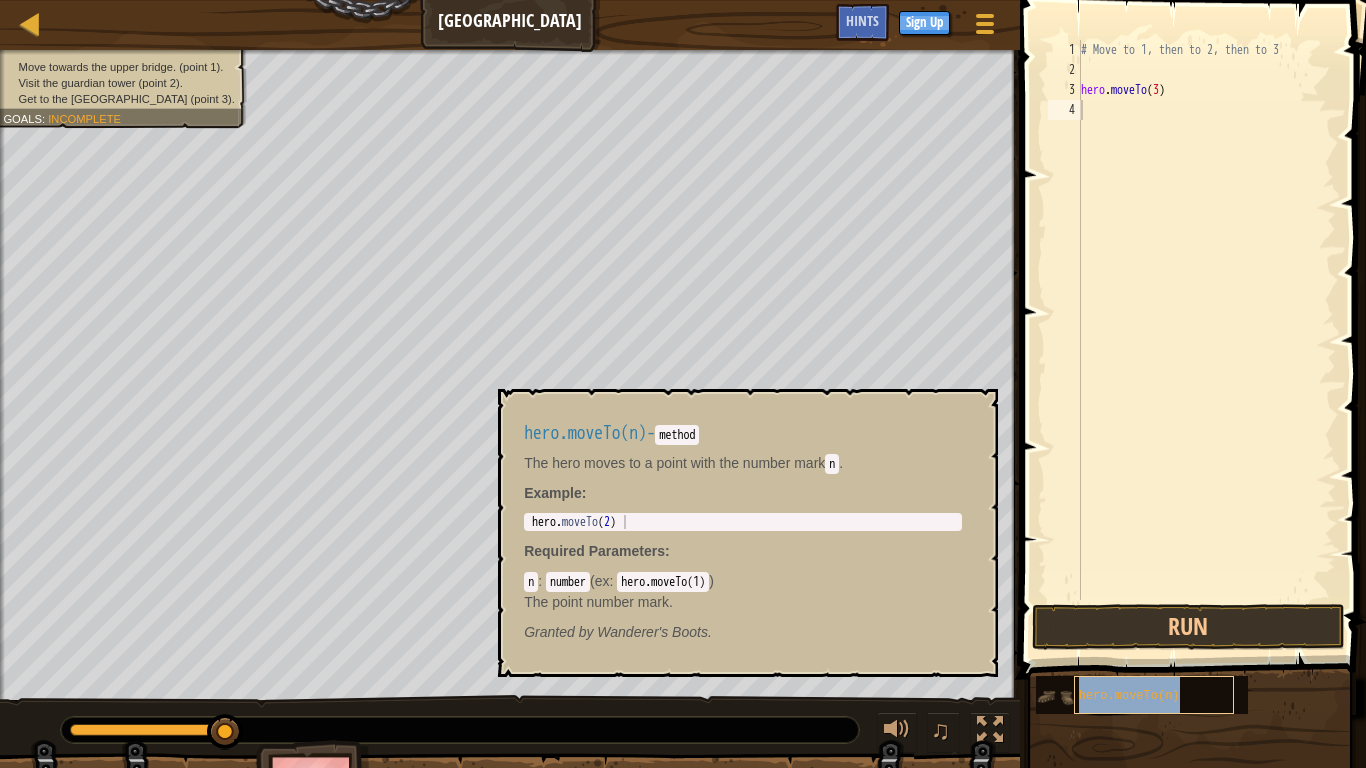 click on "hero.moveTo(n)" at bounding box center (1154, 695) 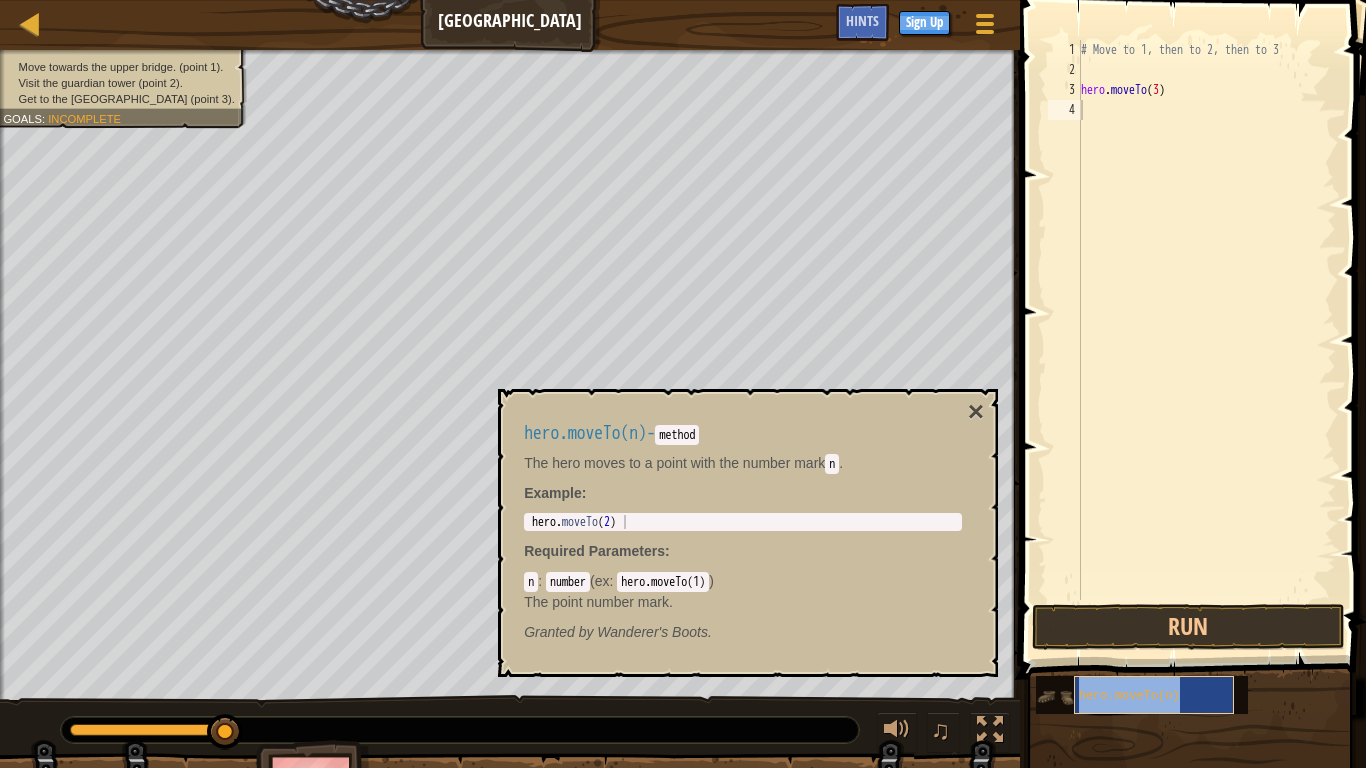 click on "hero.moveTo(n)" at bounding box center [1154, 695] 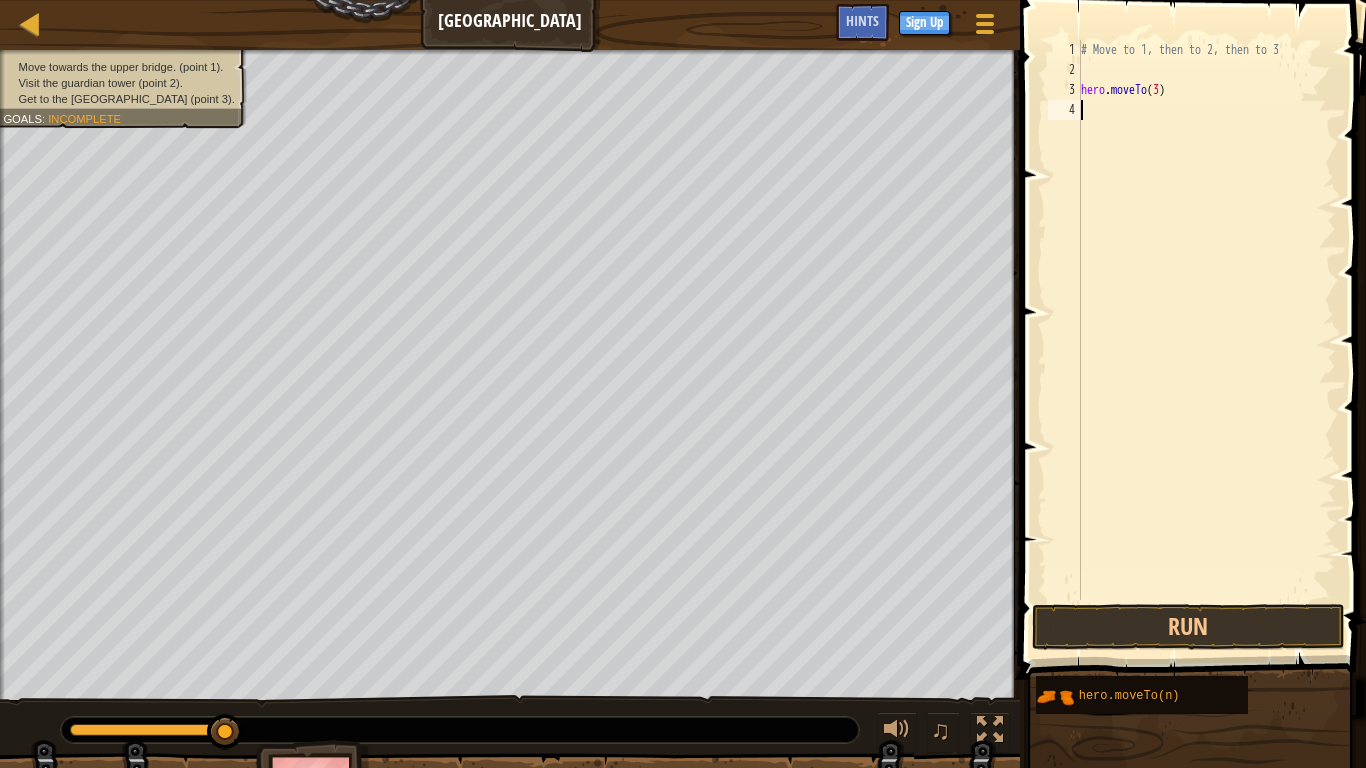 click on "# Move to 1, then to 2, then to 3 hero . moveTo ( 3 )" at bounding box center [1206, 340] 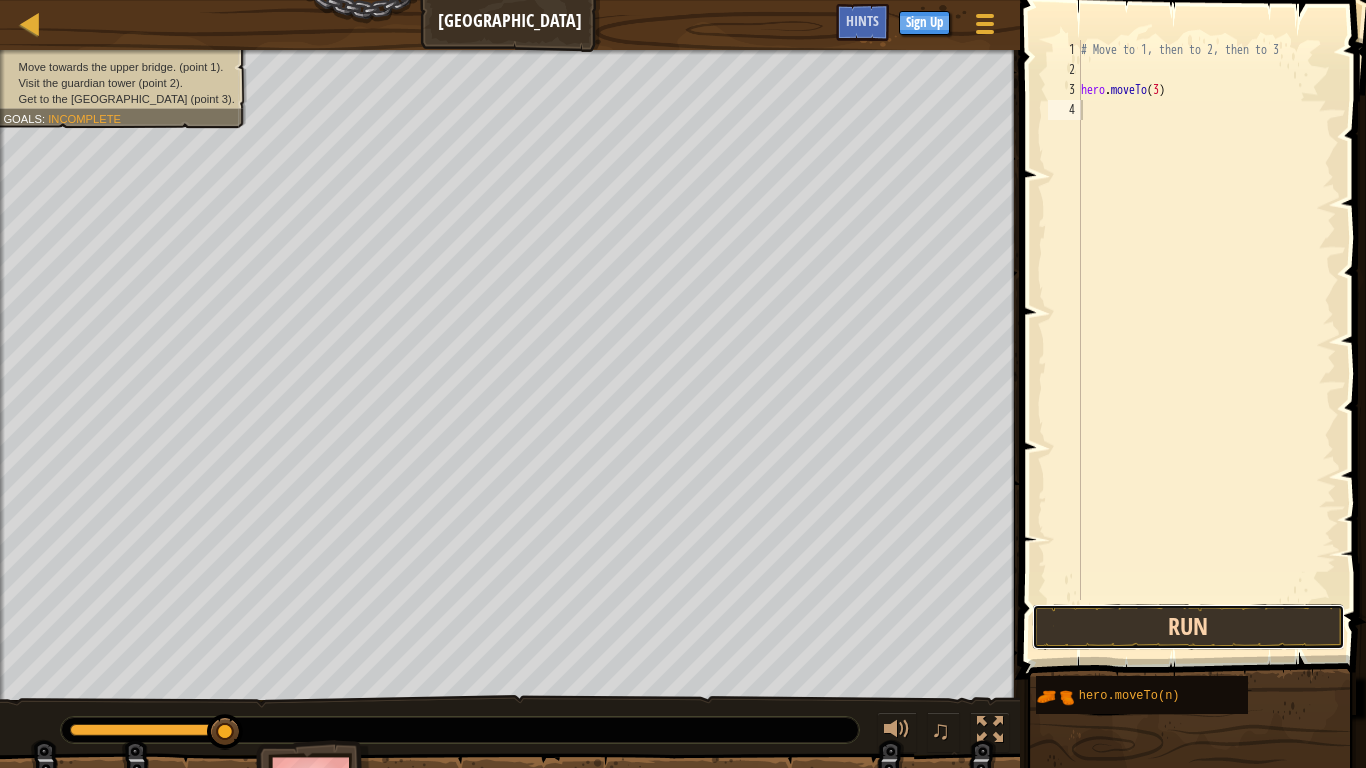 click on "Run" at bounding box center (1188, 627) 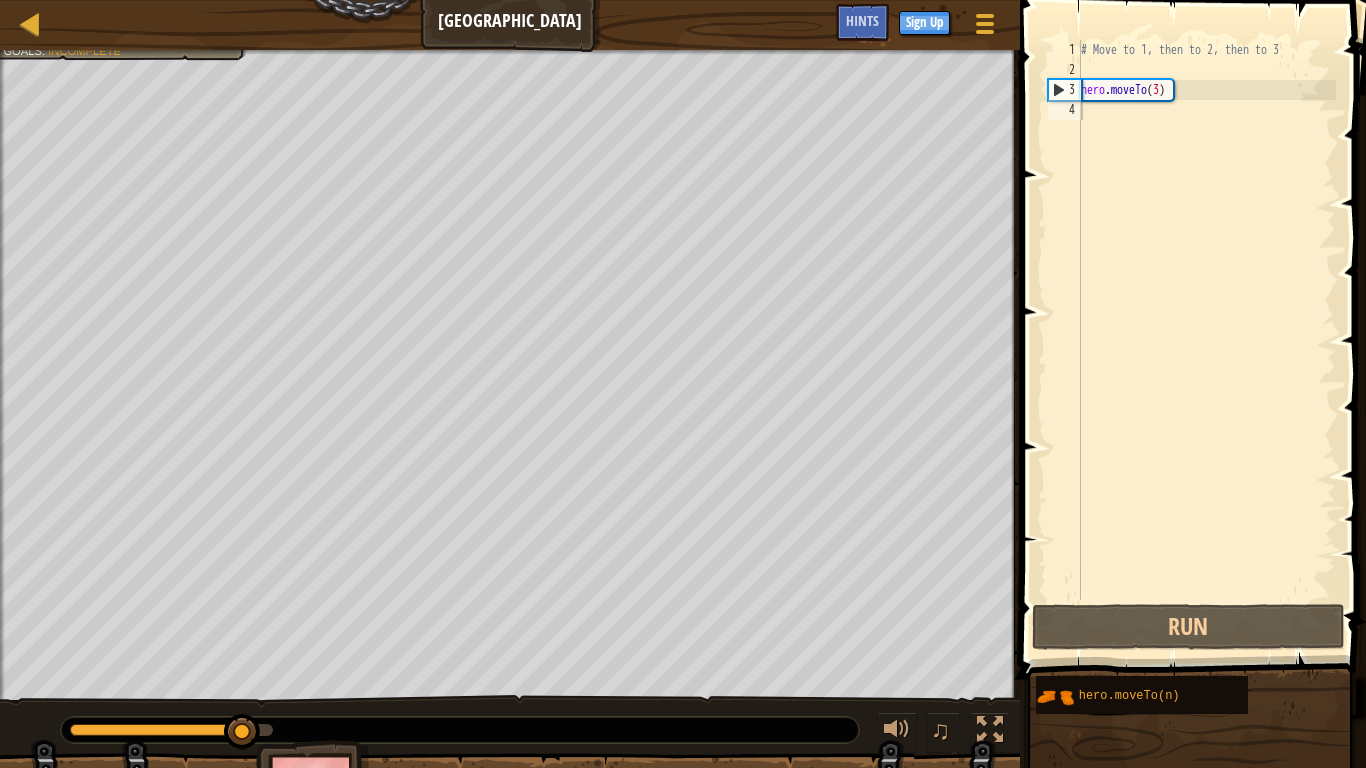 click on "♫" at bounding box center [510, 725] 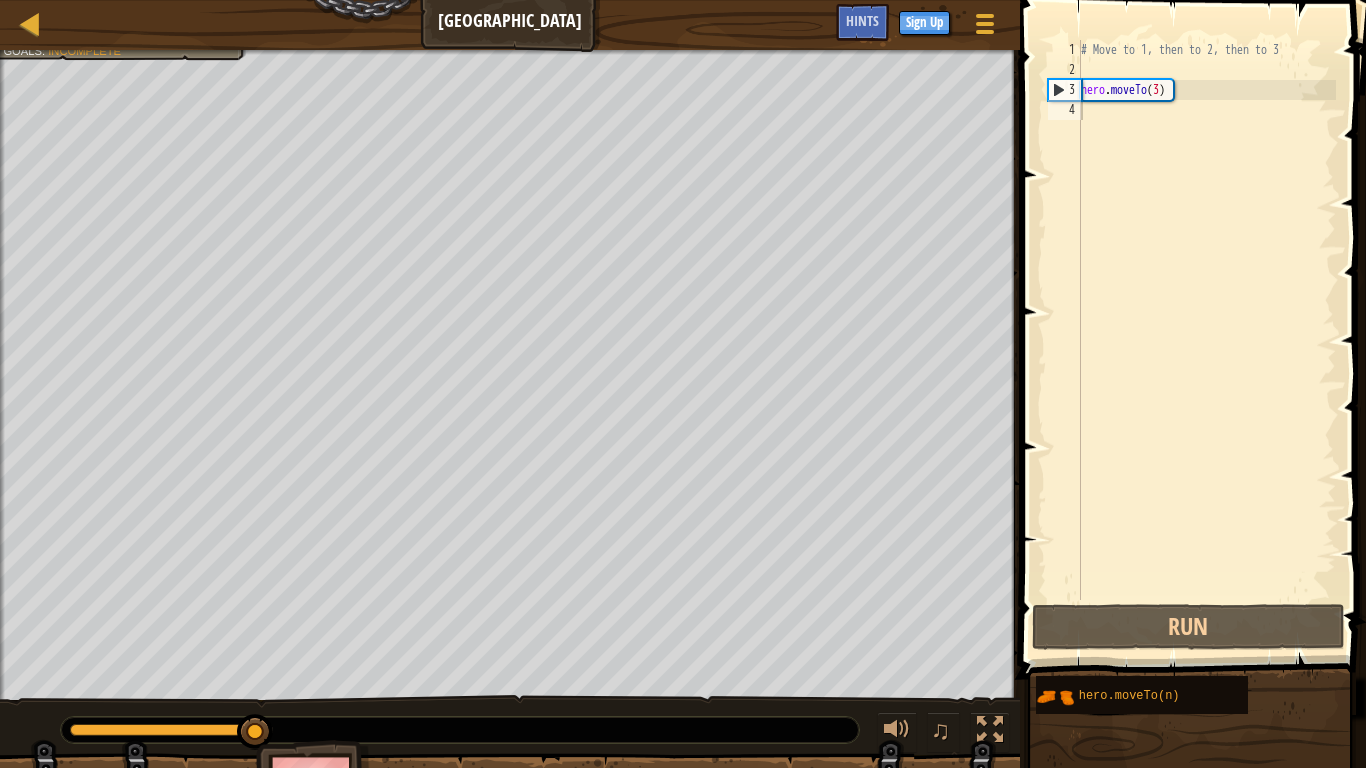 click on "♫" at bounding box center [510, 725] 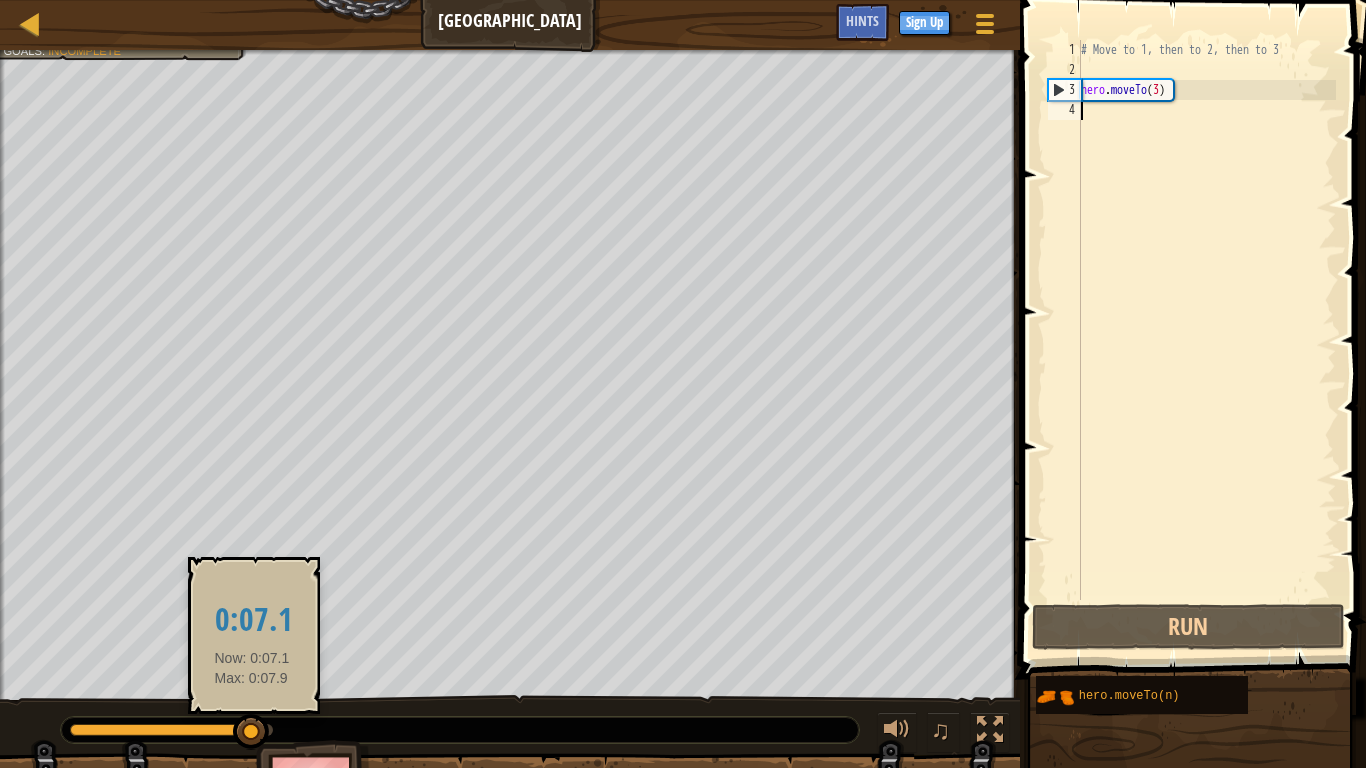 click at bounding box center [251, 732] 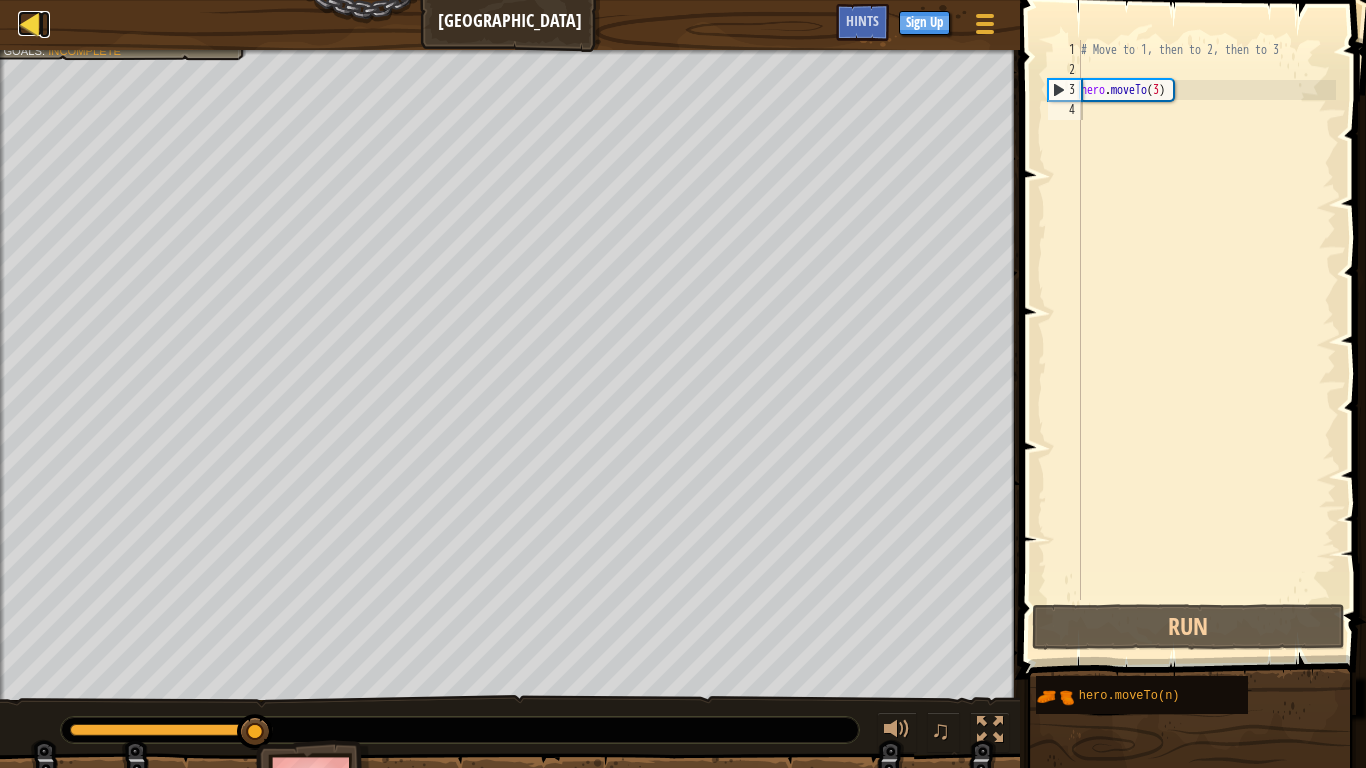 click at bounding box center (30, 23) 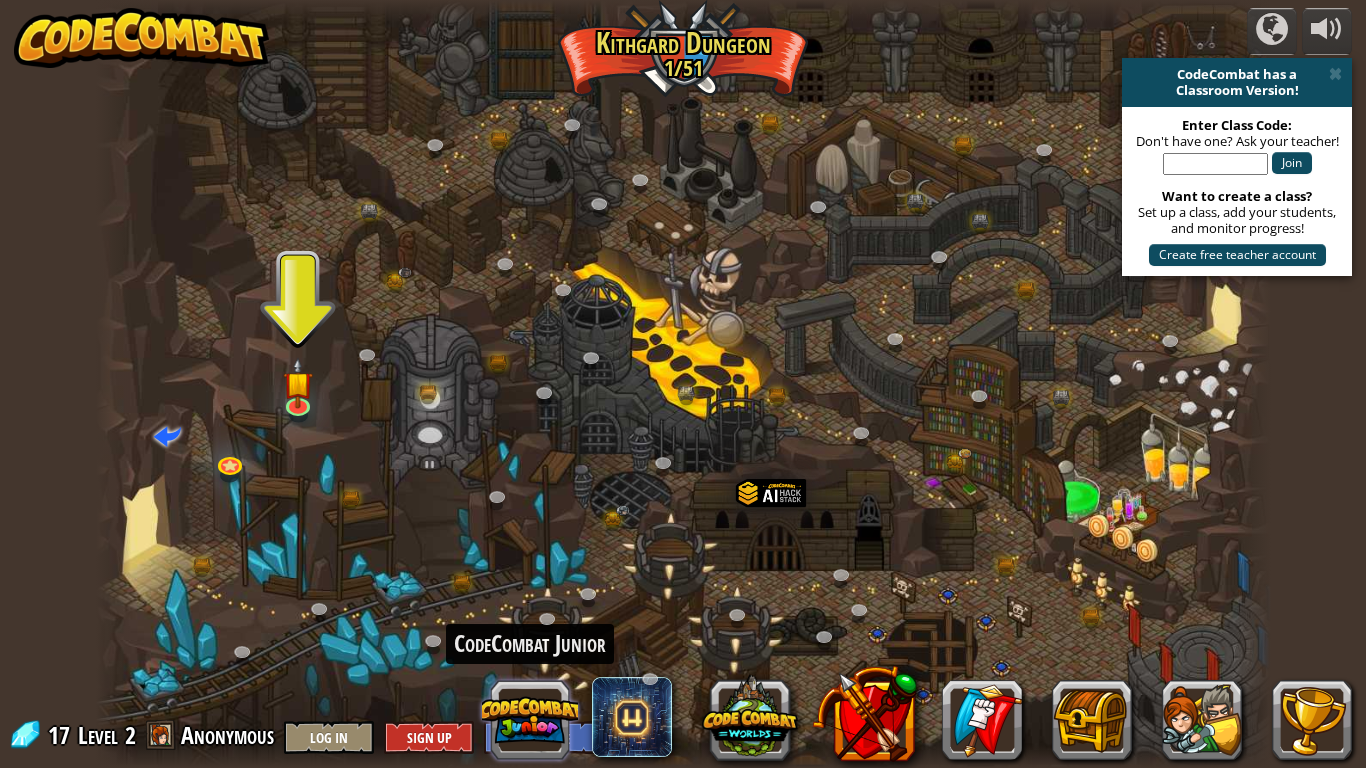 click at bounding box center (530, 720) 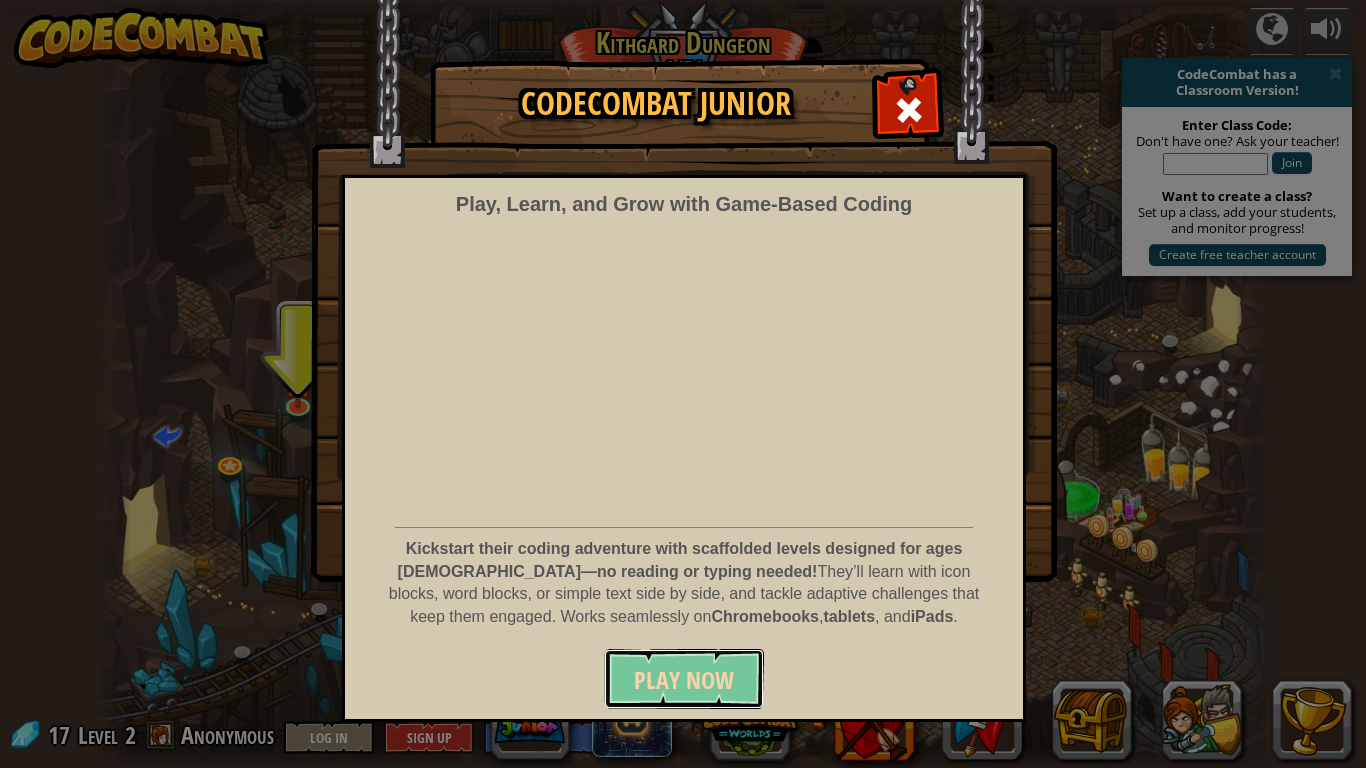 click on "Play Now" at bounding box center (684, 679) 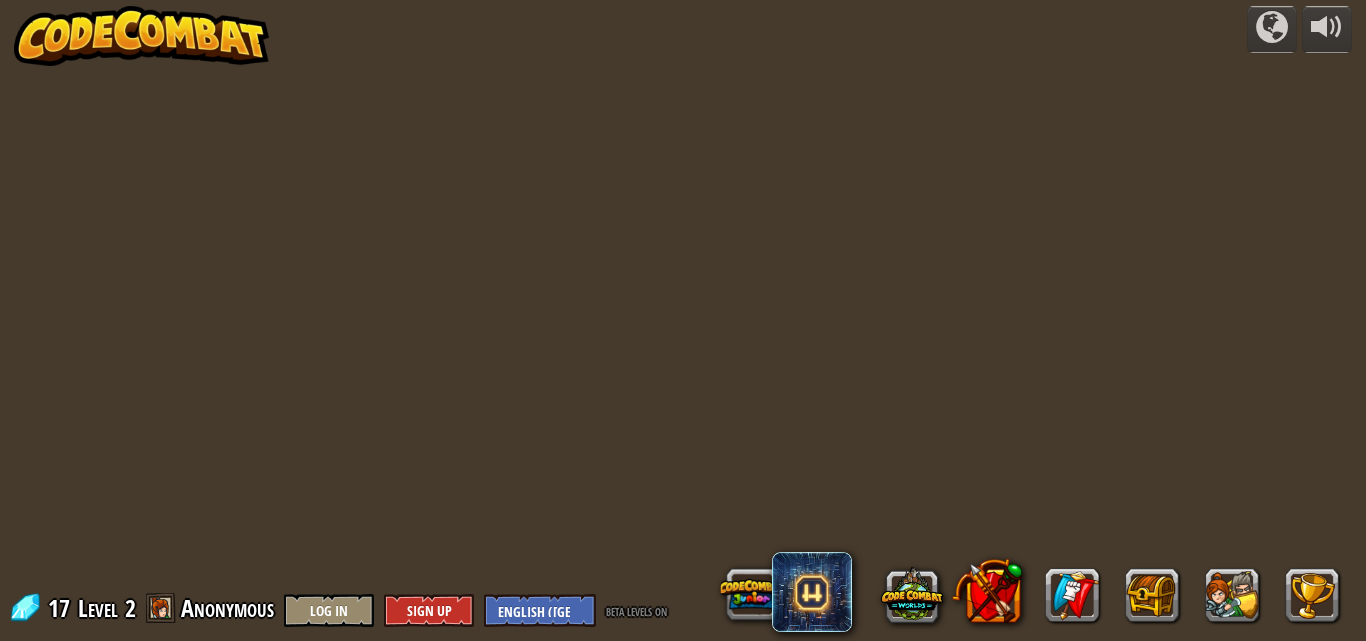 scroll, scrollTop: 0, scrollLeft: 0, axis: both 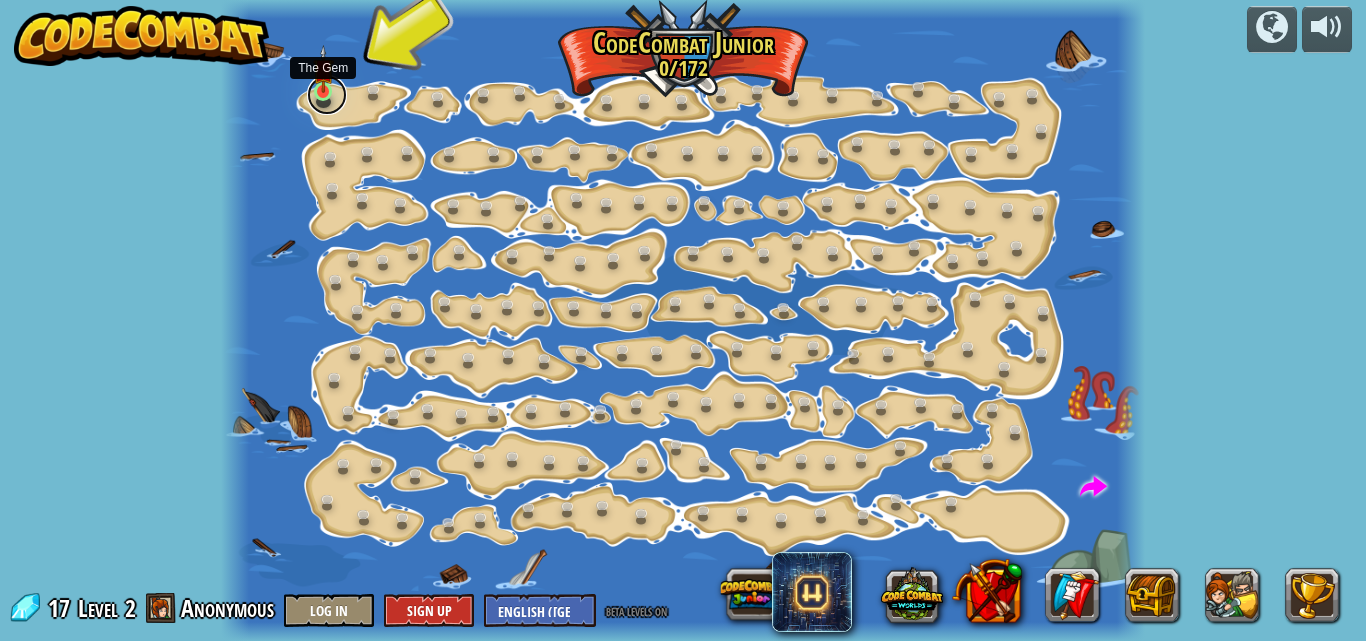 click at bounding box center (327, 95) 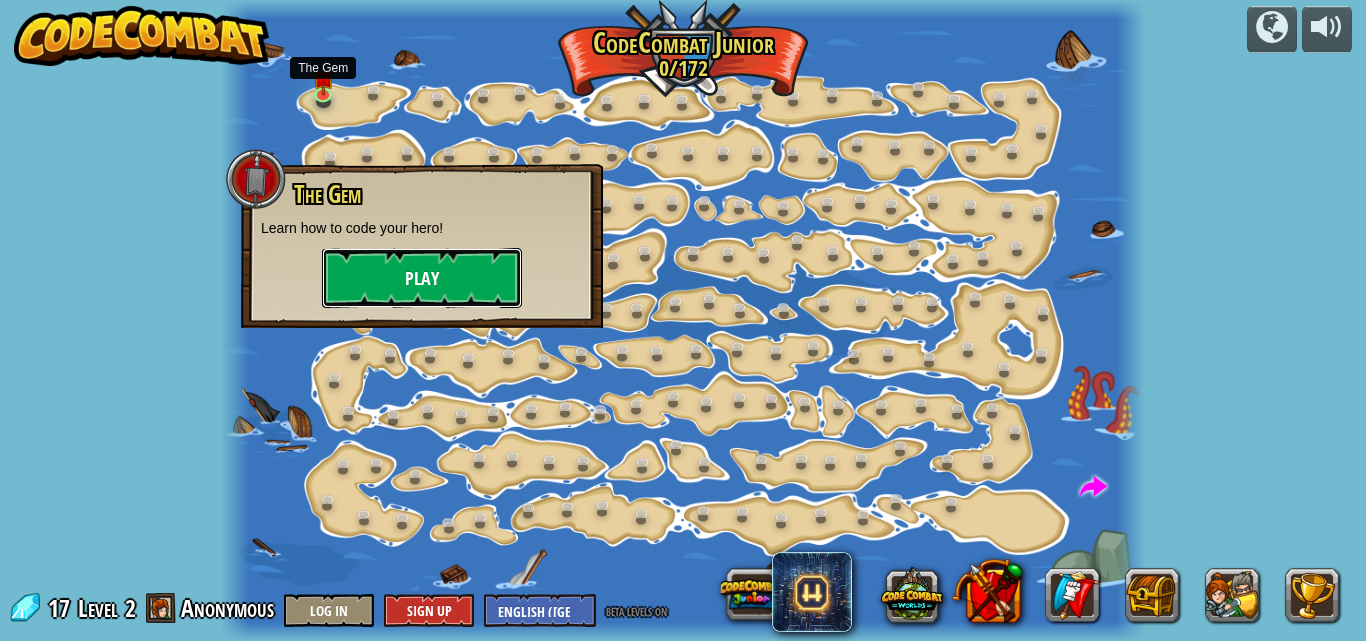 click on "Play" at bounding box center (422, 278) 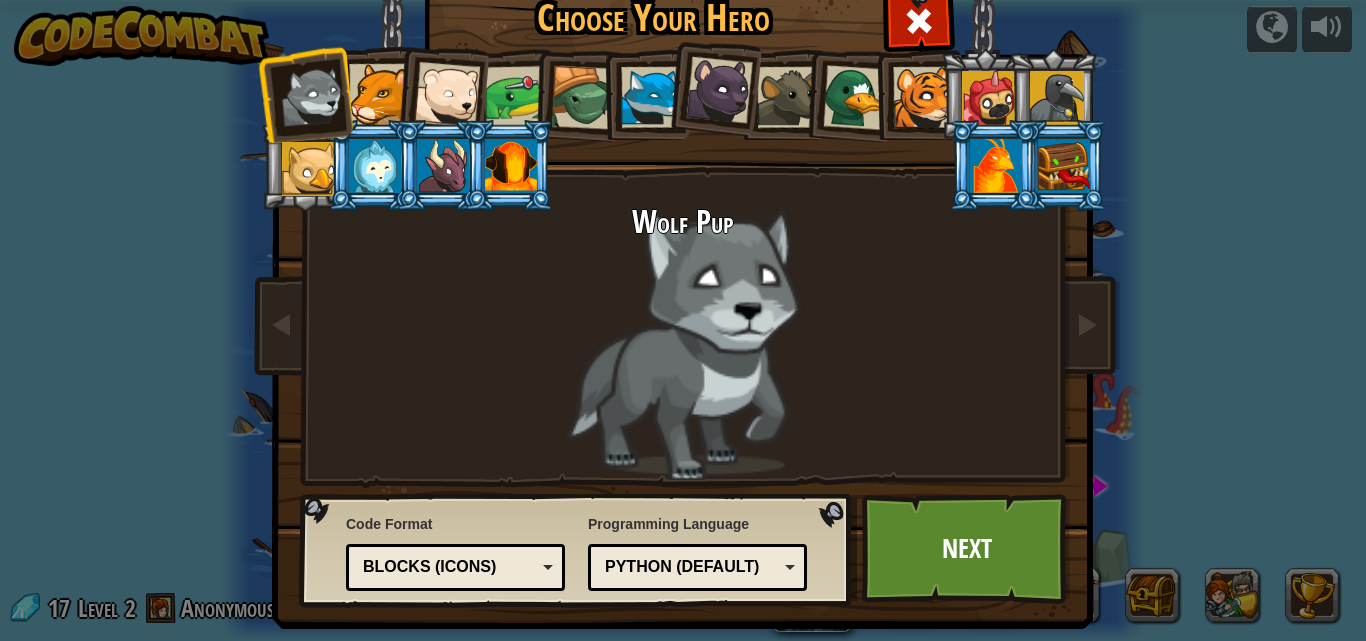 click at bounding box center (447, 95) 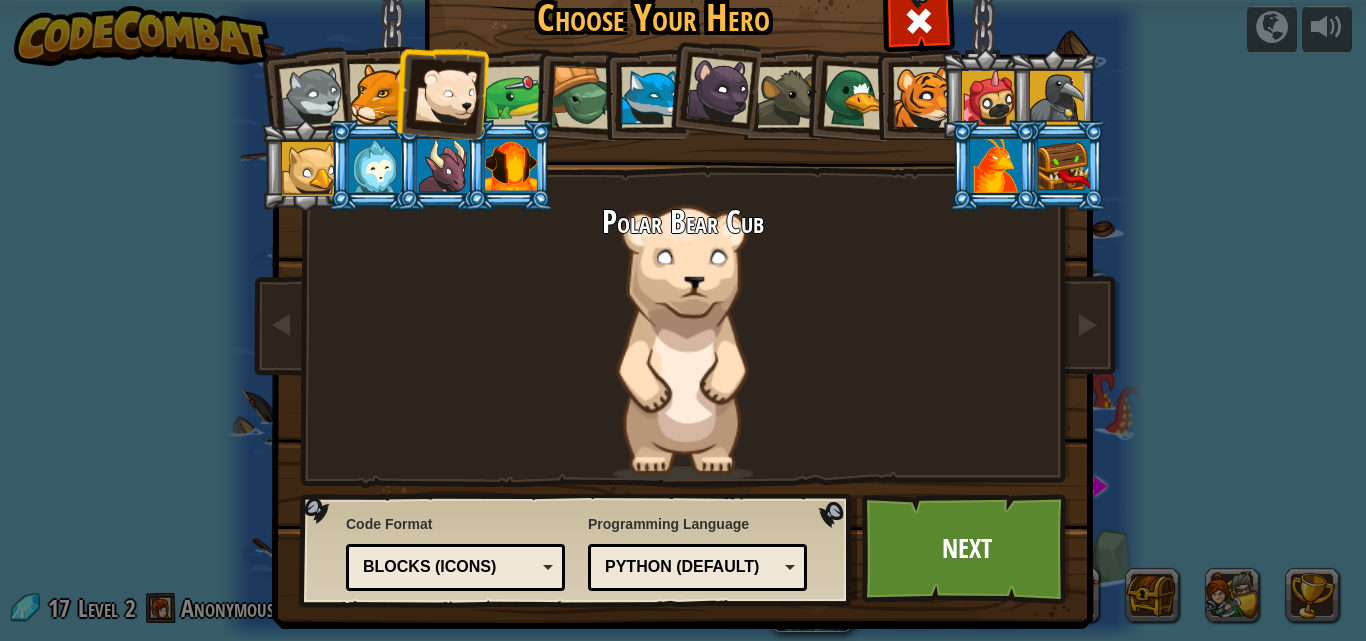 click at bounding box center [923, 97] 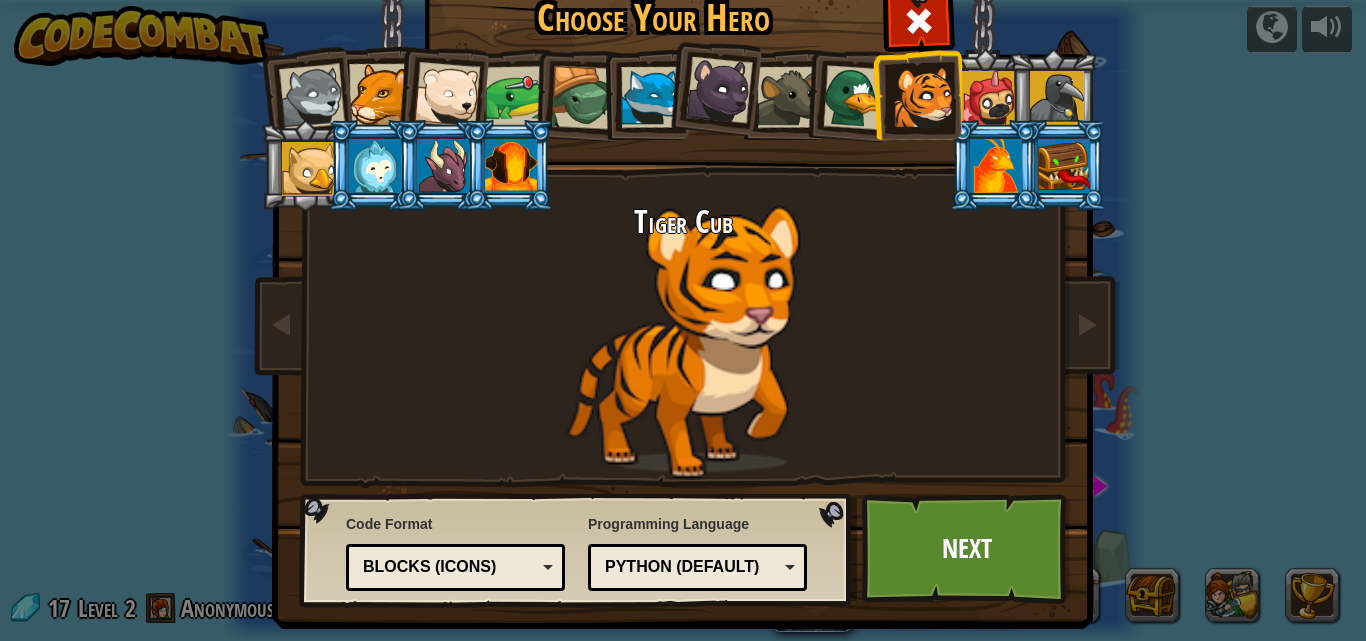 click at bounding box center [379, 94] 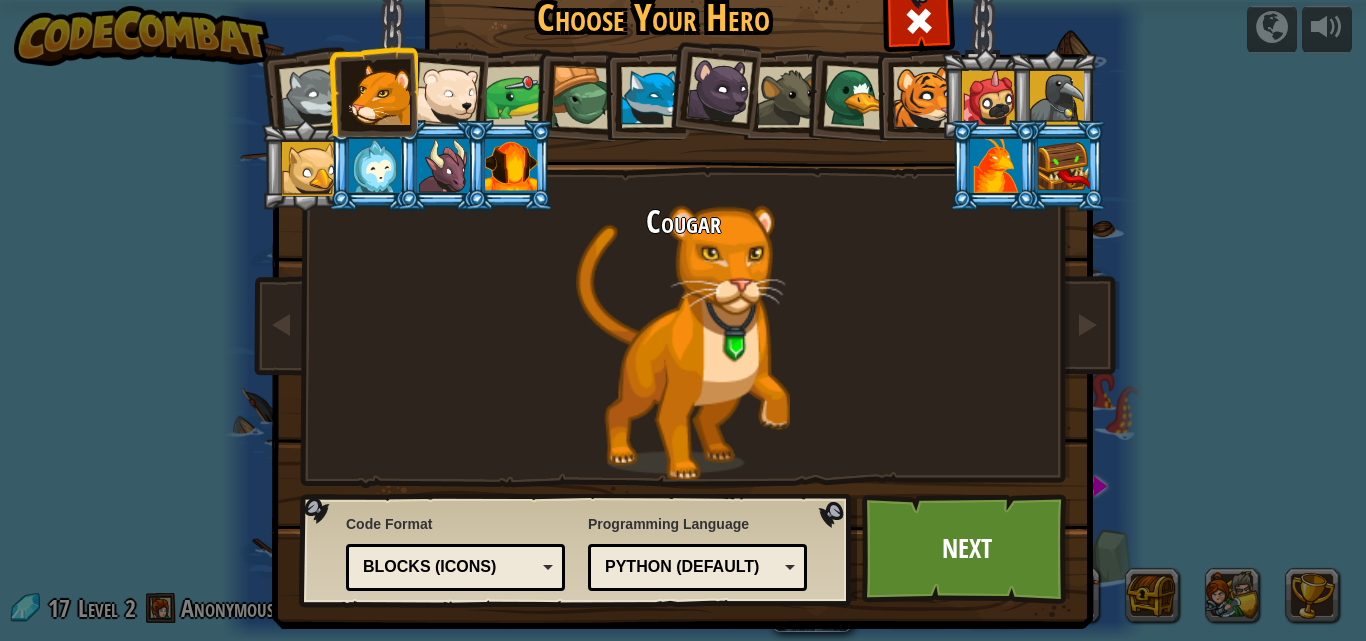 click at bounding box center [923, 97] 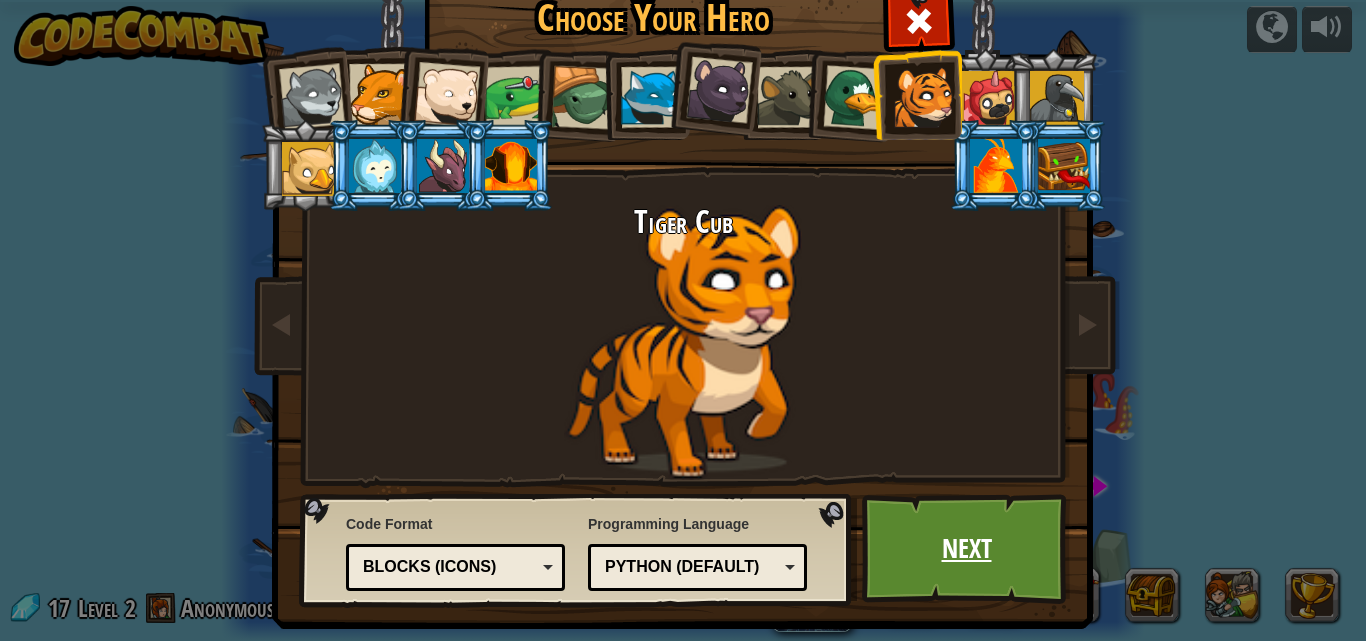 click on "Next" at bounding box center [966, 549] 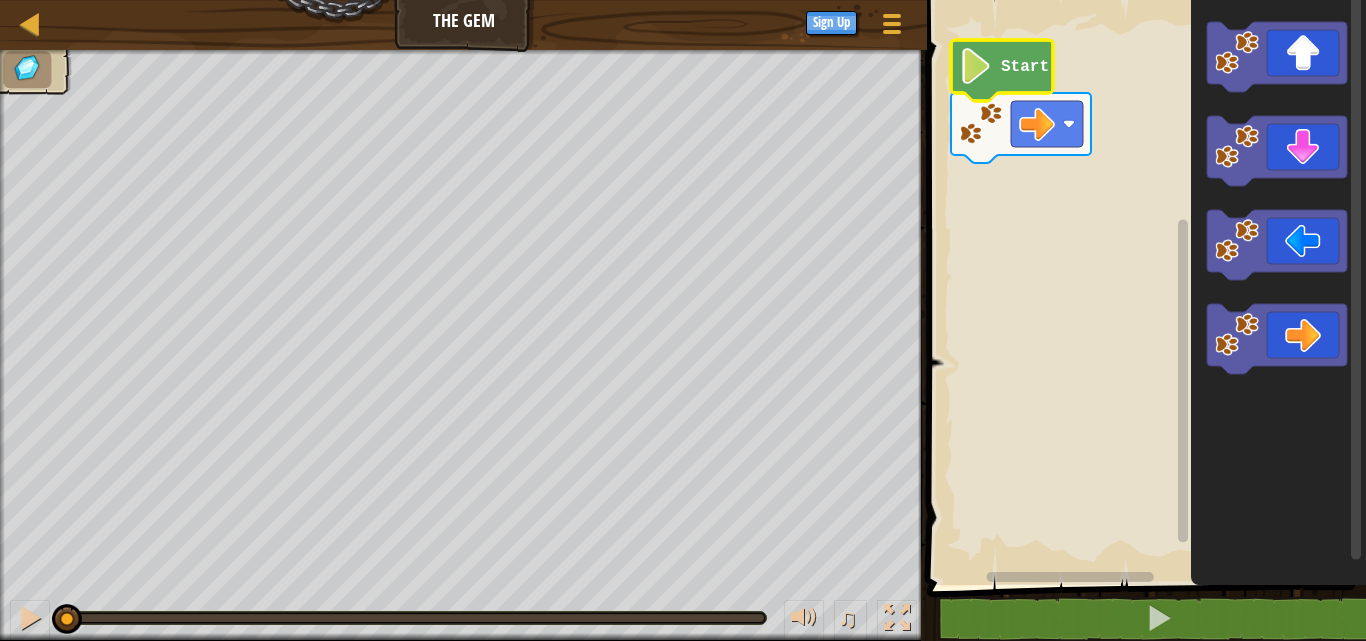 click 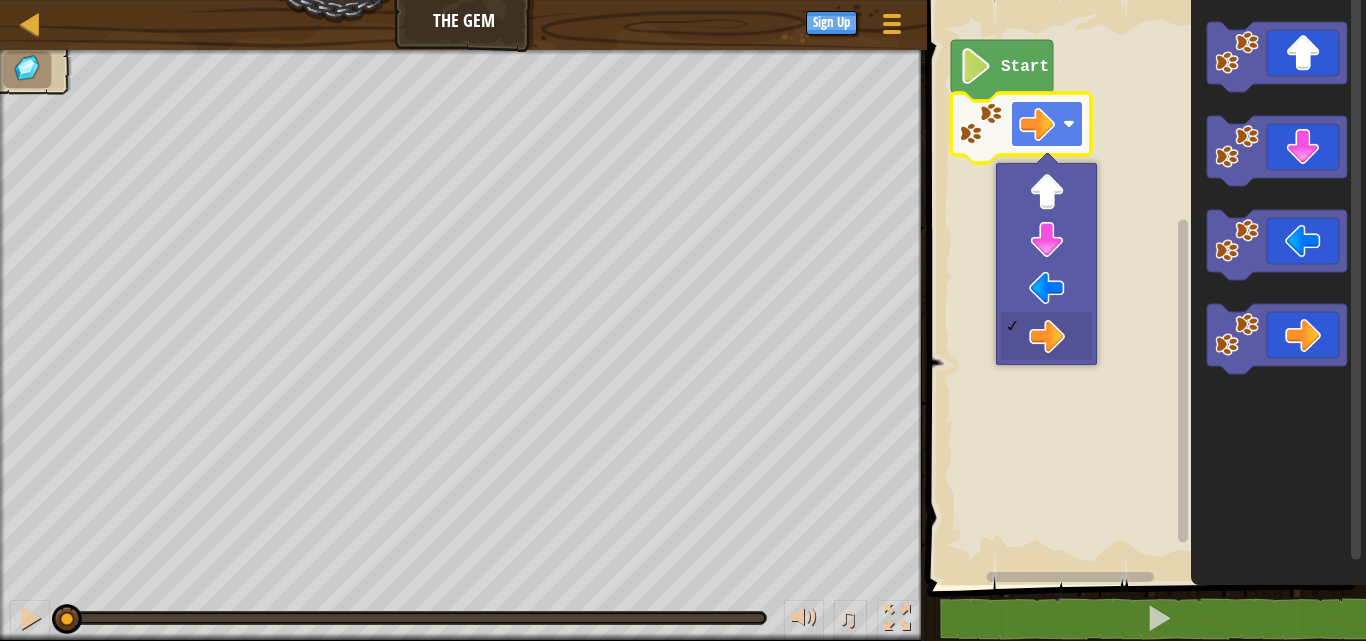 click 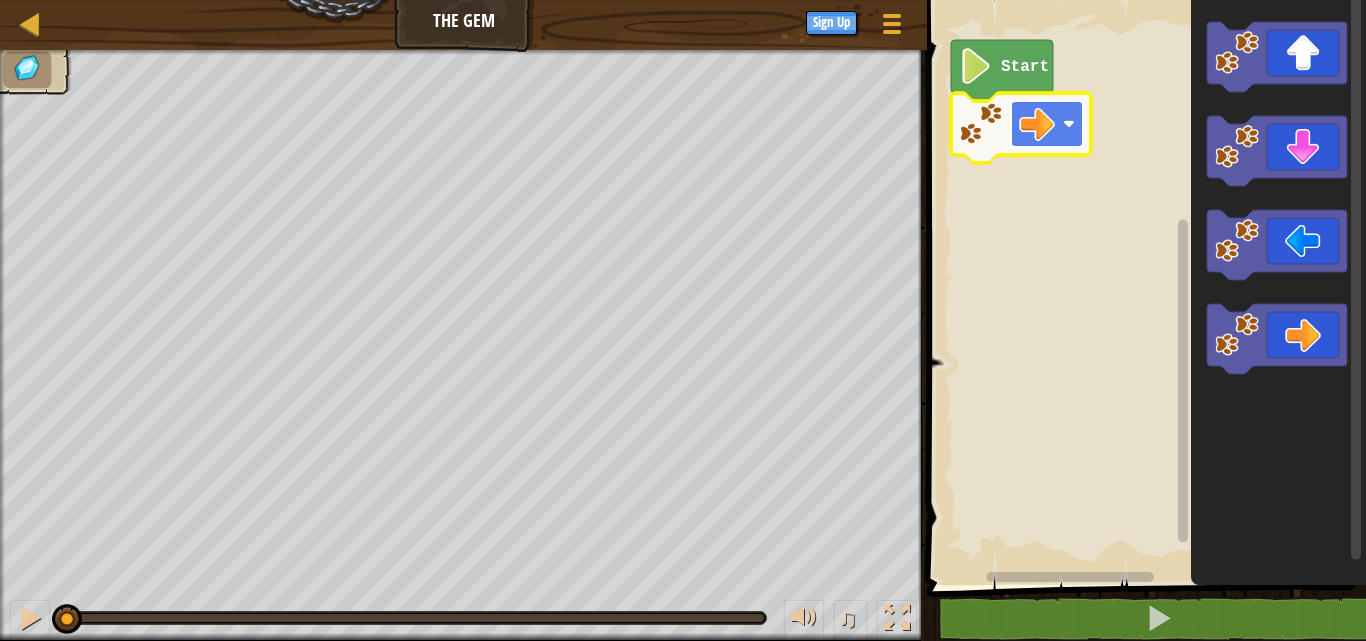click 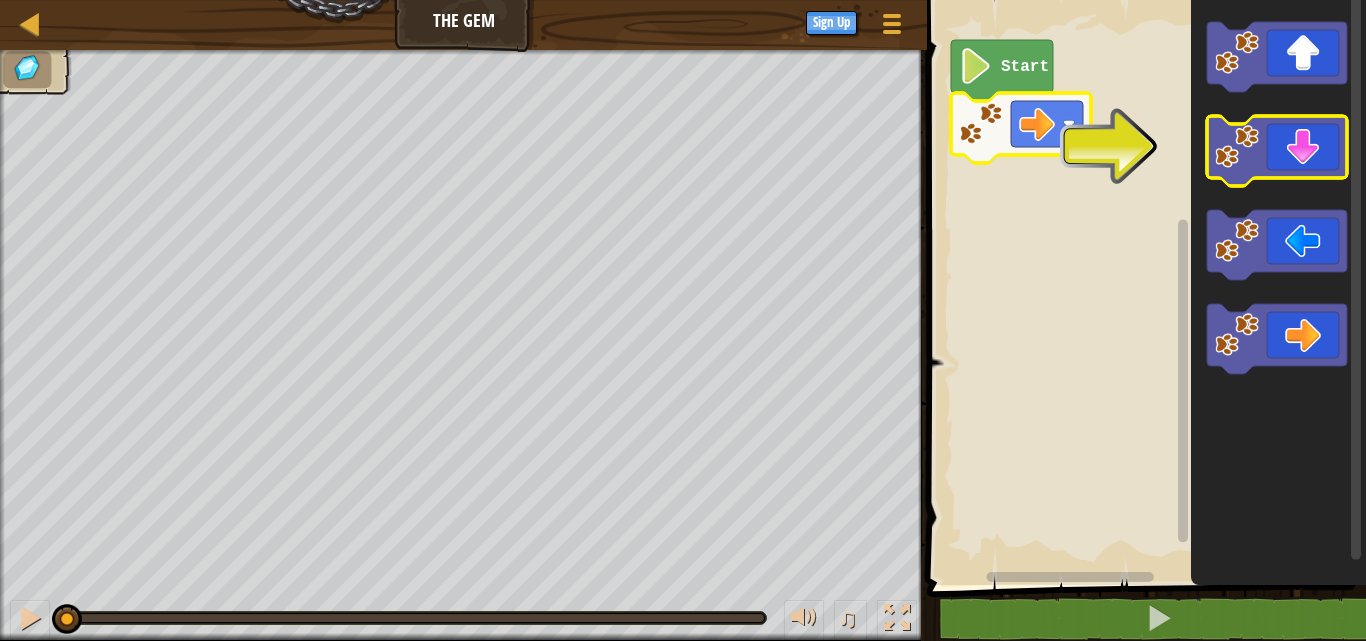 click 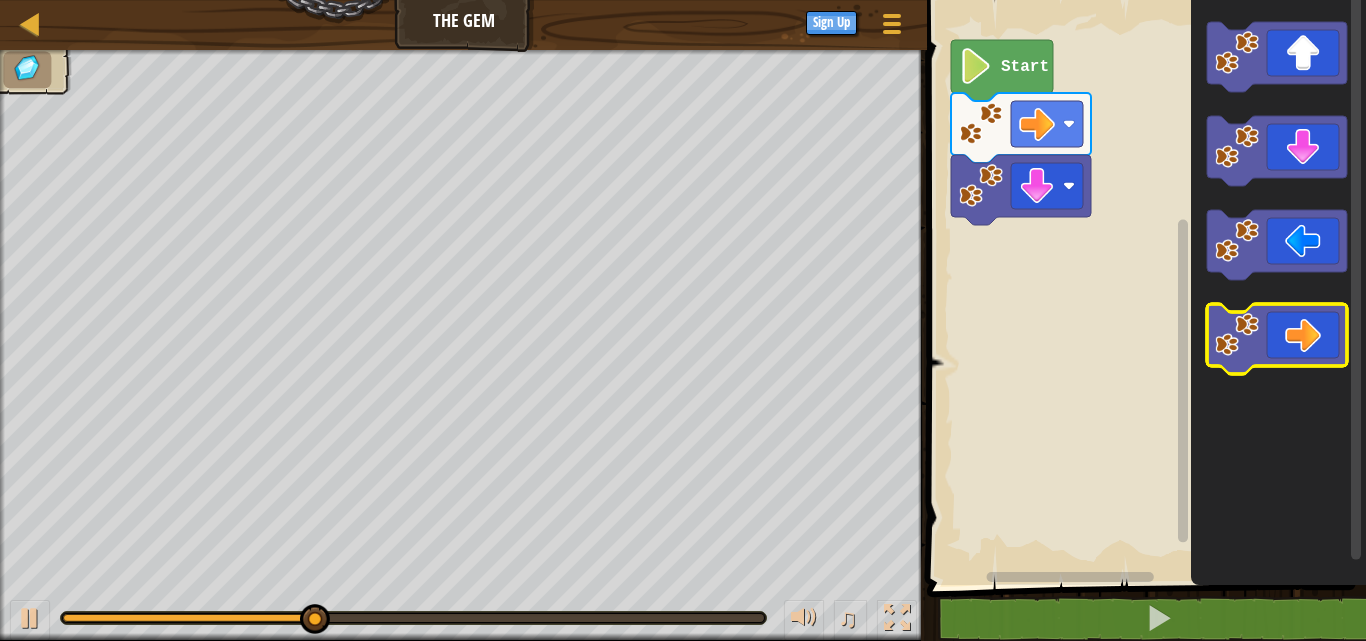 click 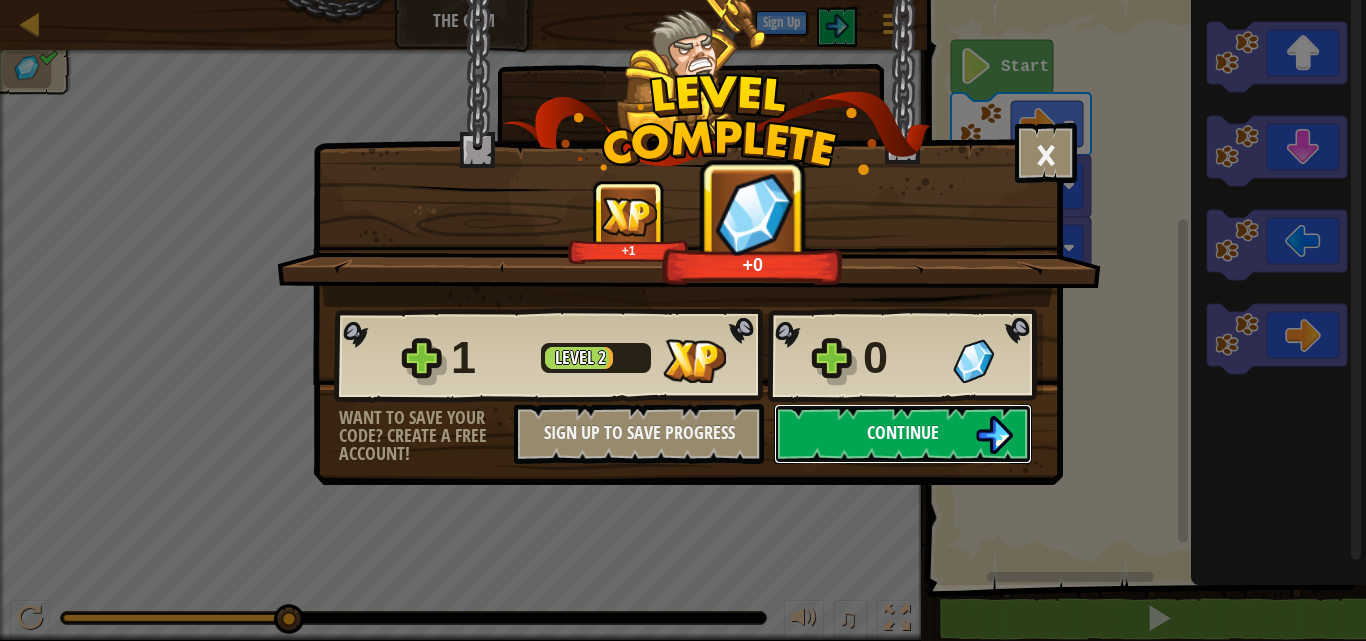 click on "Continue" at bounding box center (903, 434) 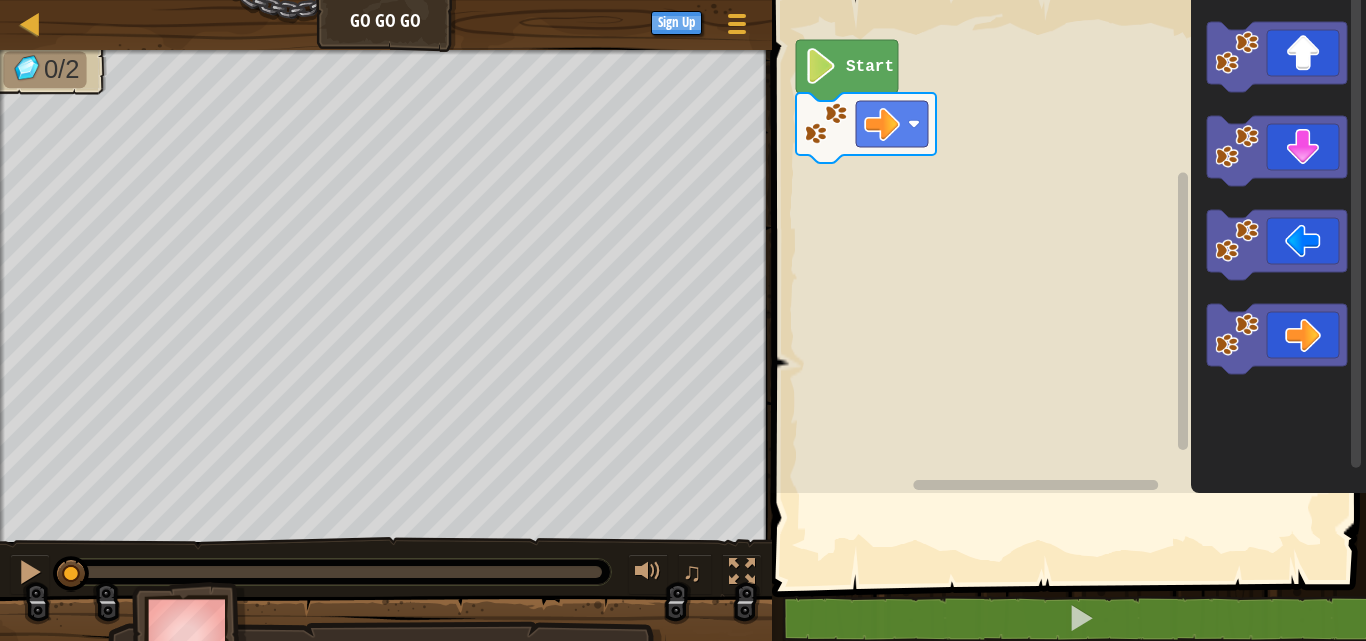 click 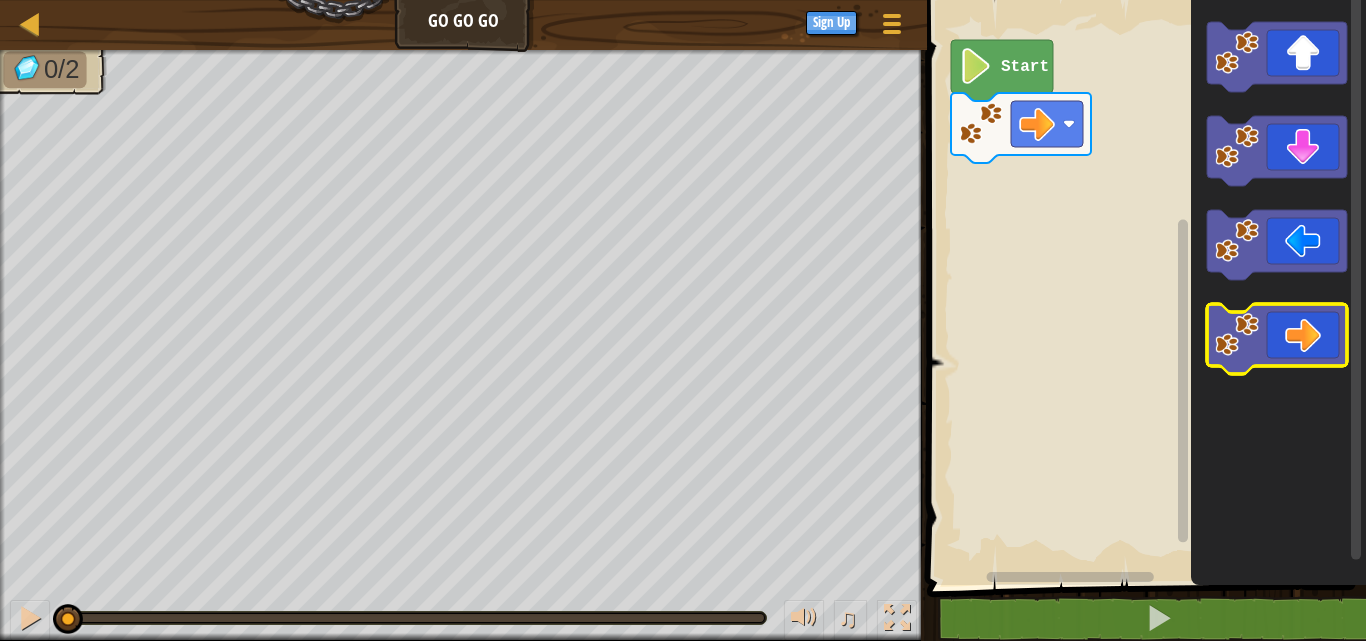 click 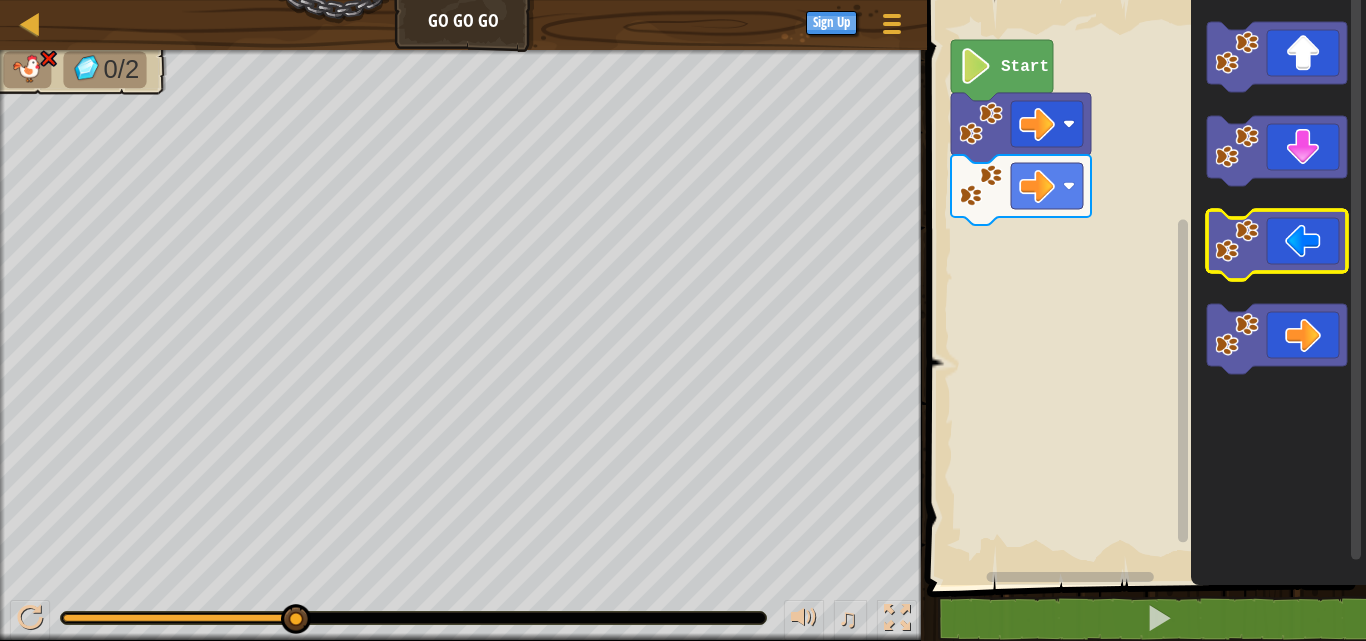 click 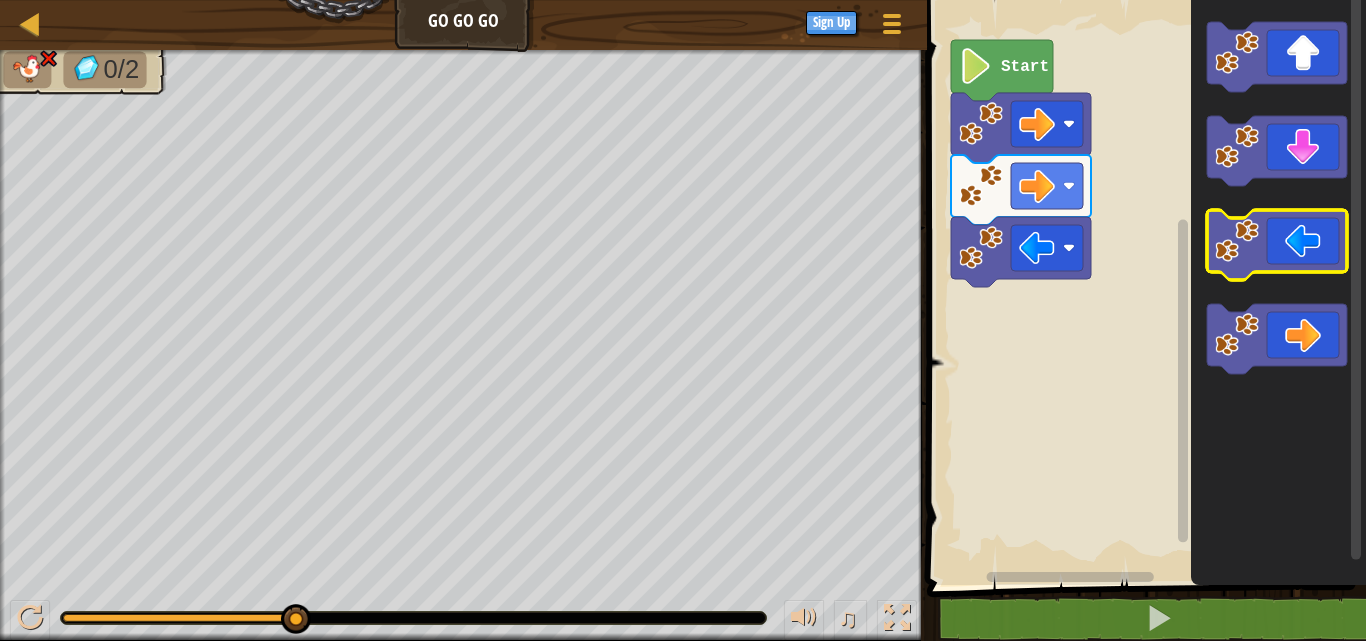 click 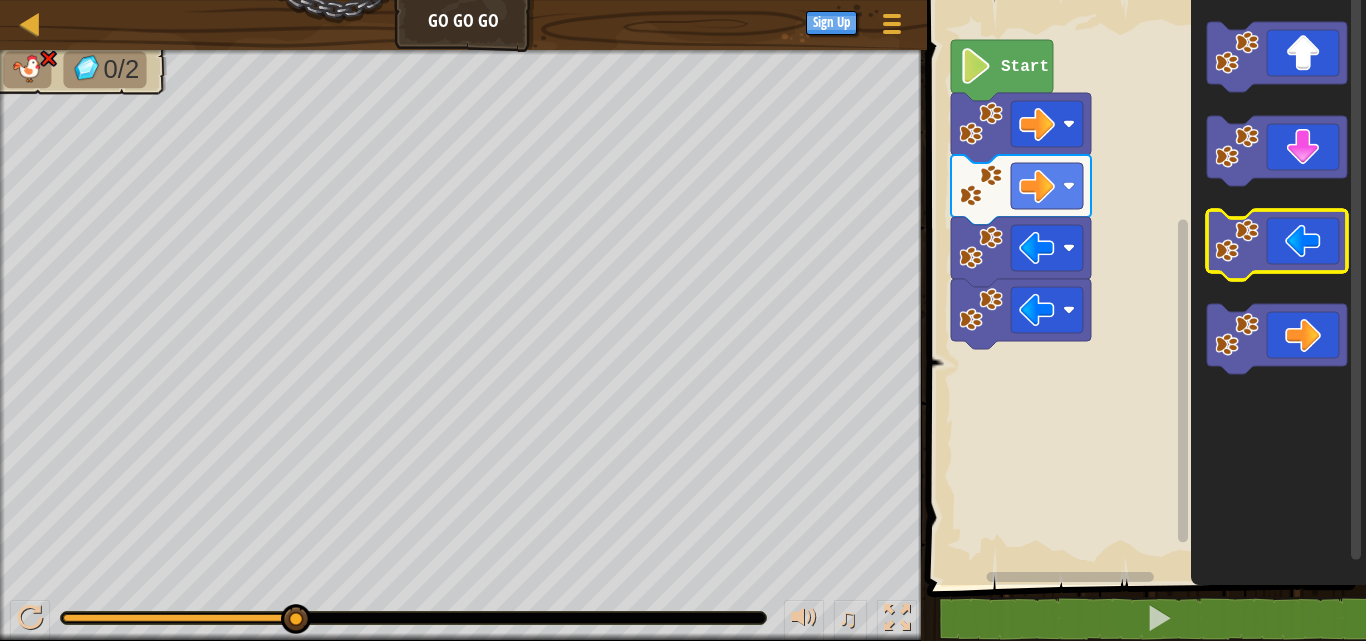 click 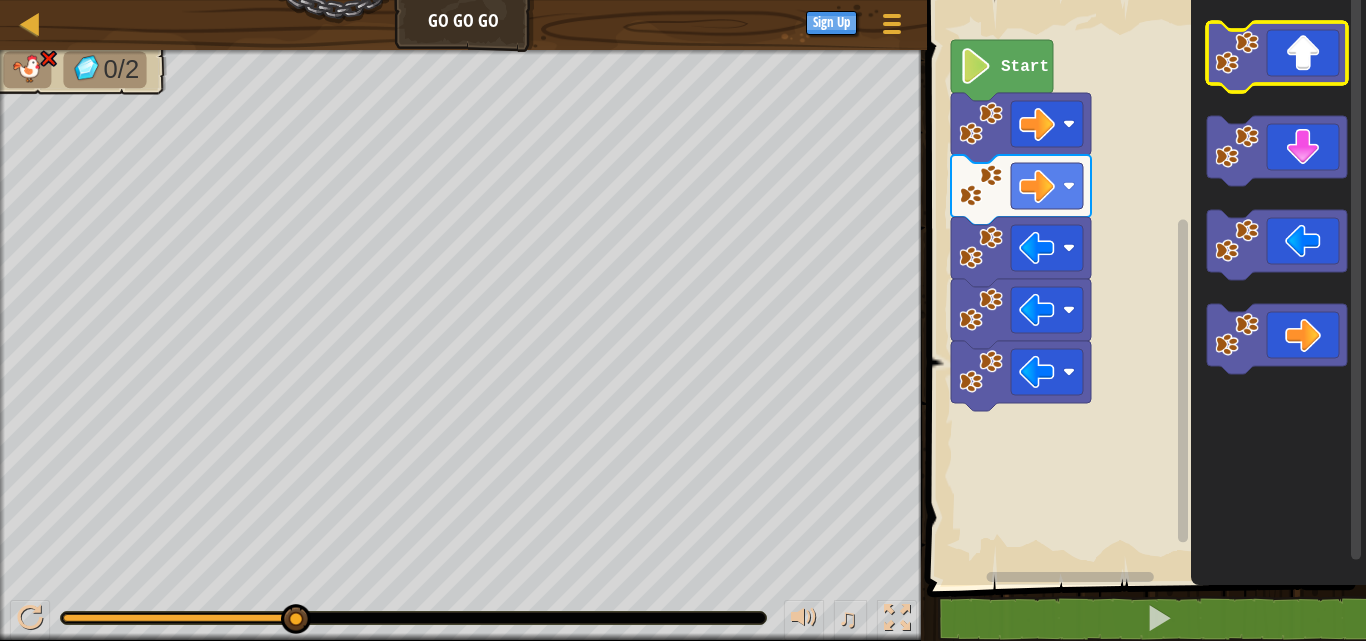 click 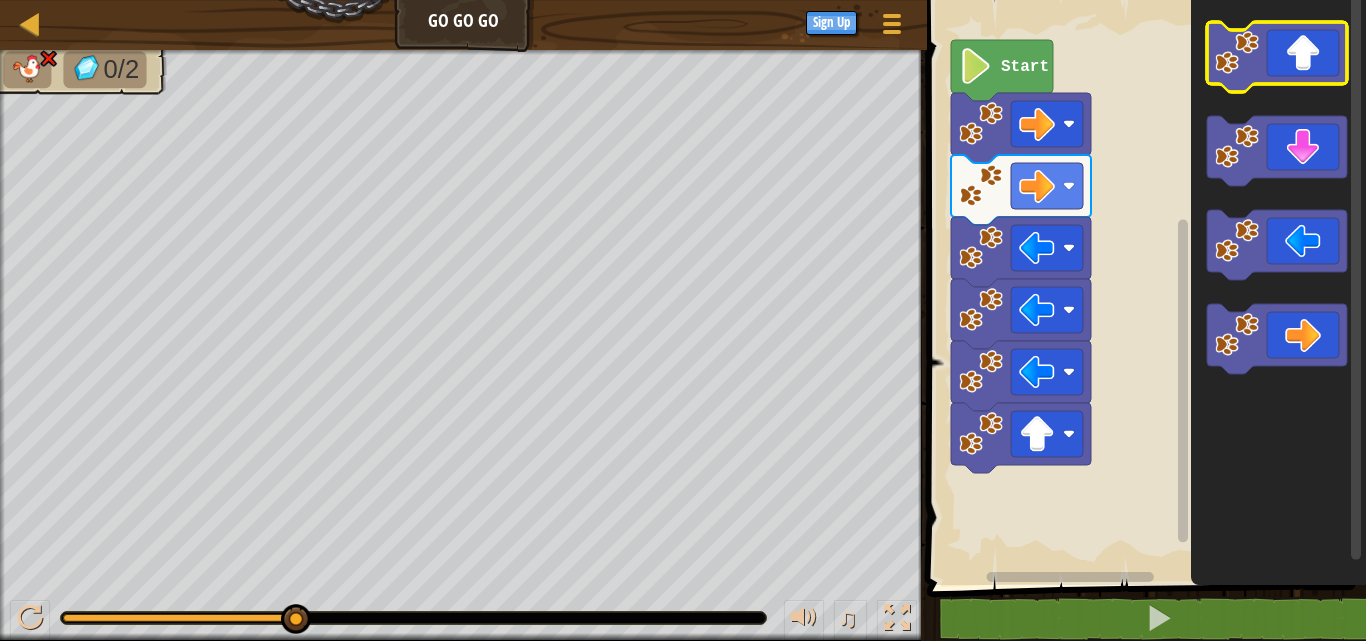 click 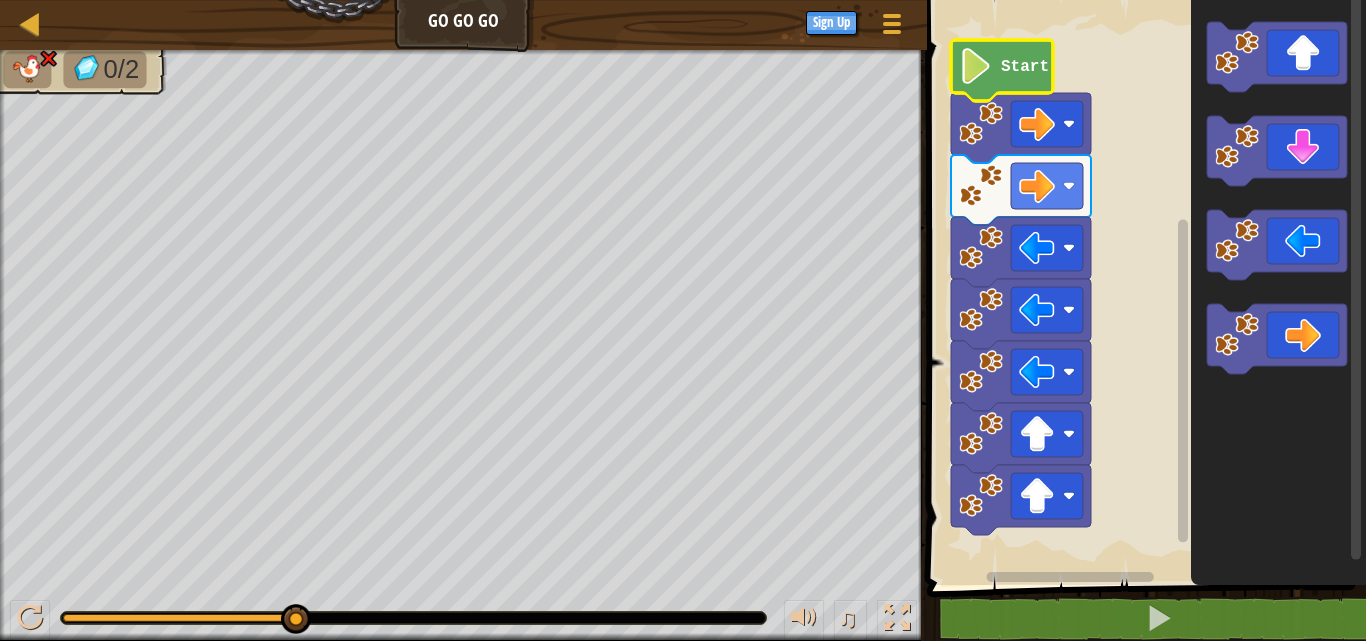click 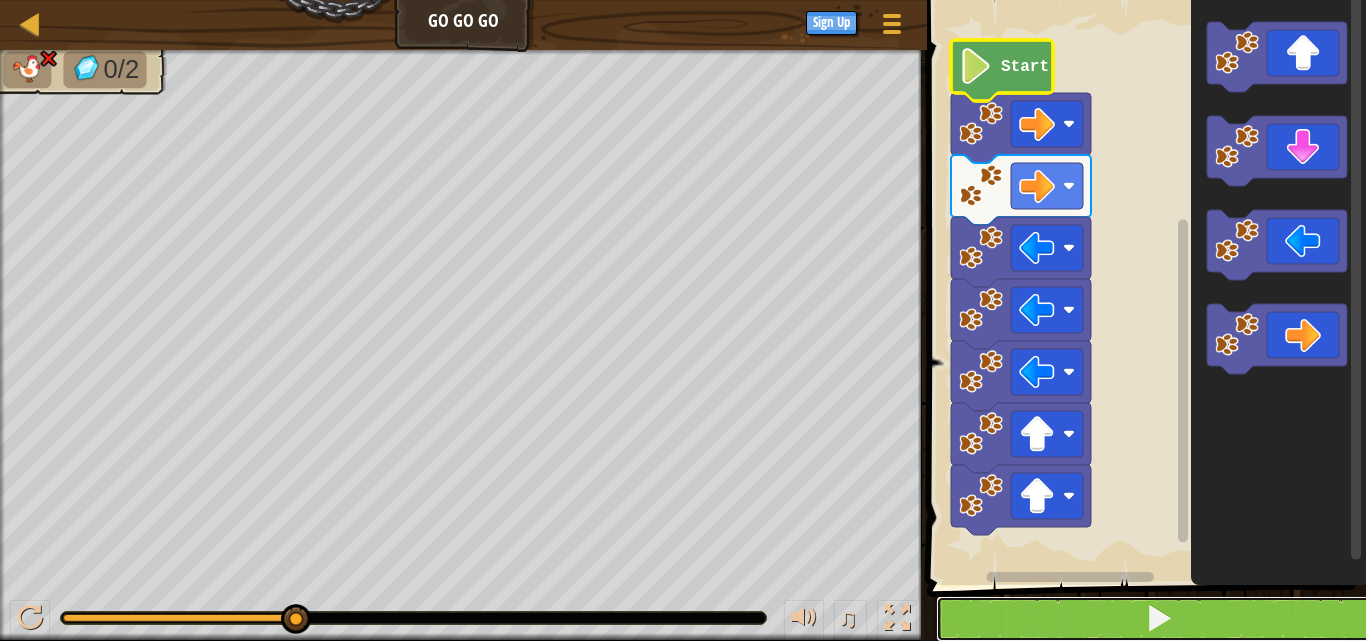 click at bounding box center (1158, 619) 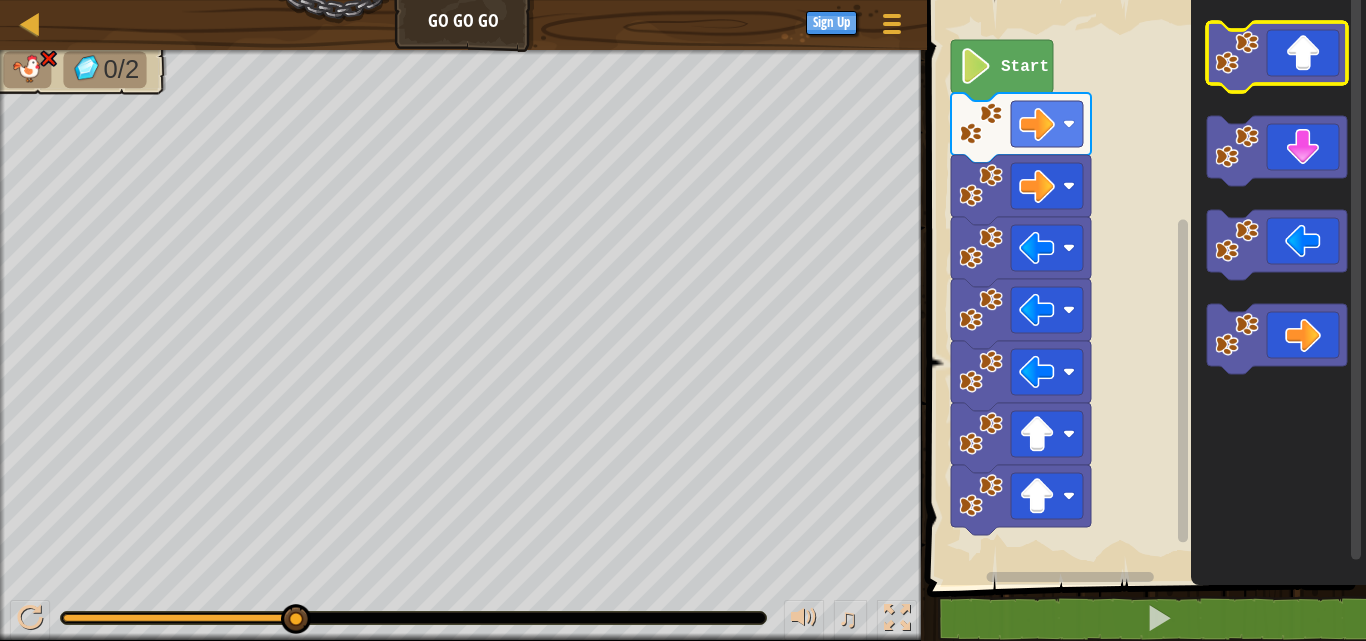 click 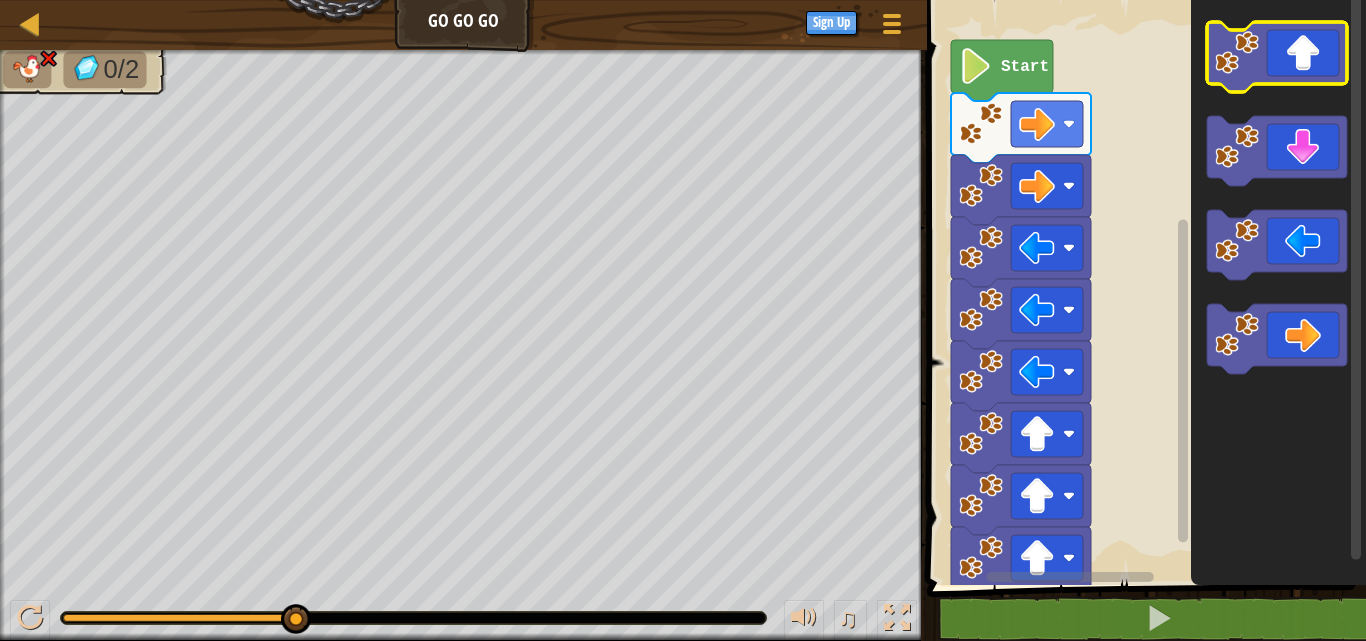 click 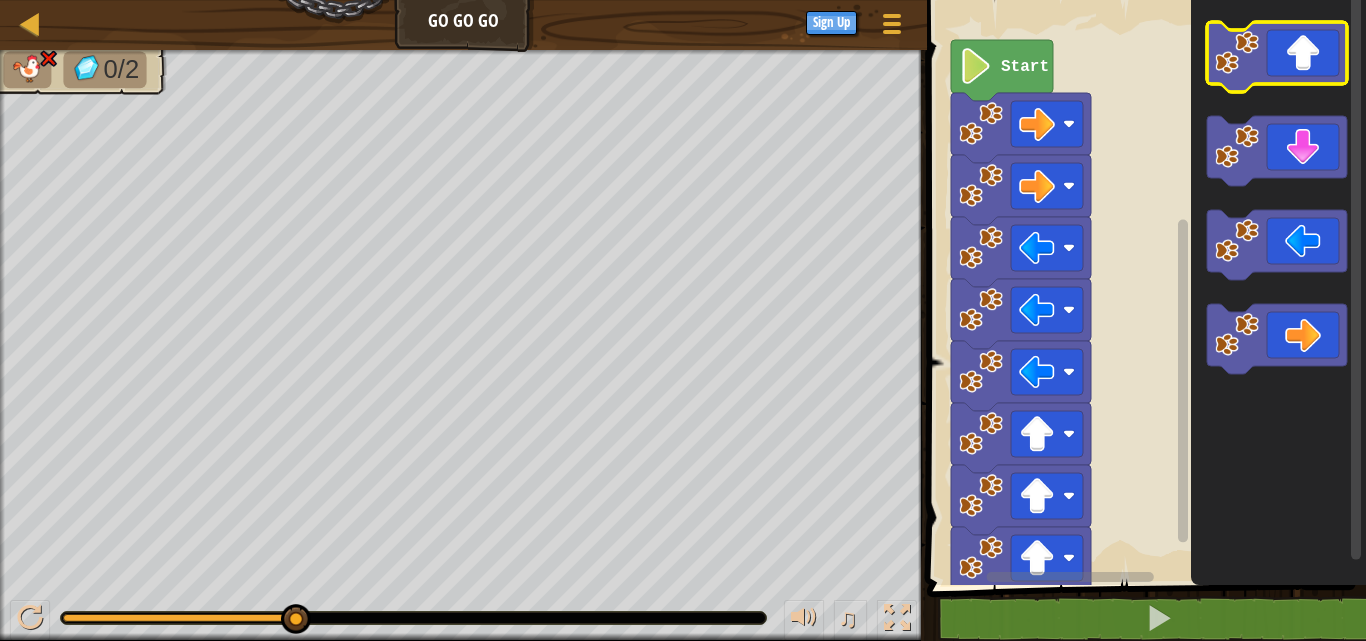 click 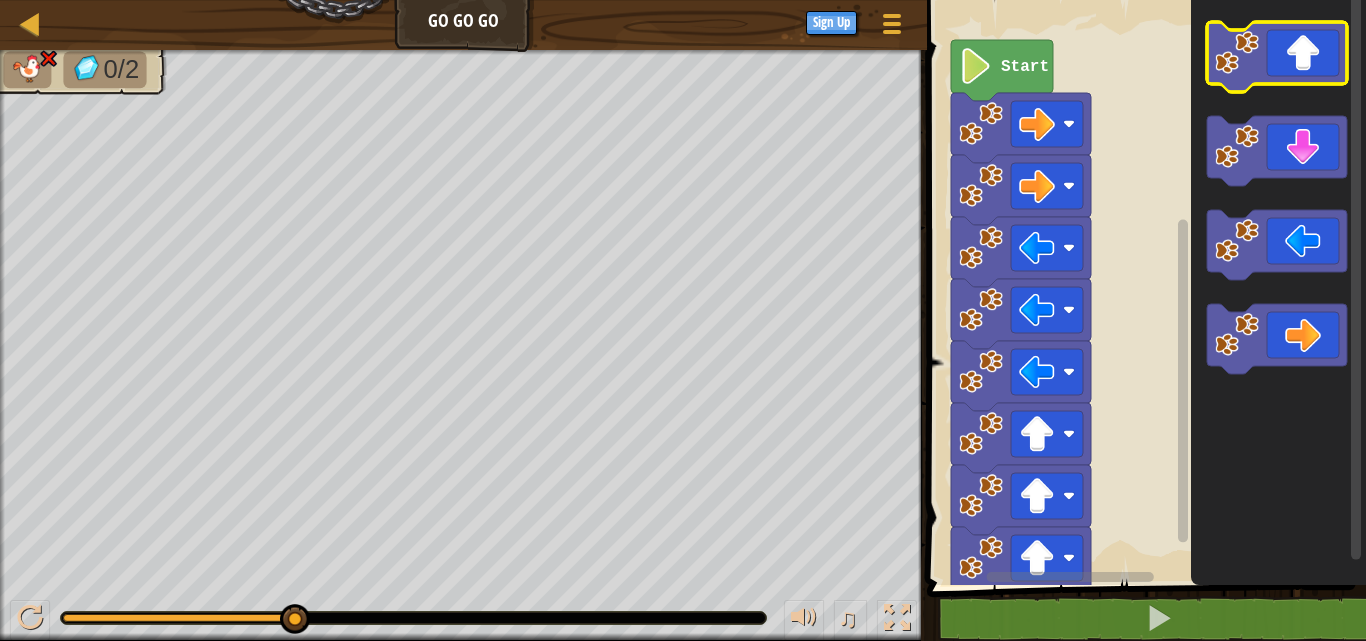 click 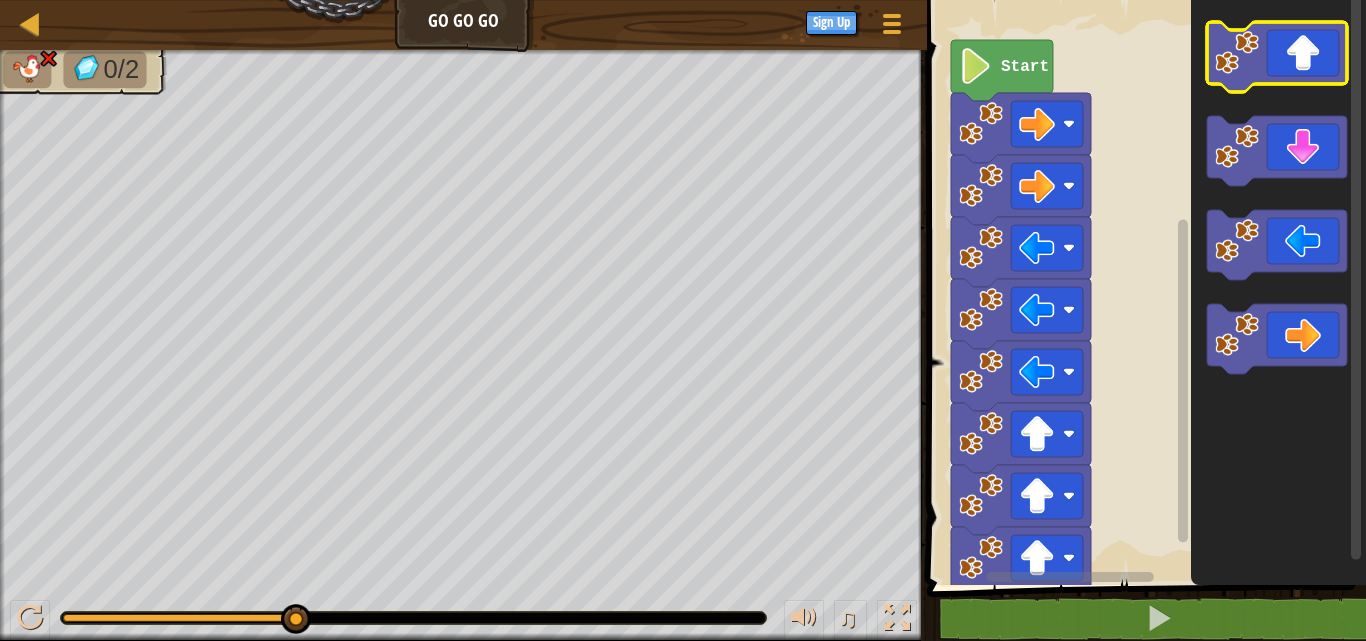 click 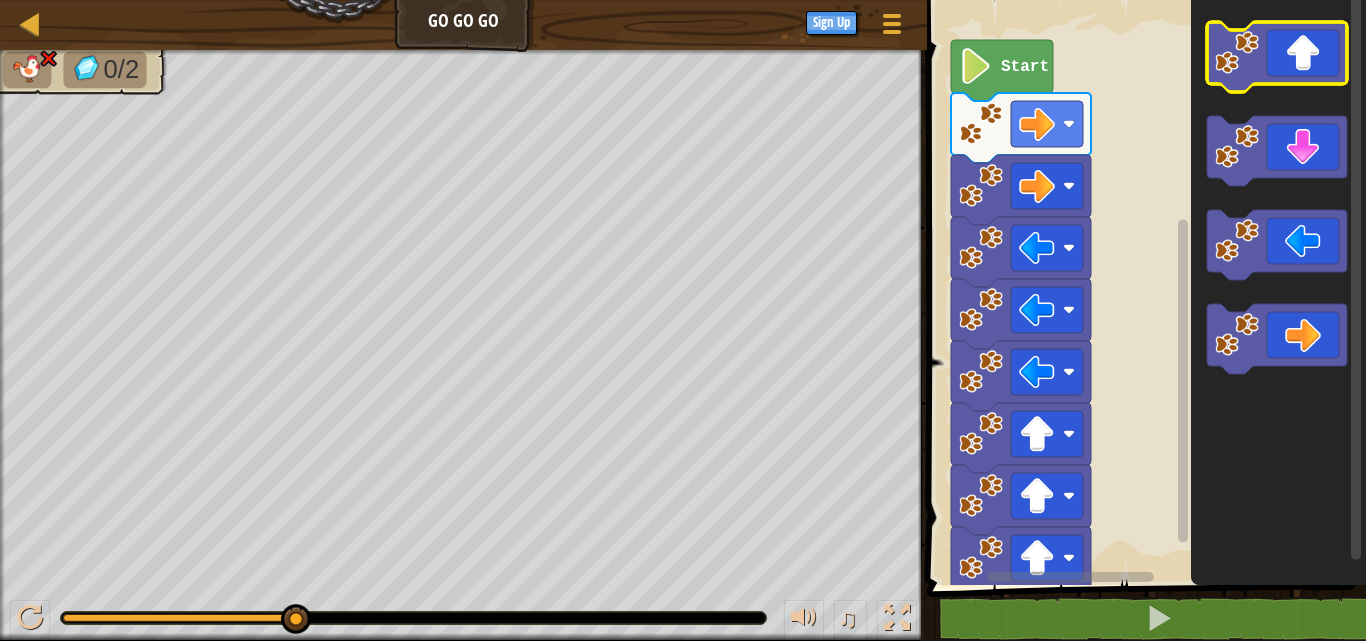 click 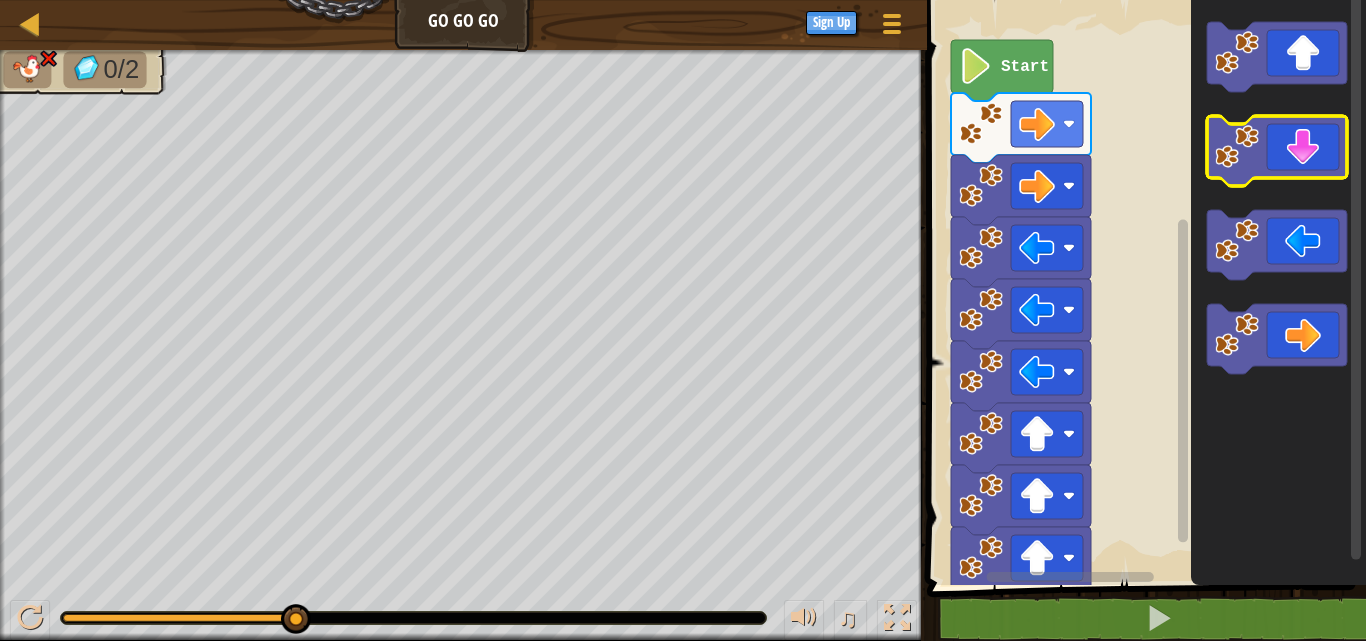 click 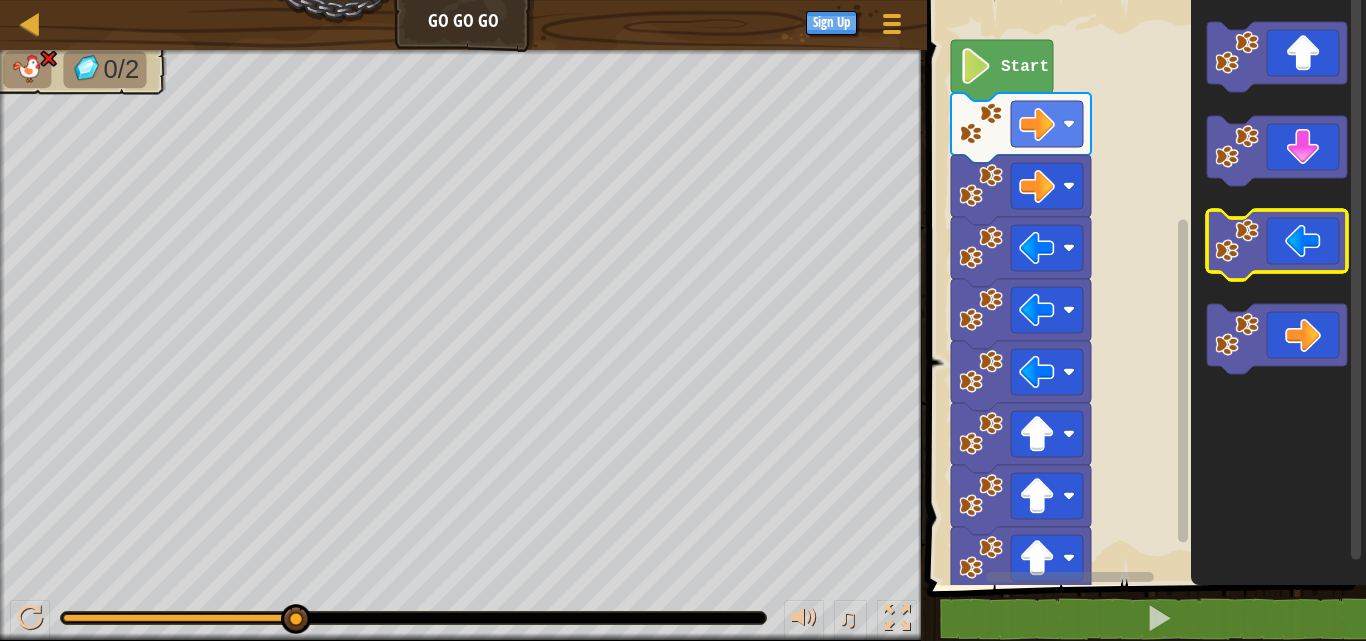 click 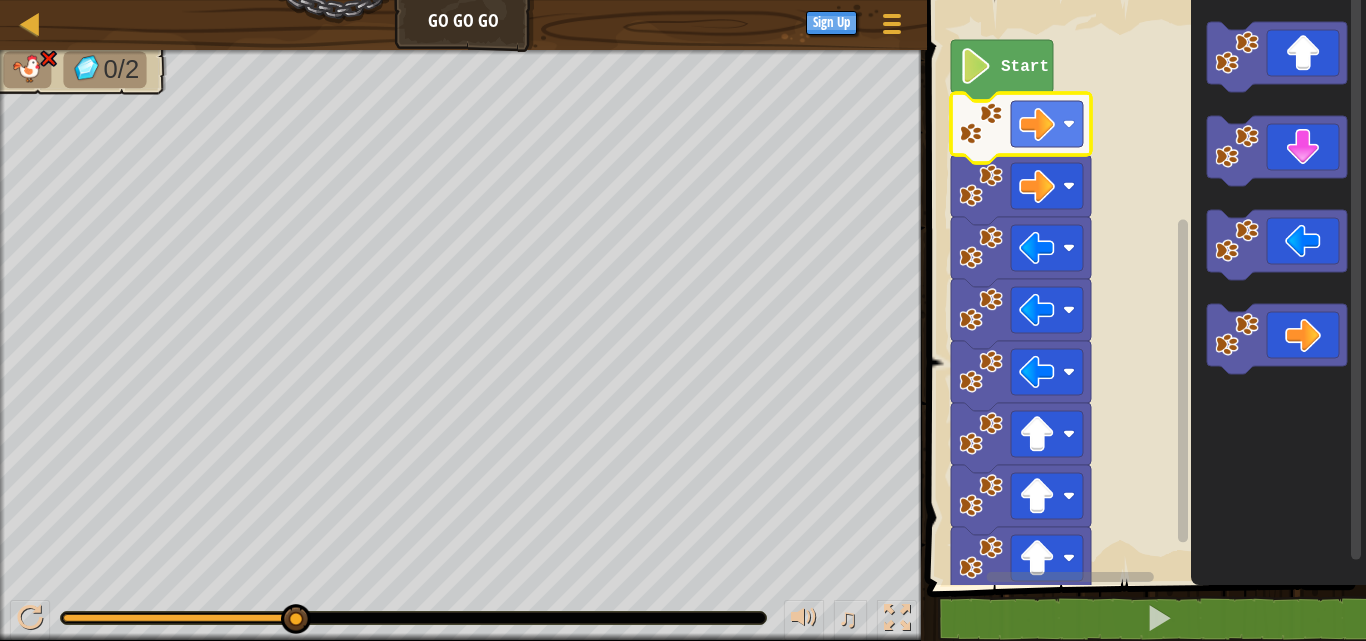 click 